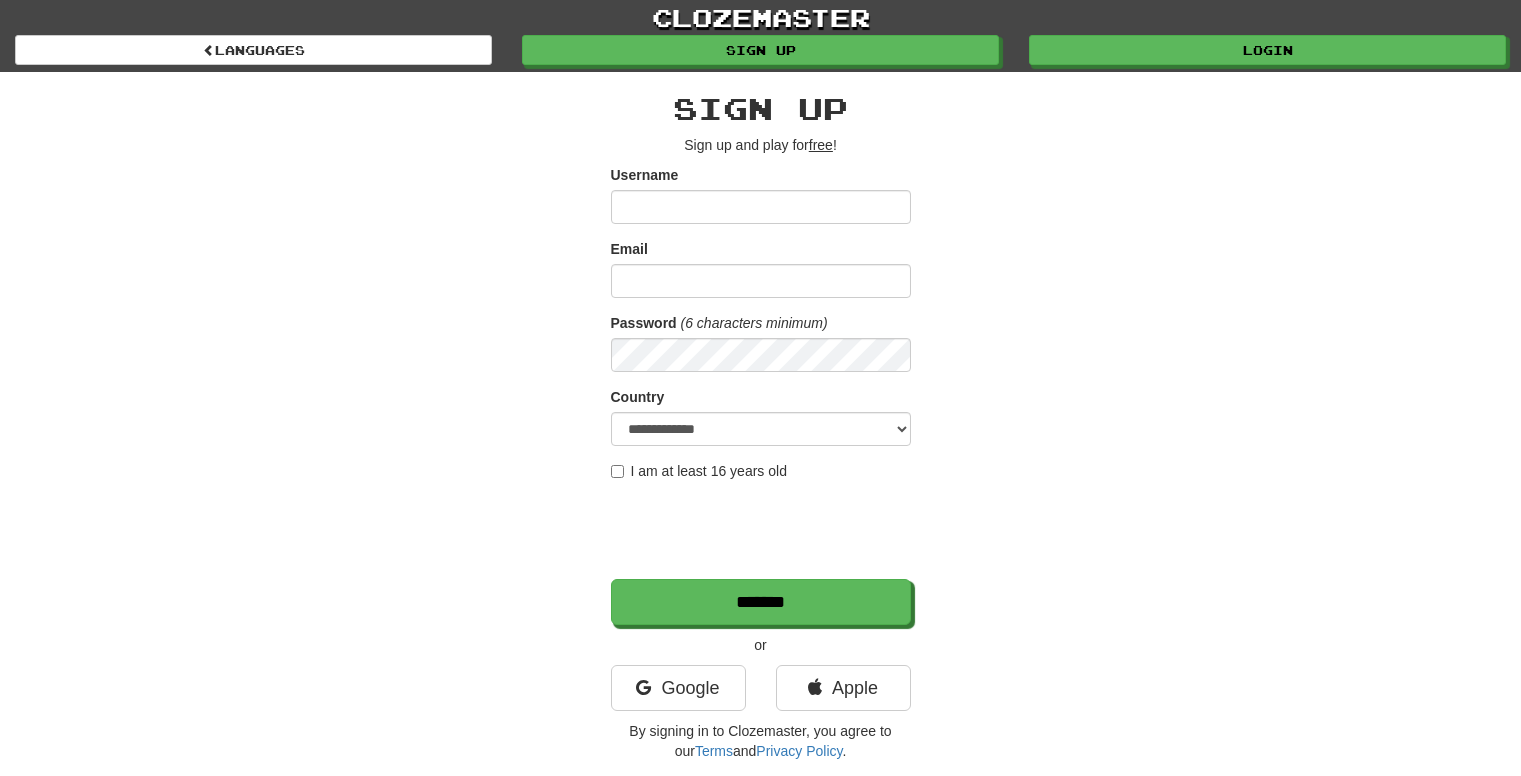 scroll, scrollTop: 0, scrollLeft: 0, axis: both 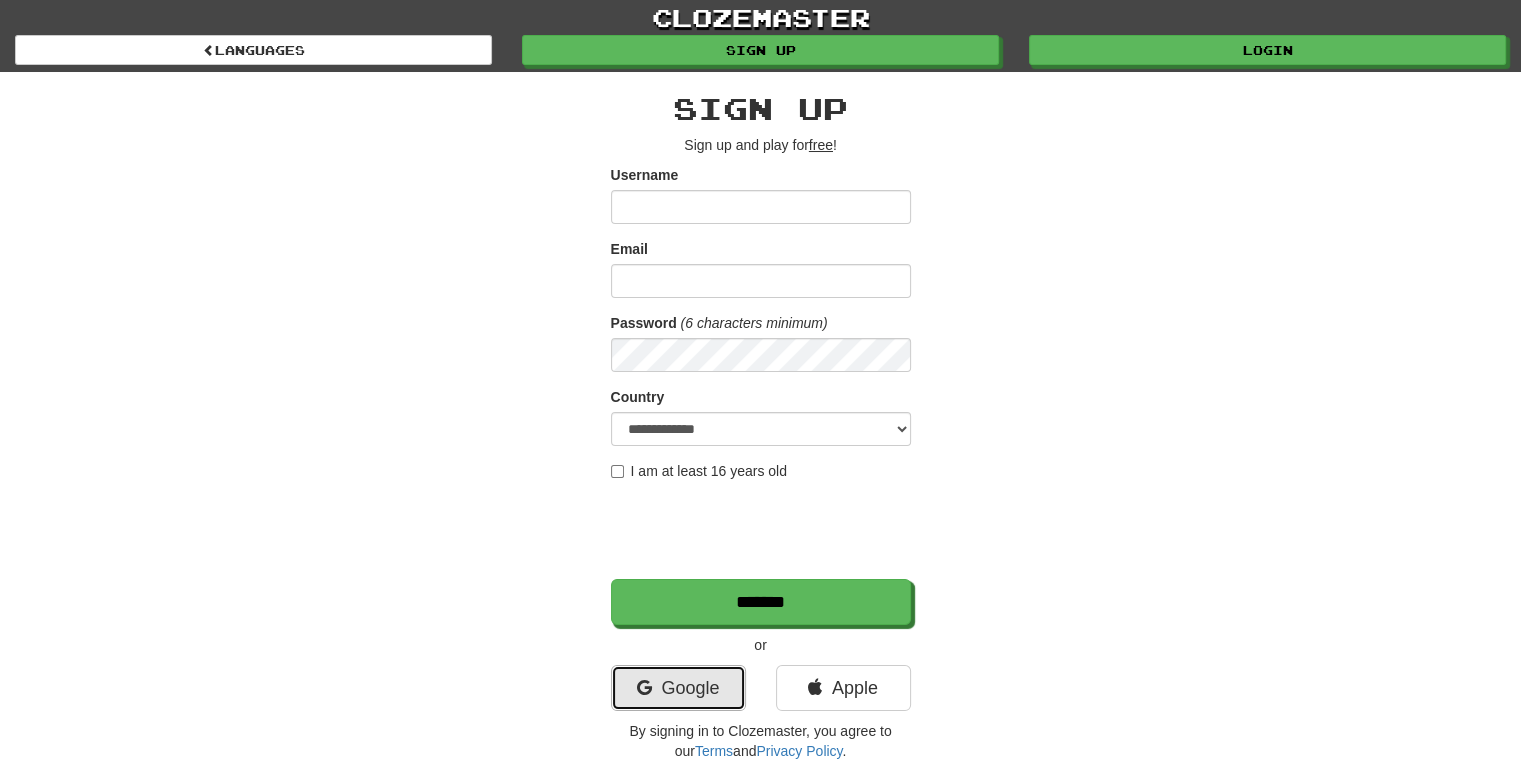 click on "Google" at bounding box center (678, 688) 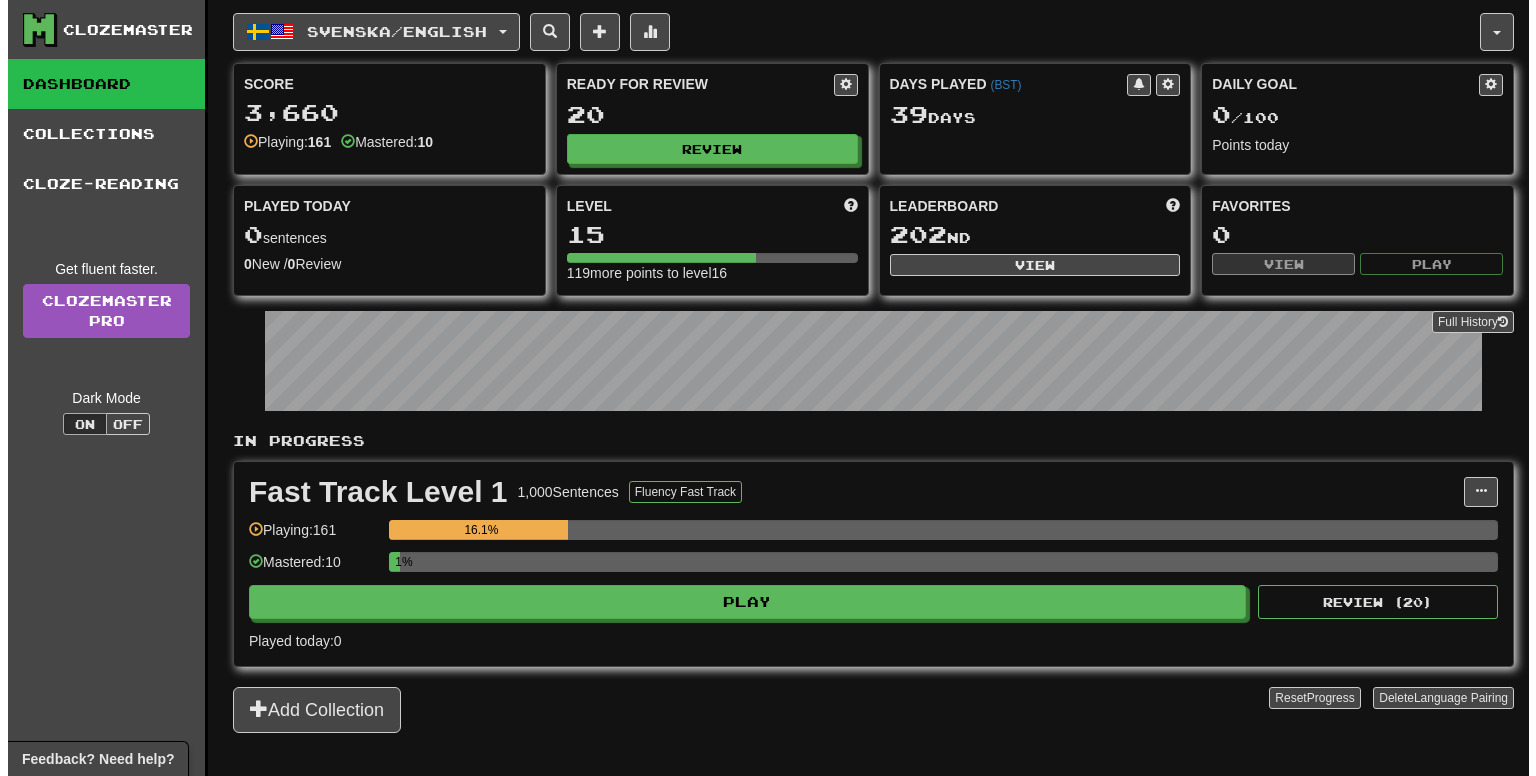 scroll, scrollTop: 0, scrollLeft: 0, axis: both 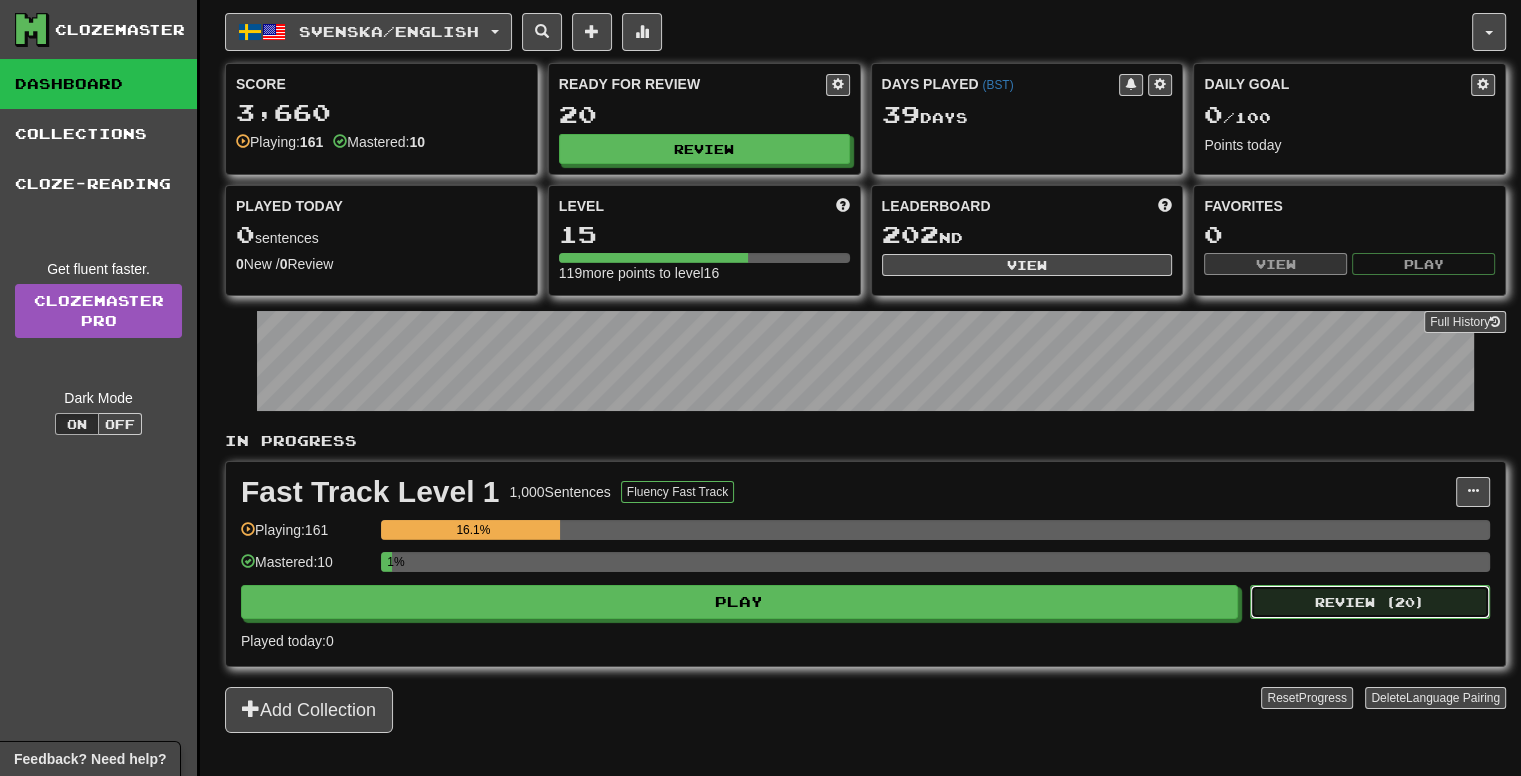 click on "Review ( 20 )" at bounding box center (1370, 602) 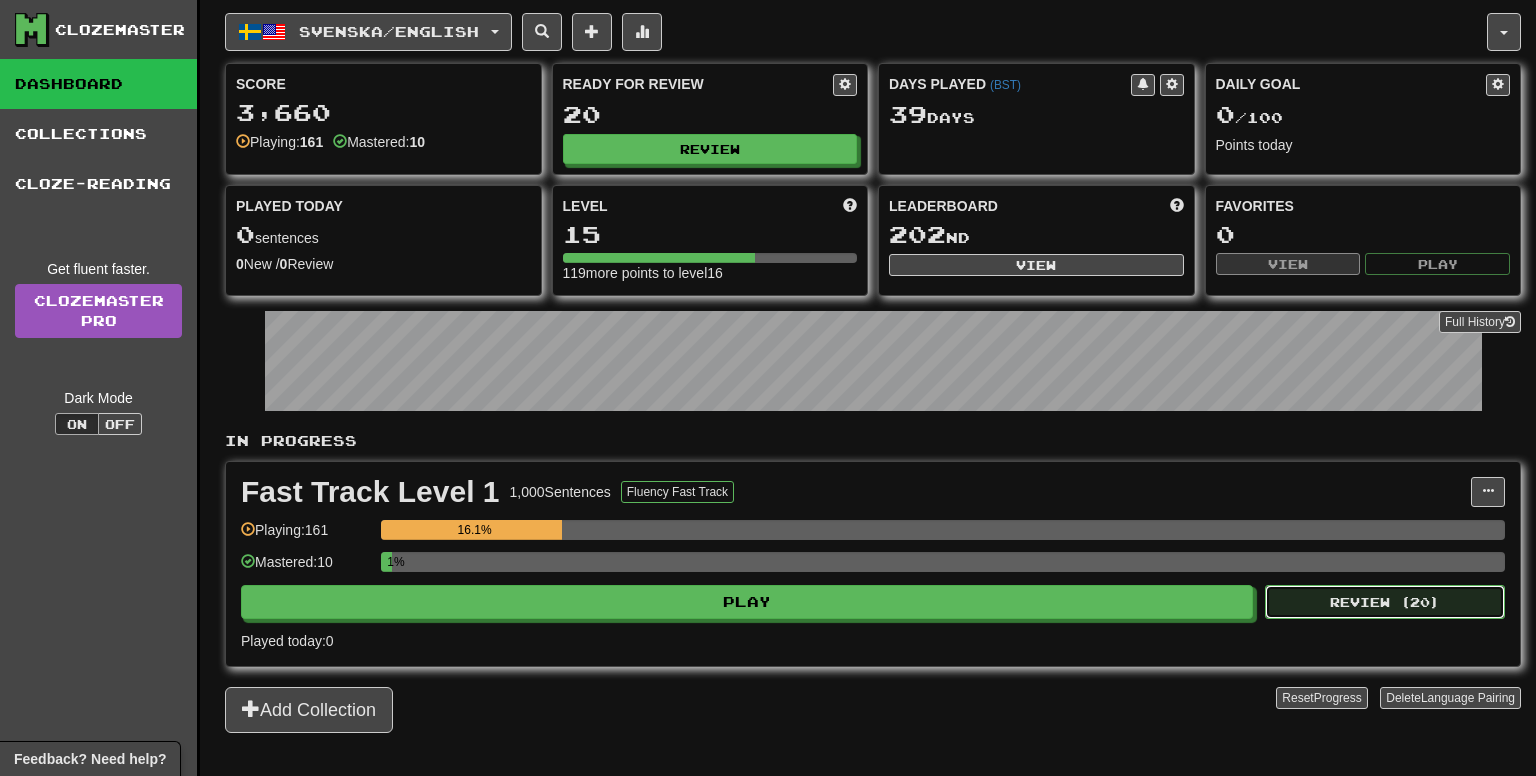 select on "**" 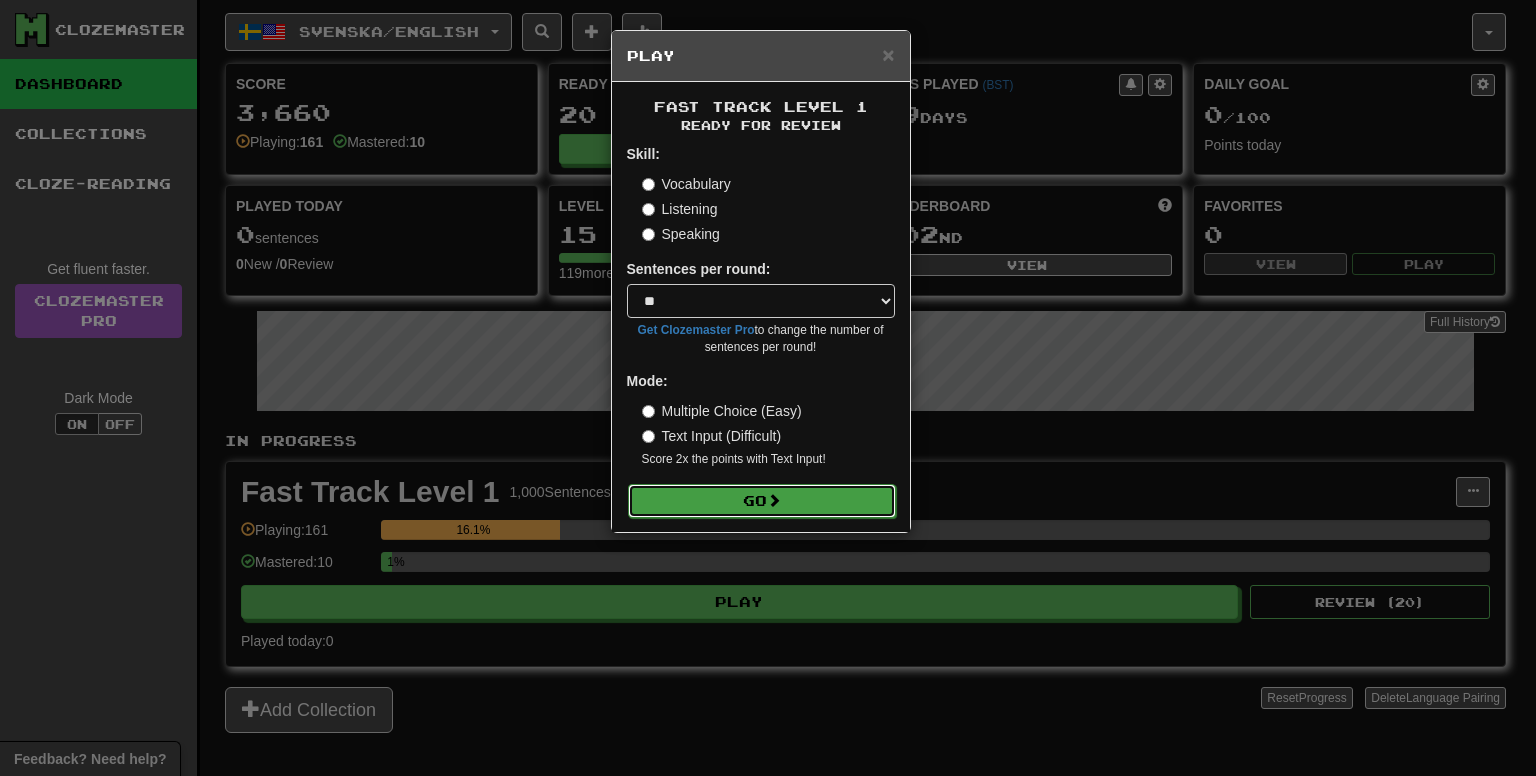 click on "Go" at bounding box center [762, 501] 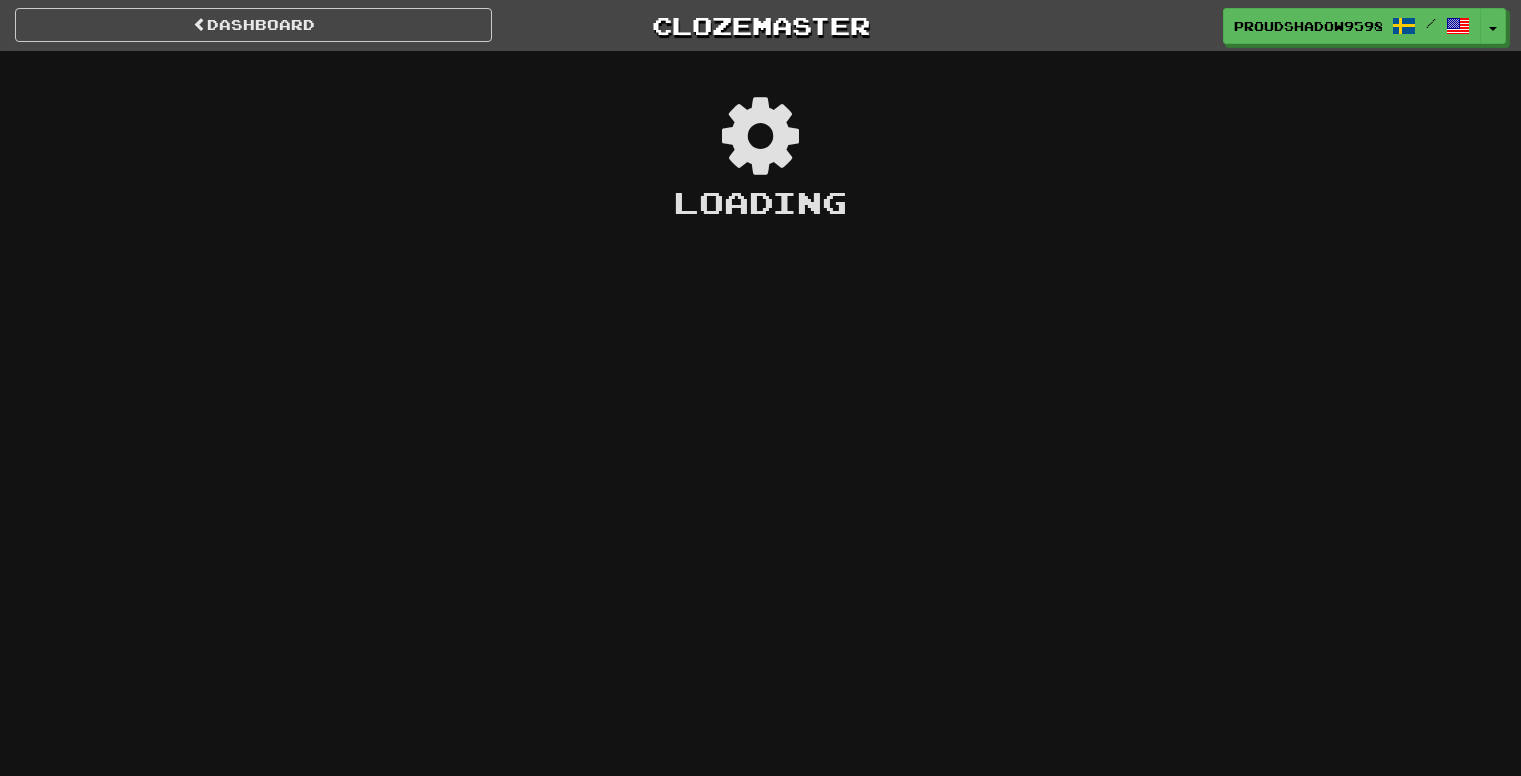 scroll, scrollTop: 0, scrollLeft: 0, axis: both 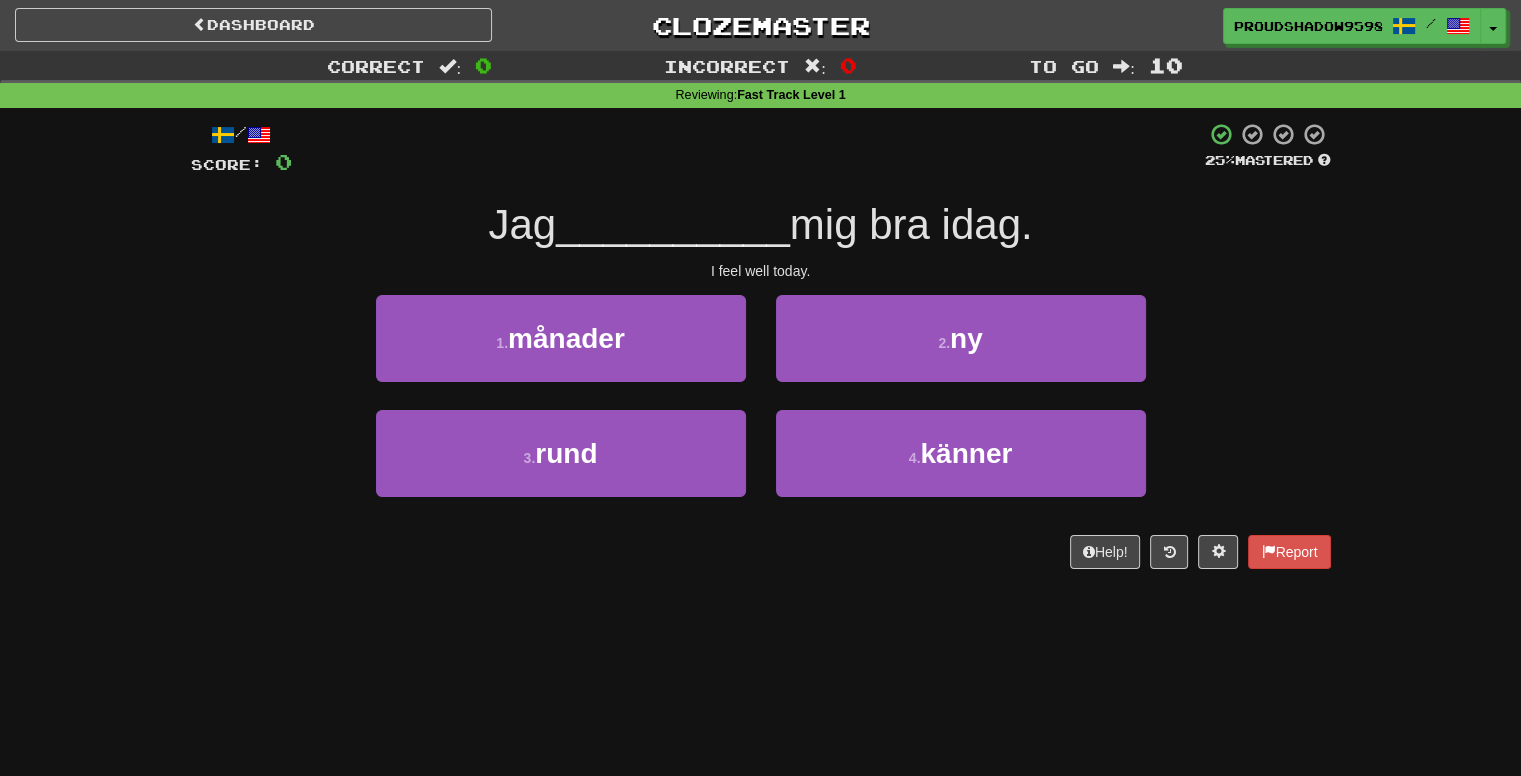click on "__________" at bounding box center [673, 224] 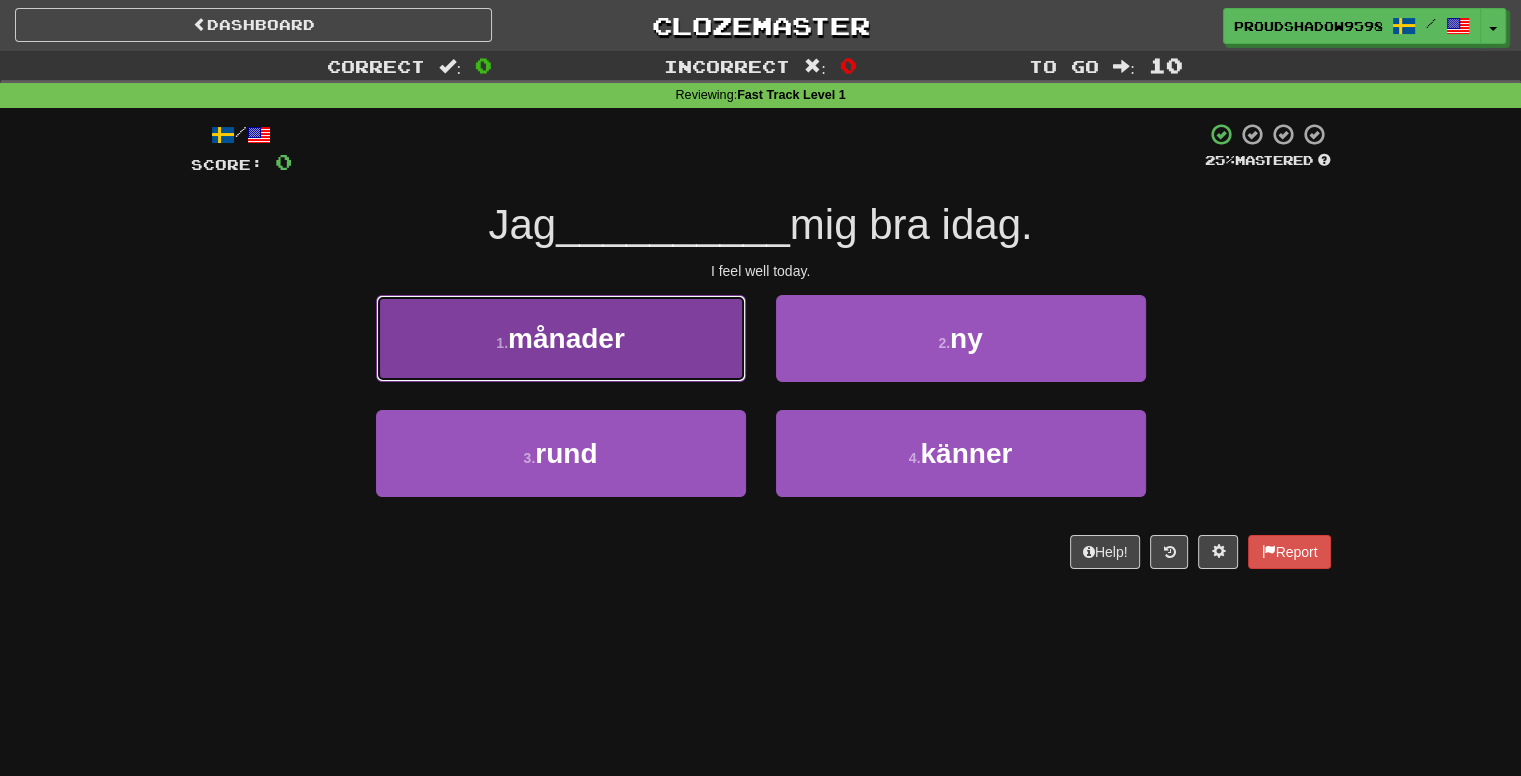 click on "1 .  månader" at bounding box center (561, 338) 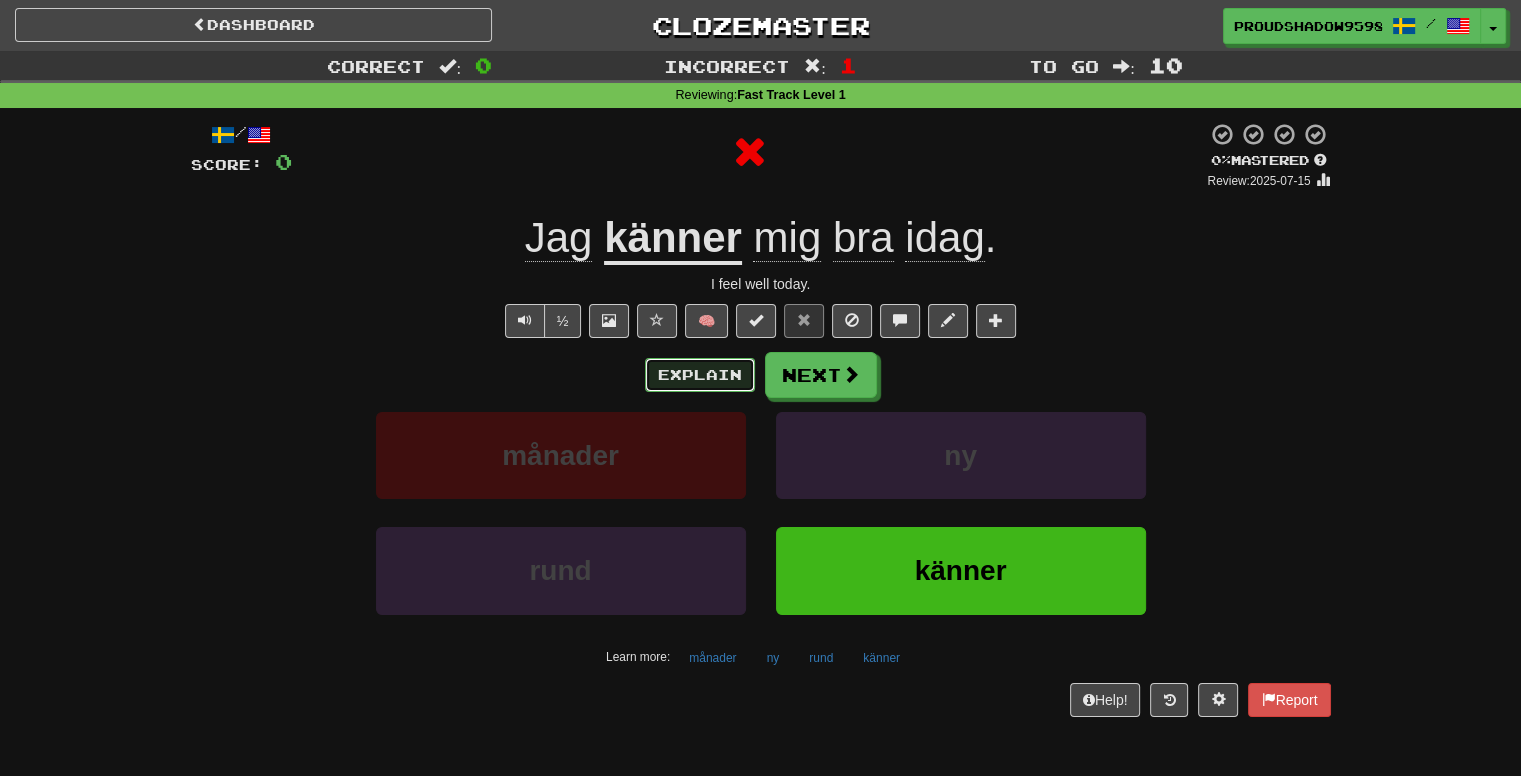 click on "Explain" at bounding box center [700, 375] 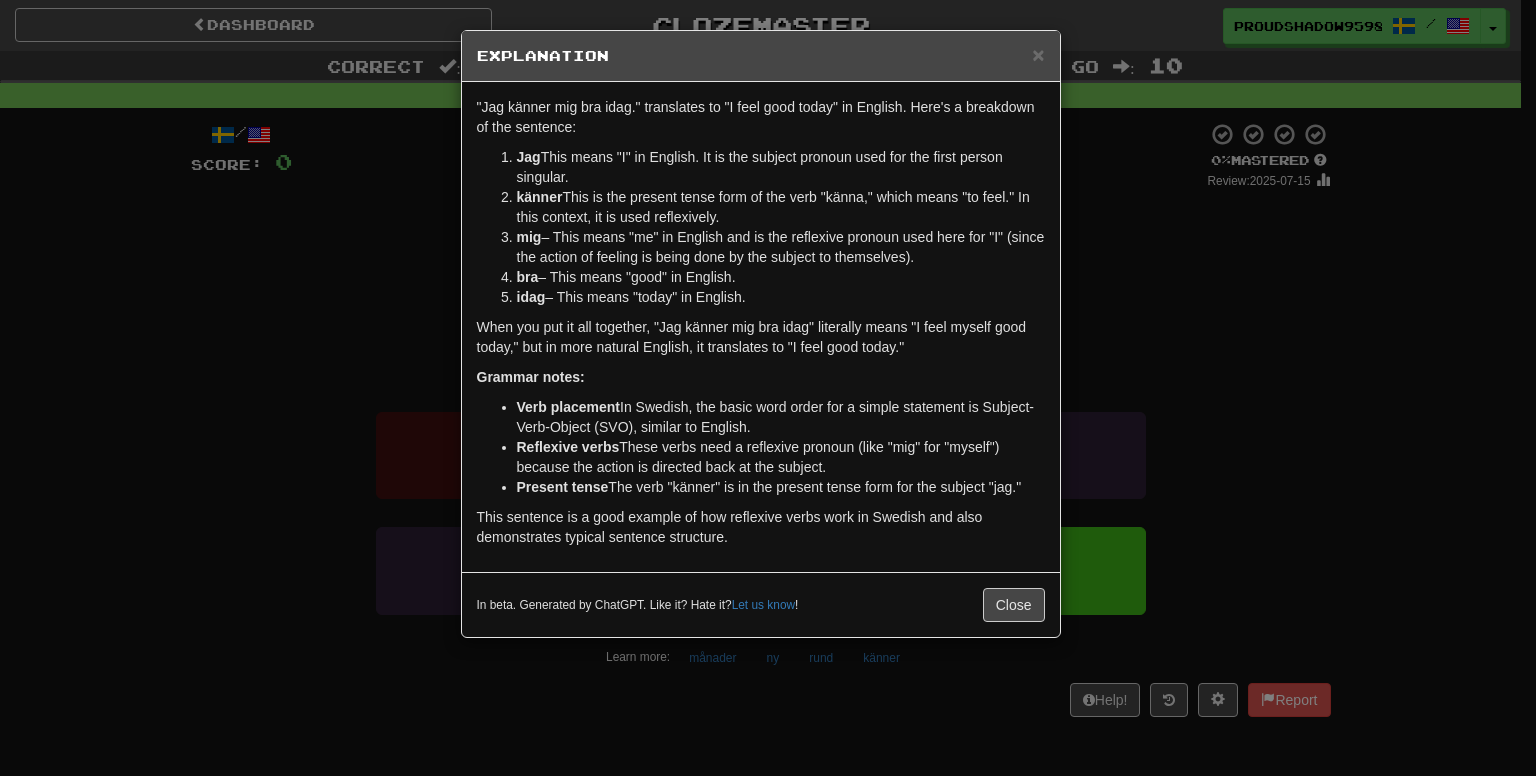 click on "× Explanation "Jag känner mig bra idag." translates to "I feel good today" in English. Here's a breakdown of the sentence:
Jag  – This means "I" in English. It is the subject pronoun used for the first person singular.
känner  – This is the present tense form of the verb "känna," which means "to feel." In this context, it is used reflexively.
mig  – This means "me" in English and is the reflexive pronoun used here for "I" (since the action of feeling is being done by the subject to themselves).
bra  – This means "good" in English.
idag  – This means "today" in English.
When you put it all together, "Jag känner mig bra idag" literally means "I feel myself good today," but in more natural English, it translates to "I feel good today."
Grammar notes:
Verb placement : In Swedish, the basic word order for a simple statement is Subject-Verb-Object (SVO), similar to English.
Reflexive verbs
Present tense : The verb "känner" is in the present tense form for the subject "jag."" at bounding box center (768, 388) 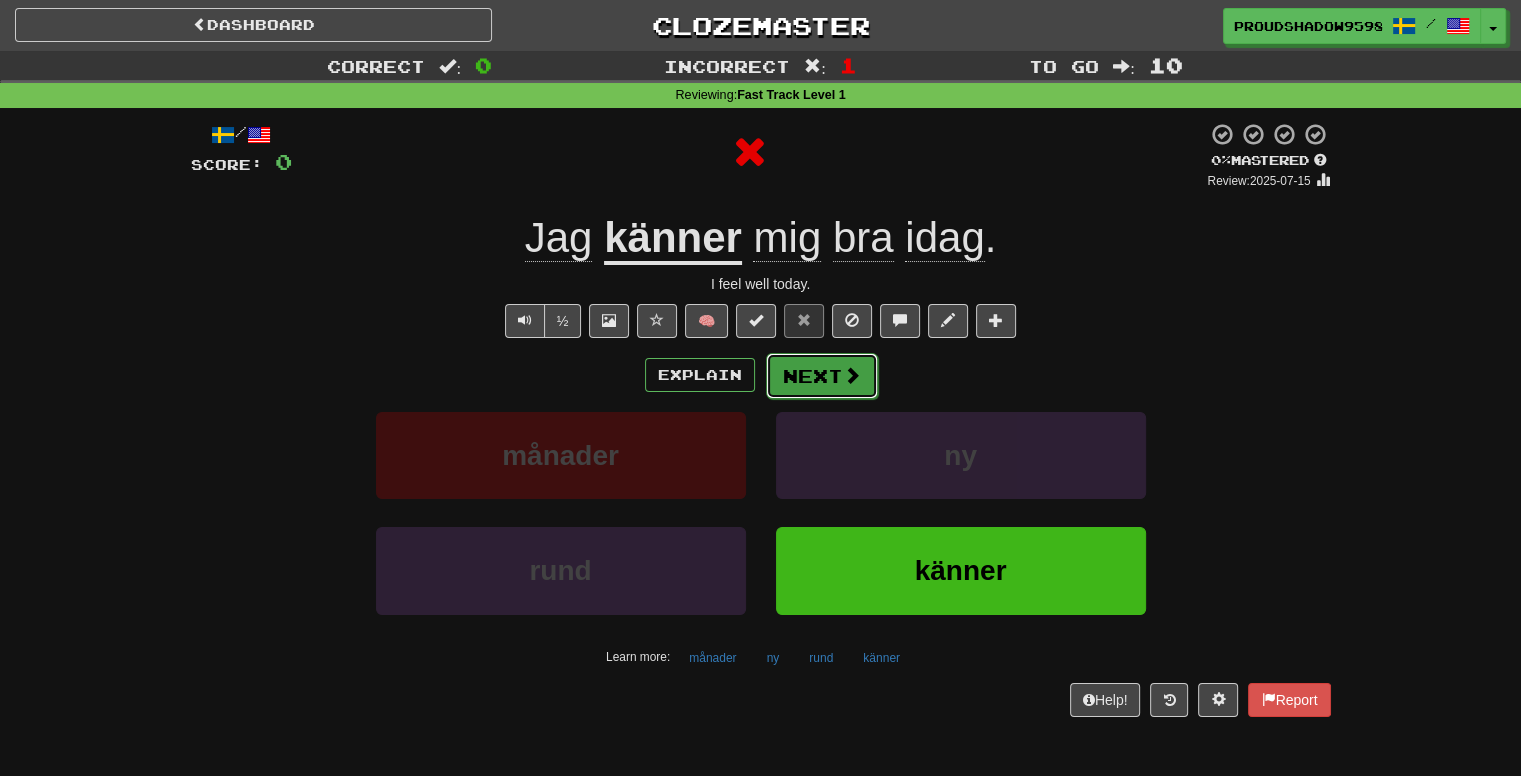 click on "Next" at bounding box center [822, 376] 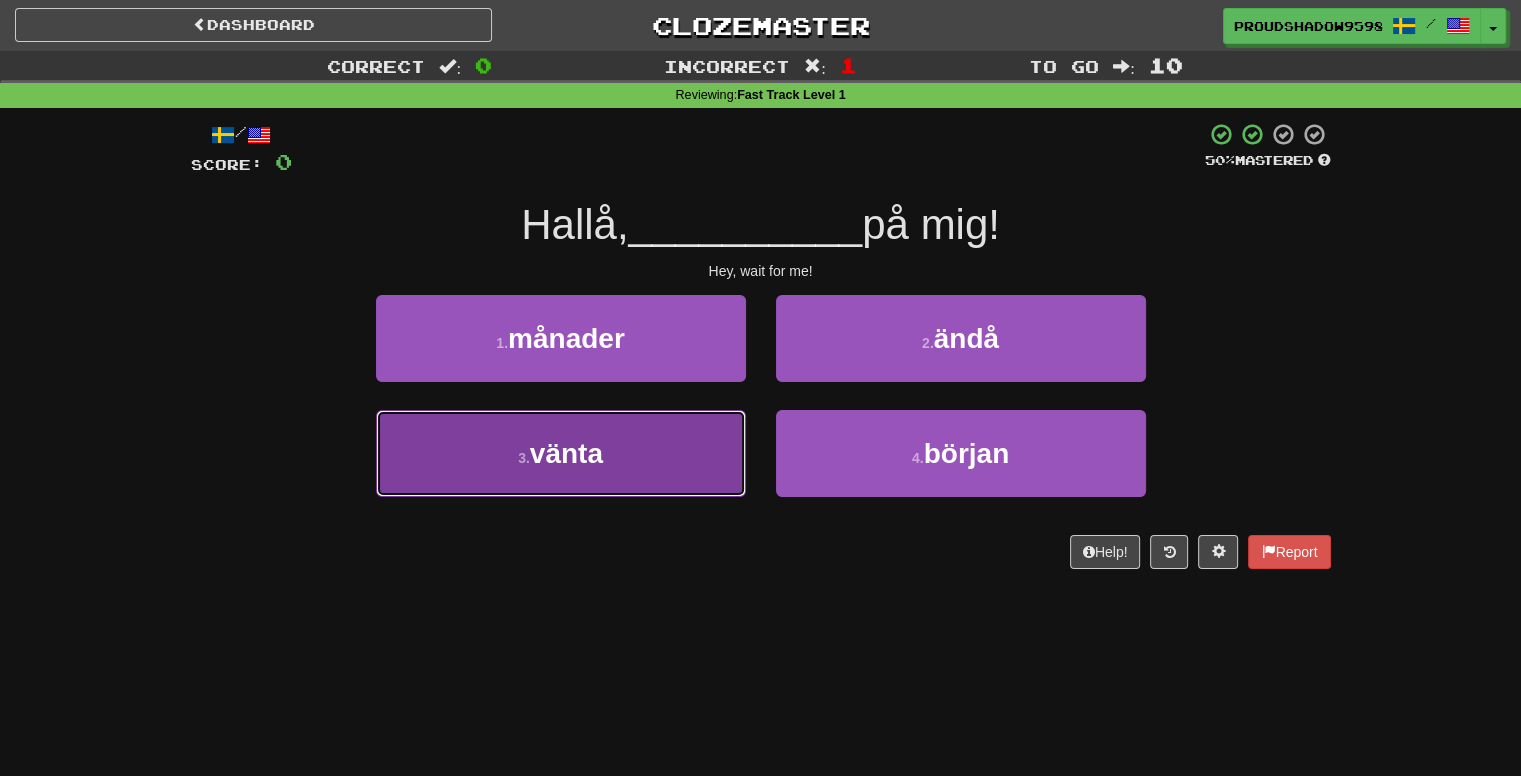 click on "3 .  vänta" at bounding box center (561, 453) 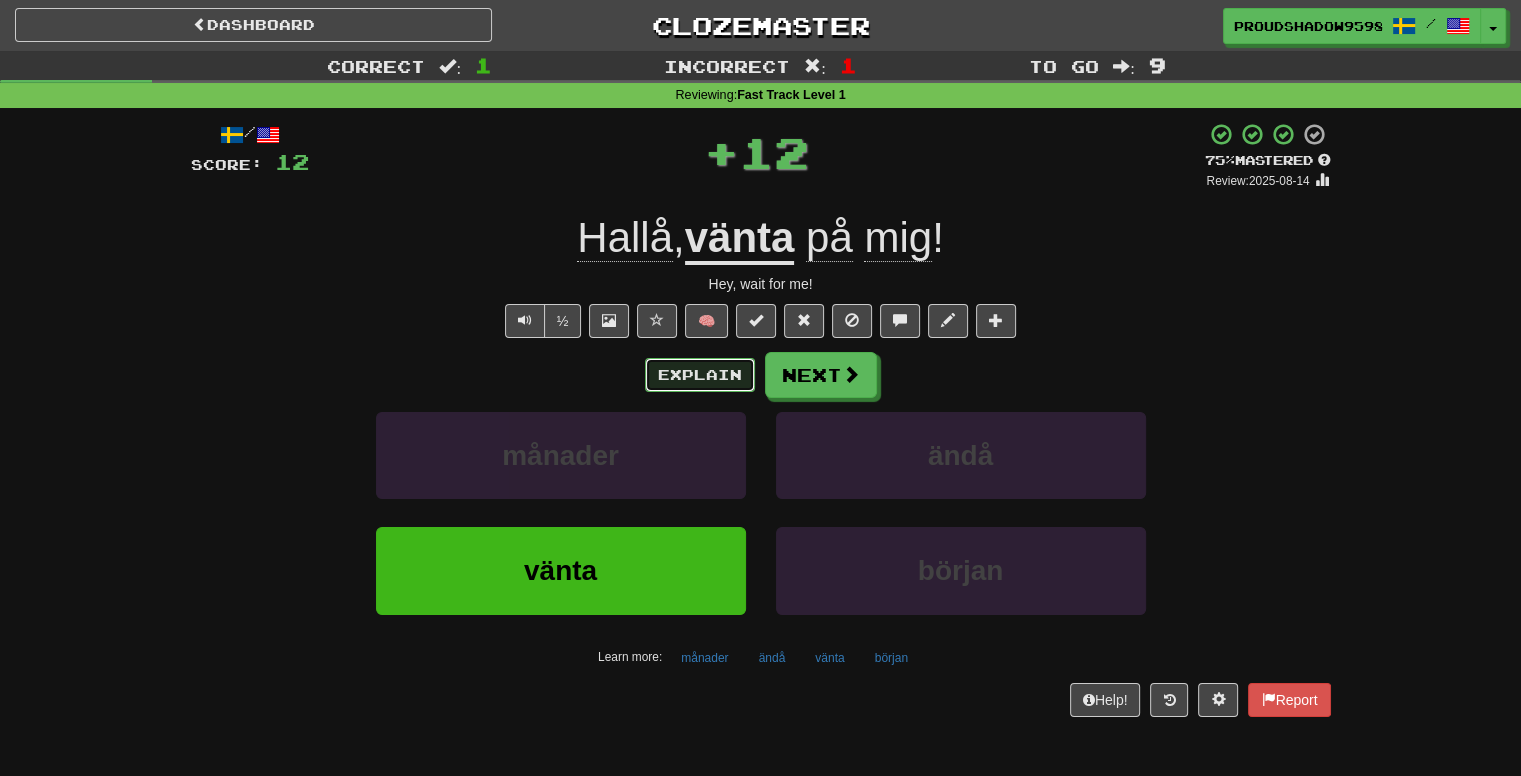 click on "Explain" at bounding box center (700, 375) 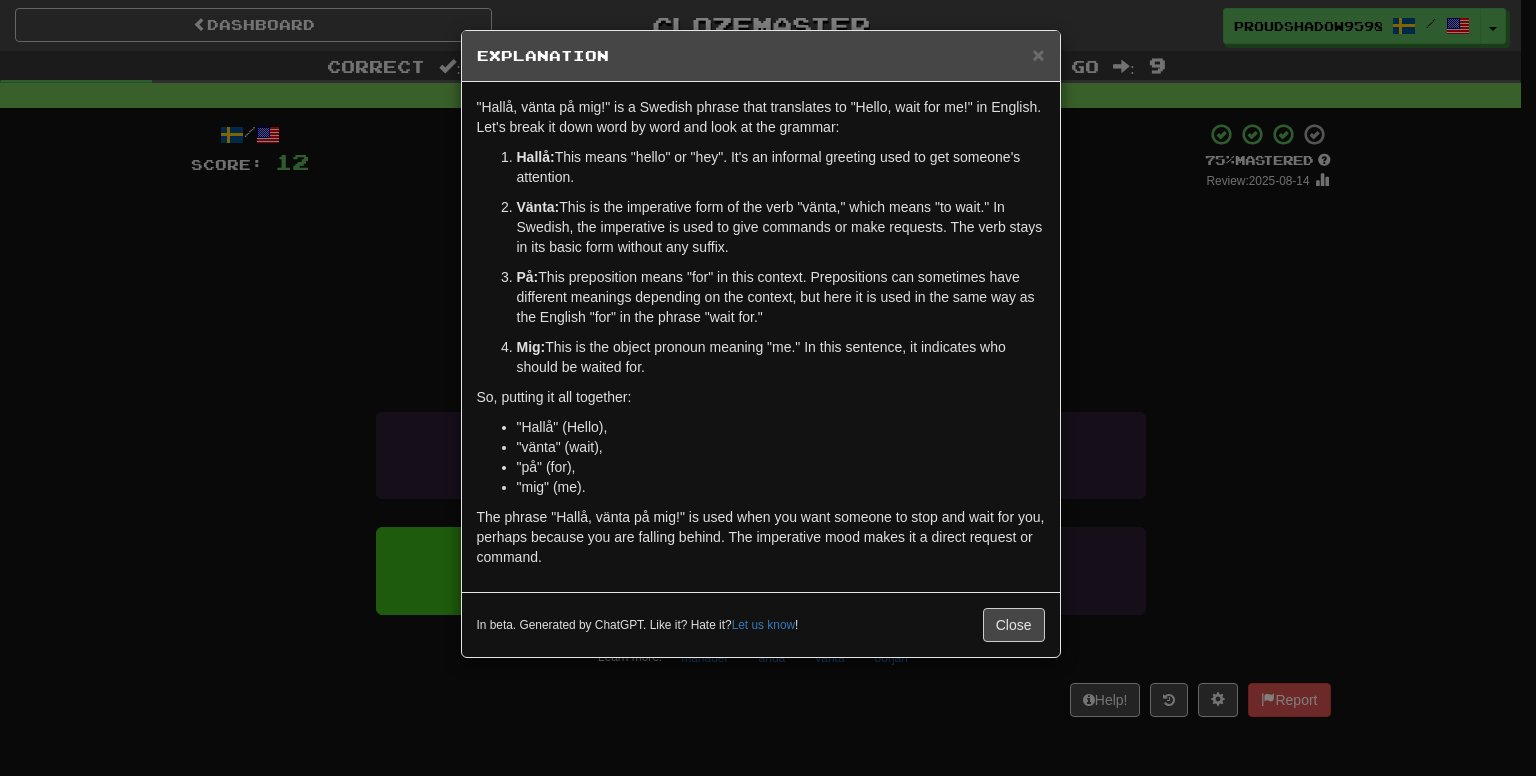 click on "× Explanation "Hallå, vänta på mig!" is a Swedish phrase that translates to "Hello, wait for me!" in English. Let's break it down word by word and look at the grammar:
Hallå:  This means "hello" or "hey". It's an informal greeting used to get someone's attention.
Vänta:  This is the imperative form of the verb "vänta," which means "to wait." In Swedish, the imperative is used to give commands or make requests. The verb stays in its basic form without any suffix.
På:  This preposition means "for" in this context. Prepositions can sometimes have different meanings depending on the context, but here it is used in the same way as the English "for" in the phrase "wait for."
Mig:  This is the object pronoun meaning "me." In this sentence, it indicates who should be waited for.
So, putting it all together:
"Hallå" (Hello),
"vänta" (wait),
"på" (for),
"mig" (me).
In beta. Generated by ChatGPT. Like it? Hate it?  Let us know ! Close" at bounding box center (768, 388) 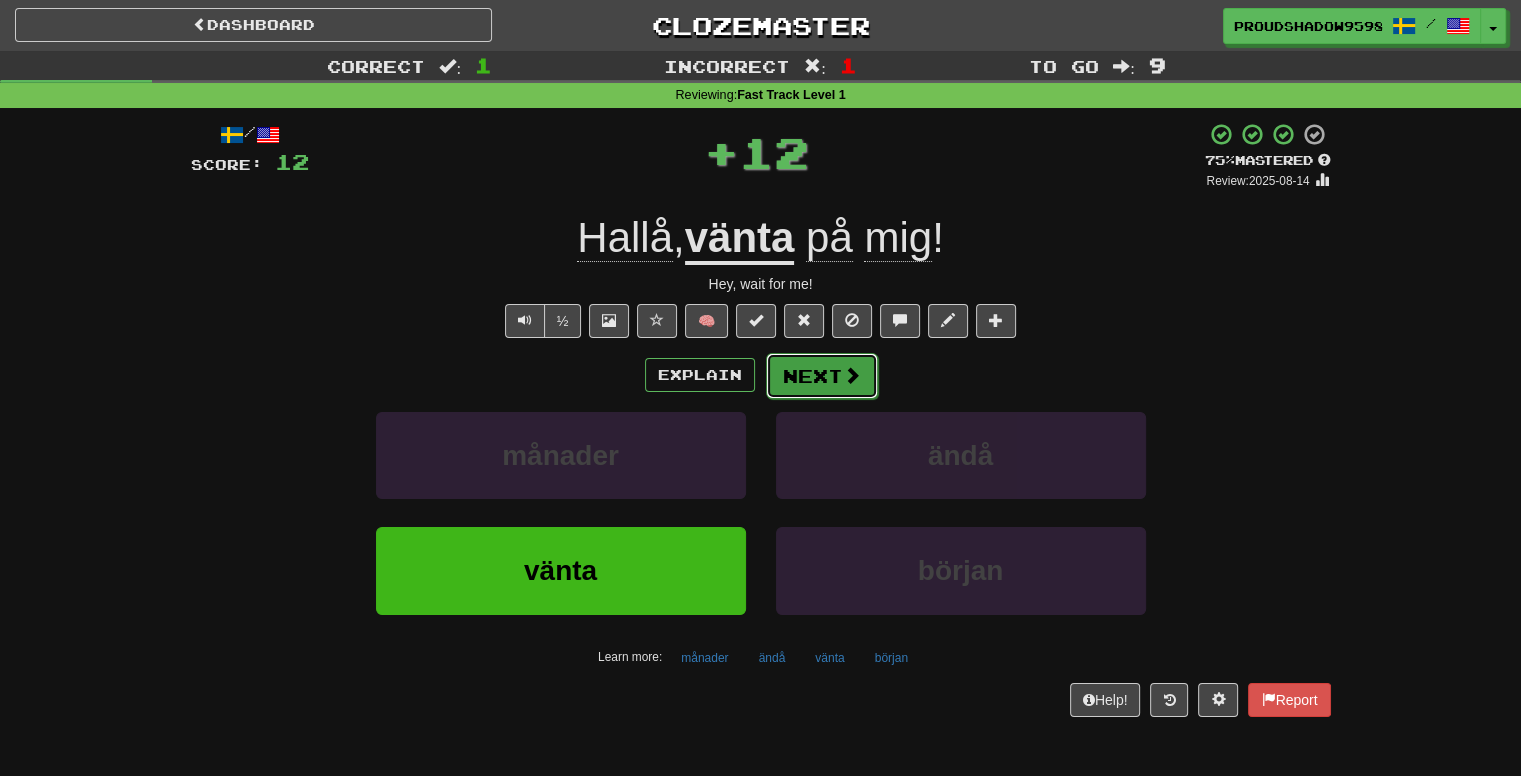 click on "Next" at bounding box center [822, 376] 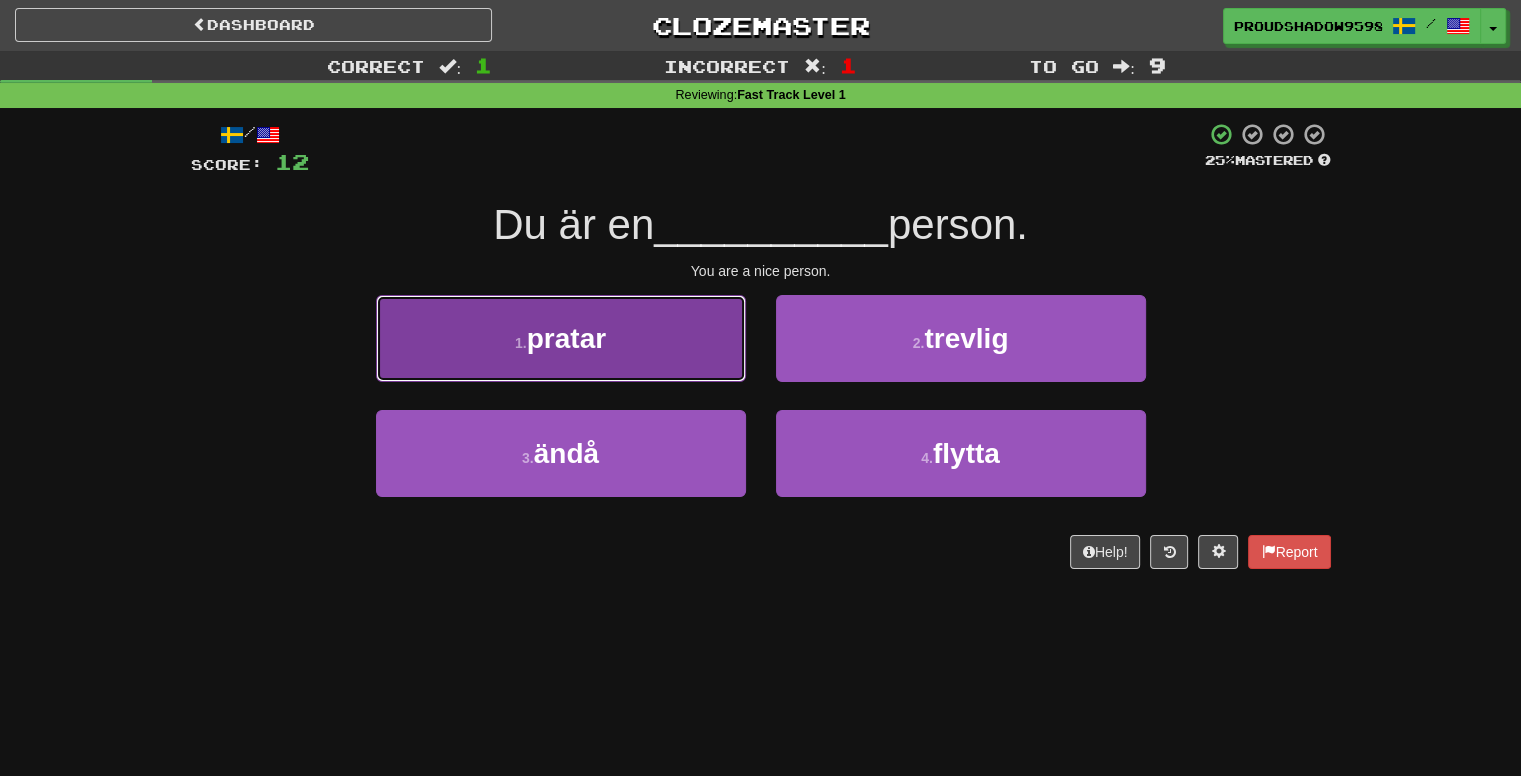 click on "1 .  pratar" at bounding box center (561, 338) 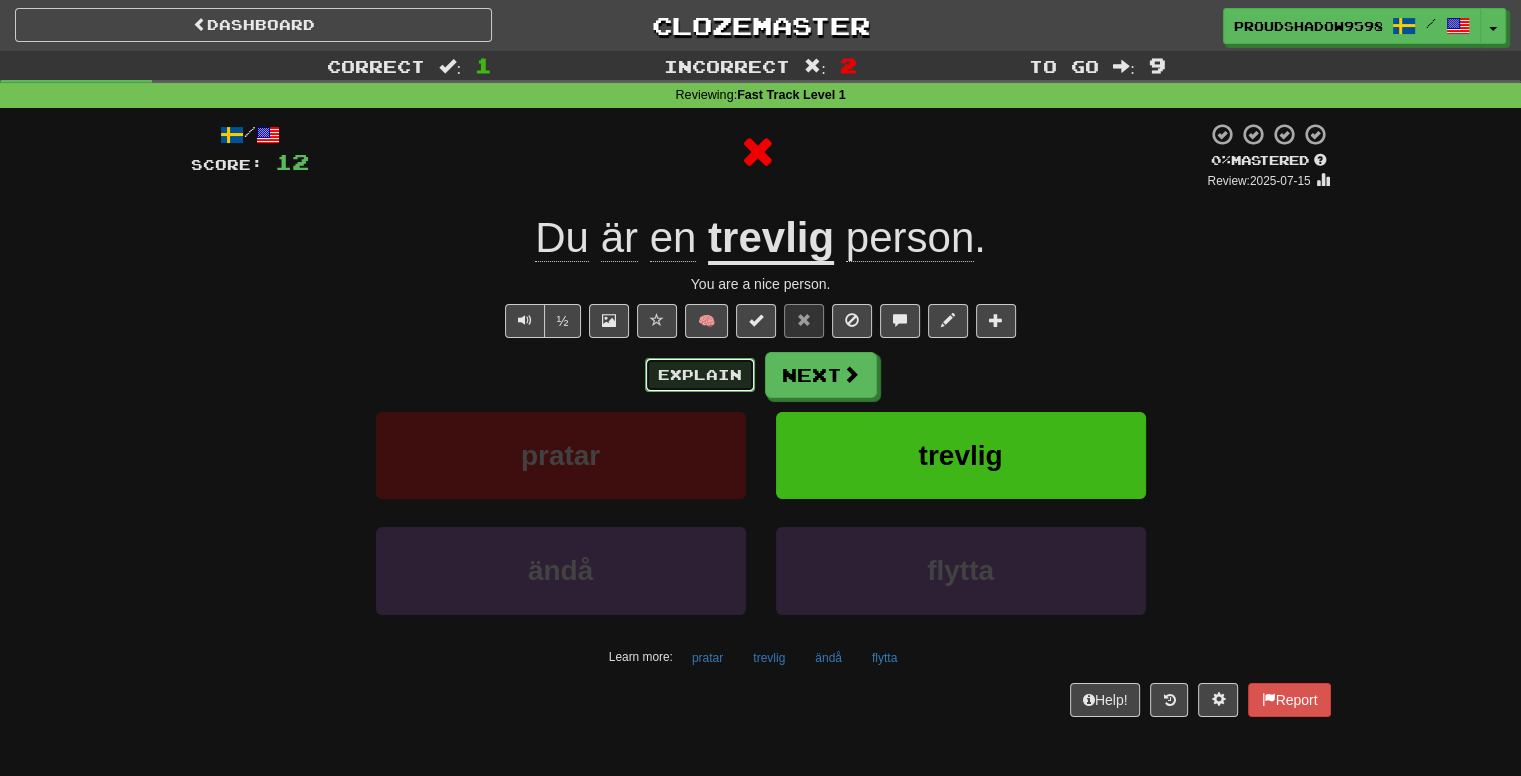 click on "Explain" at bounding box center [700, 375] 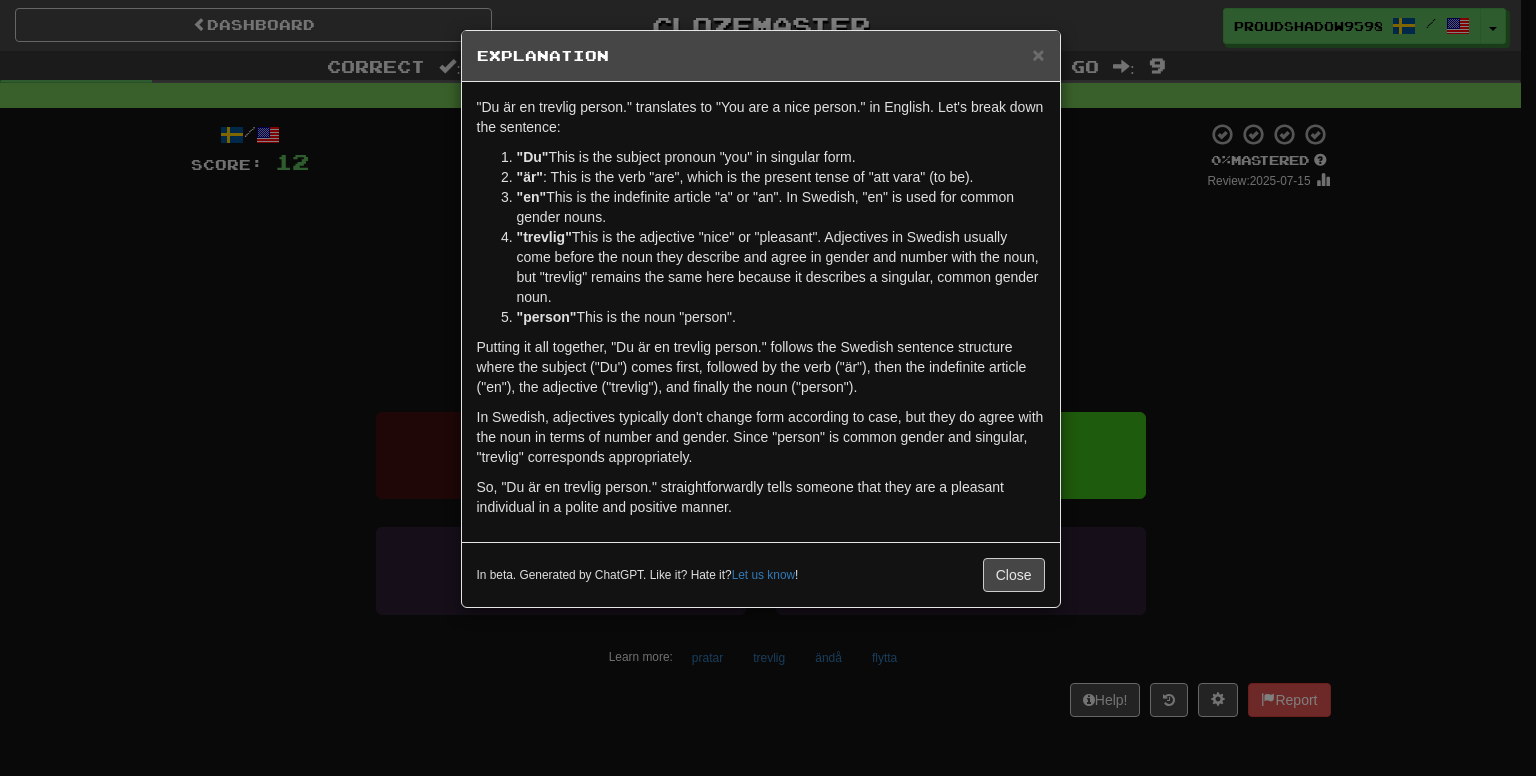click on "× Explanation "Du är en trevlig person." translates to "You are a nice person." in English. Let's break down the sentence:
"Du" : This is the subject pronoun "you" in singular form.
"är" : This is the verb "are", which is the present tense of "att vara" (to be).
"en" : This is the indefinite article "a" or "an". In Swedish, "en" is used for common gender nouns.
"trevlig" : This is the adjective "nice" or "pleasant". Adjectives in Swedish usually come before the noun they describe and agree in gender and number with the noun, but "trevlig" remains the same here because it describes a singular, common gender noun.
"person" : This is the noun "person".
Putting it all together, "Du är en trevlig person." follows the Swedish sentence structure where the subject ("Du") comes first, followed by the verb ("är"), then the indefinite article ("en"), the adjective ("trevlig"), and finally the noun ("person").
In beta. Generated by ChatGPT. Like it? Hate it?  Let us know ! Close" at bounding box center (768, 388) 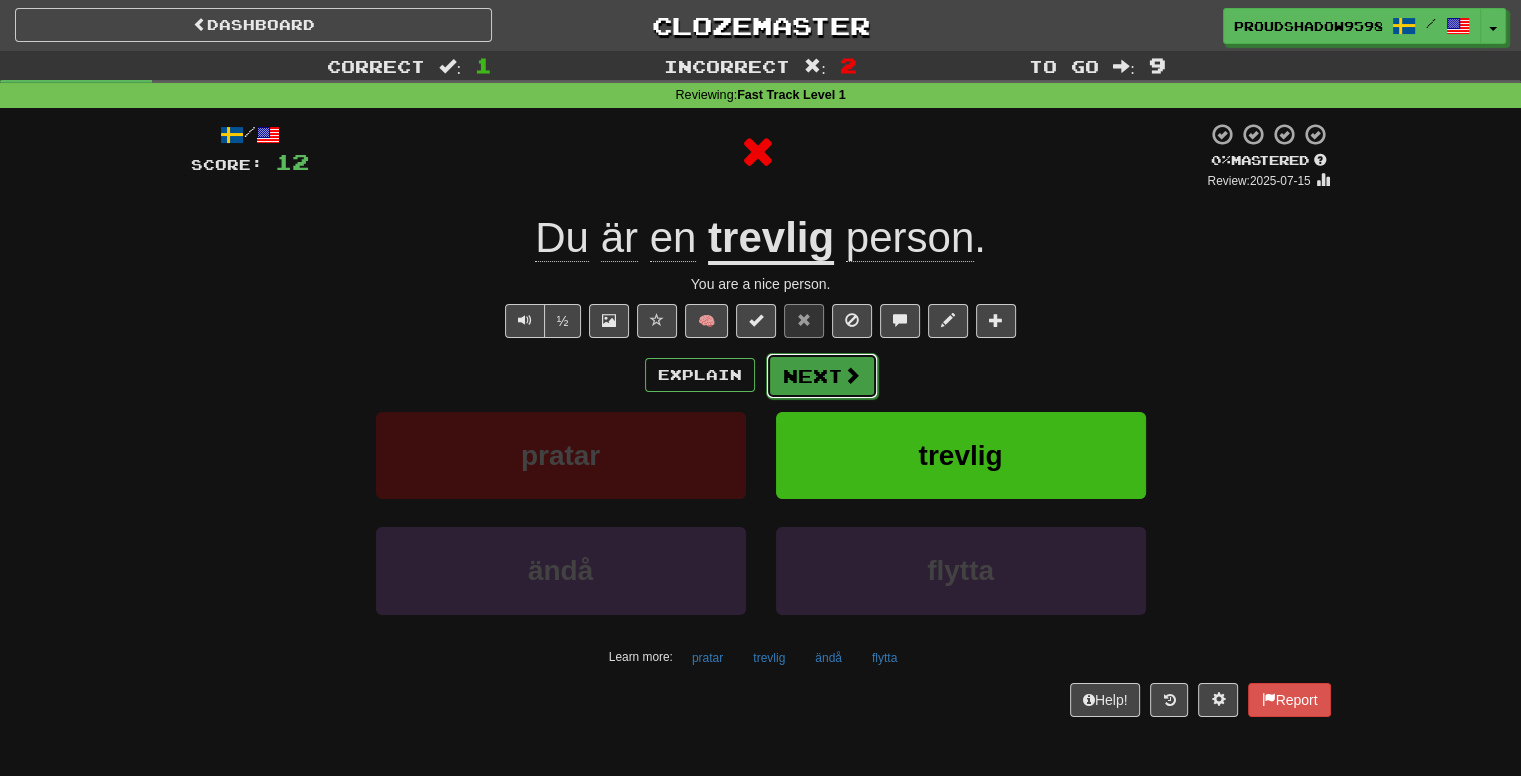 click on "Next" at bounding box center [822, 376] 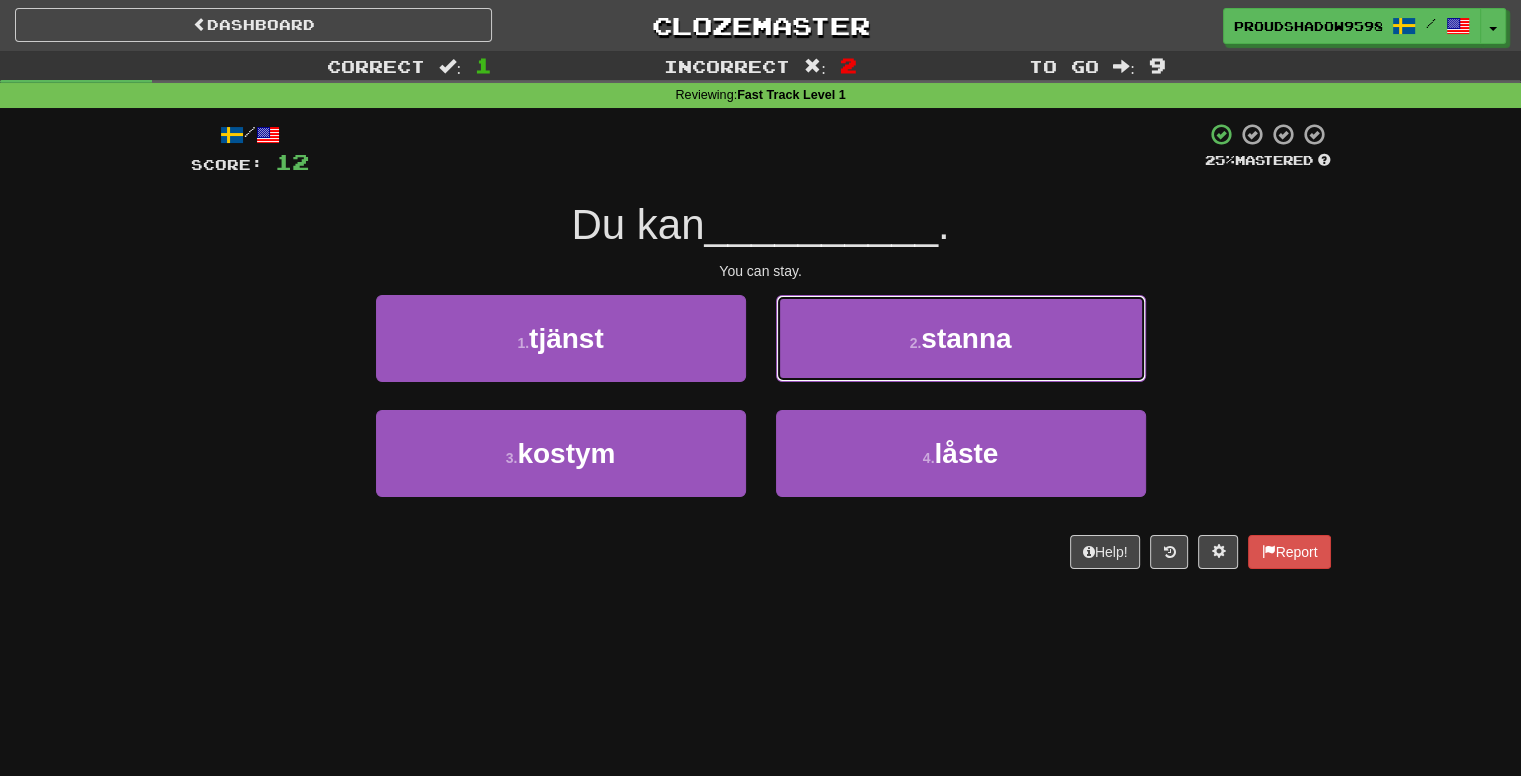 click on "2 .  stanna" at bounding box center (961, 338) 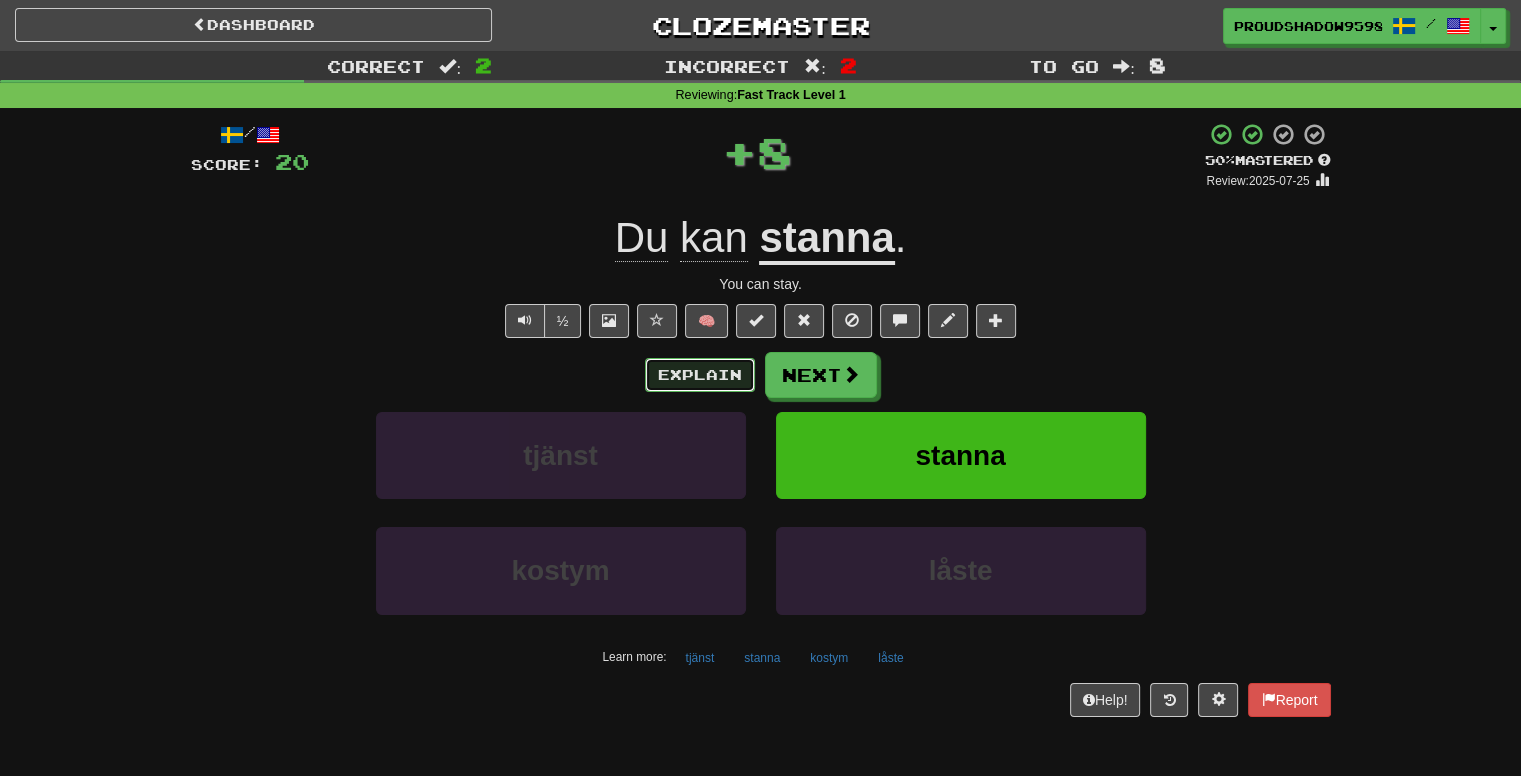 click on "Explain" at bounding box center [700, 375] 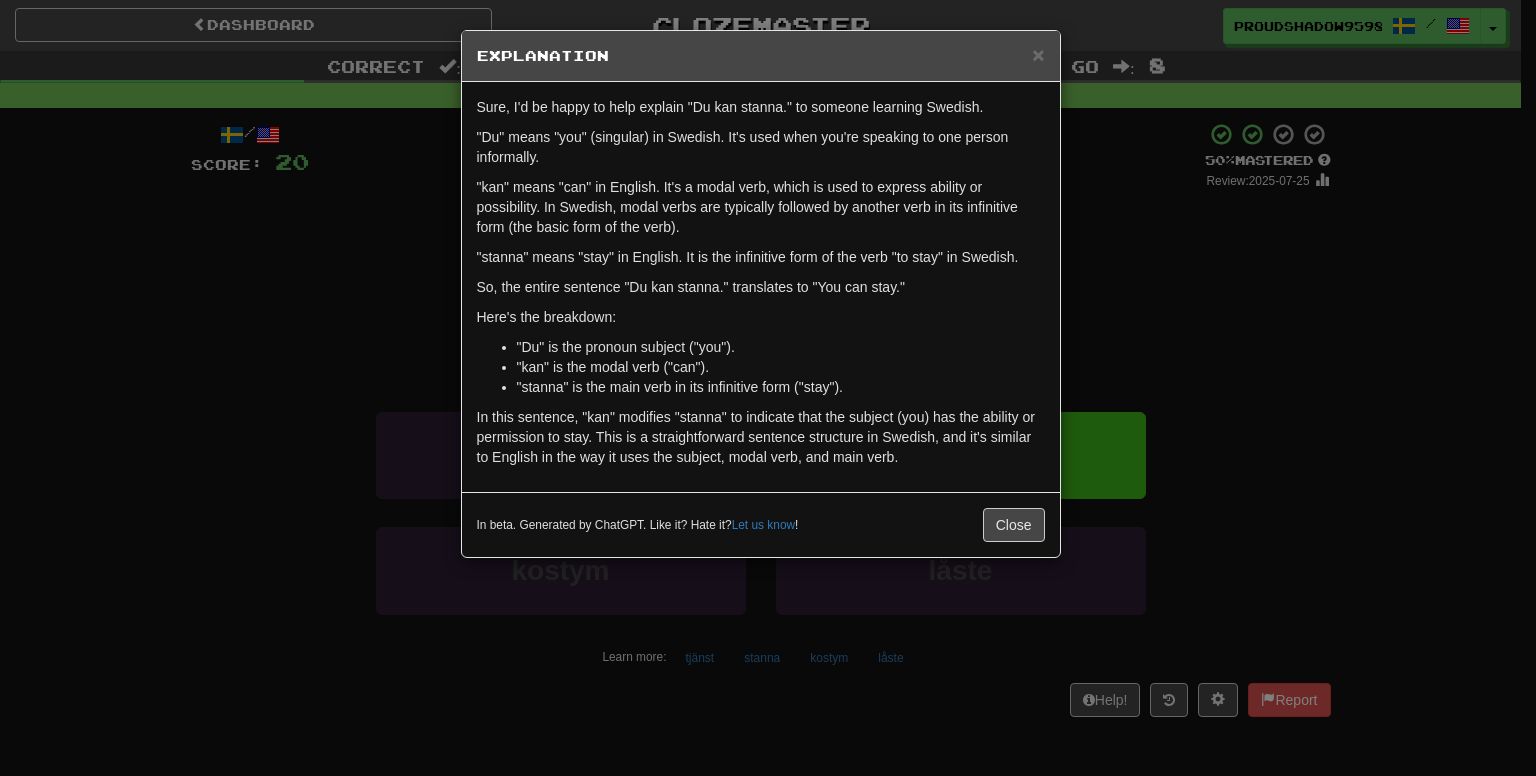 click on "× Explanation Sure, I'd be happy to help explain "Du kan stanna." to someone learning Swedish.
"Du" means "you" (singular) in Swedish. It's used when you're speaking to one person informally.
"kan" means "can" in English. It's a modal verb, which is used to express ability or possibility. In Swedish, modal verbs are typically followed by another verb in its infinitive form (the basic form of the verb).
"stanna" means "stay" in English. It is the infinitive form of the verb "to stay" in Swedish.
So, the entire sentence "Du kan stanna." translates to "You can stay."
Here's the breakdown:
"Du" is the pronoun subject ("you").
"kan" is the modal verb ("can").
"stanna" is the main verb in its infinitive form ("stay").
In this sentence, "kan" modifies "stanna" to indicate that the subject (you) has the ability or permission to stay. This is a straightforward sentence structure in Swedish, and it's similar to English in the way it uses the subject, modal verb, and main verb. Let us know ! Close" at bounding box center (768, 388) 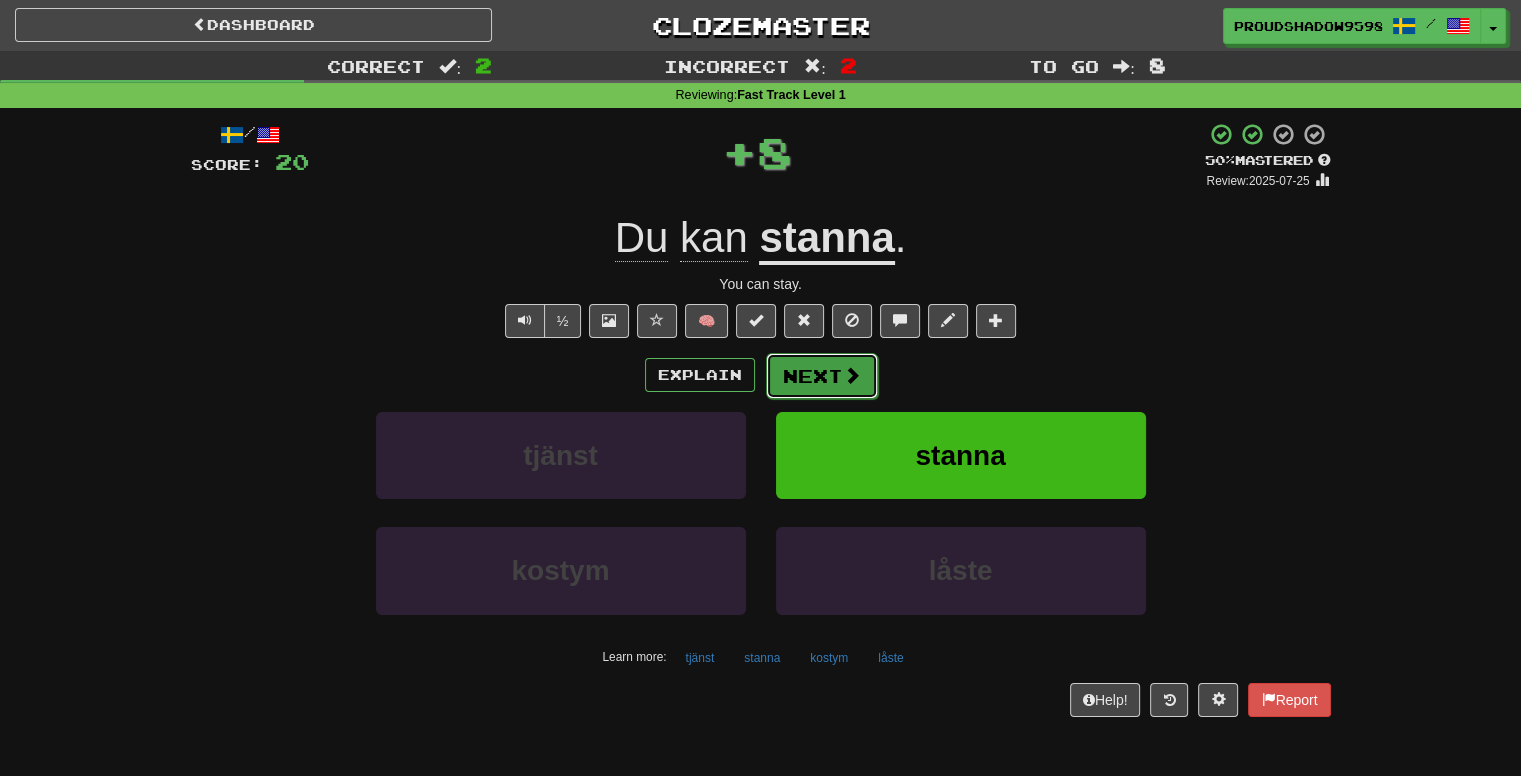 click on "Next" at bounding box center (822, 376) 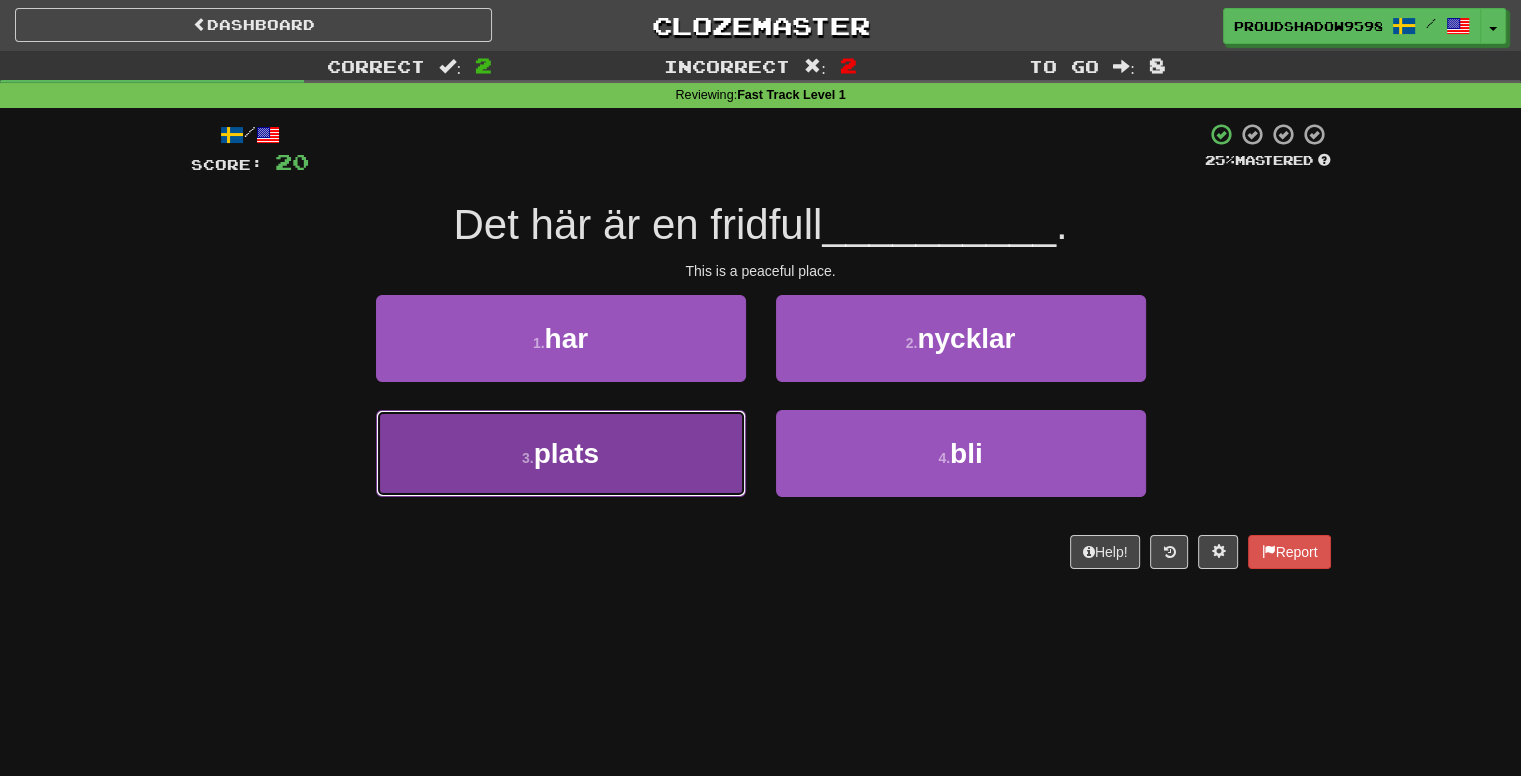 click on "3 .  plats" at bounding box center [561, 453] 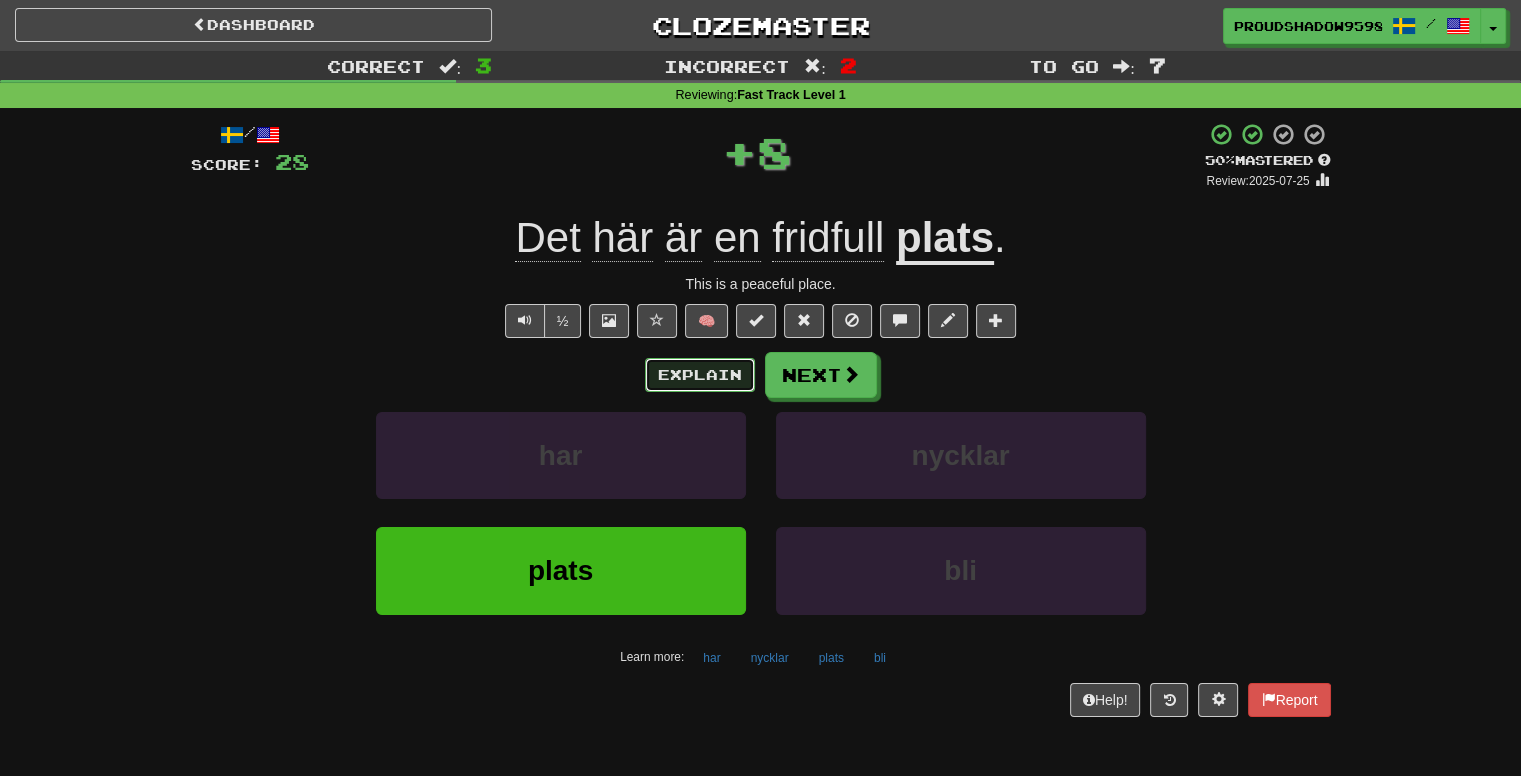 click on "Explain" at bounding box center [700, 375] 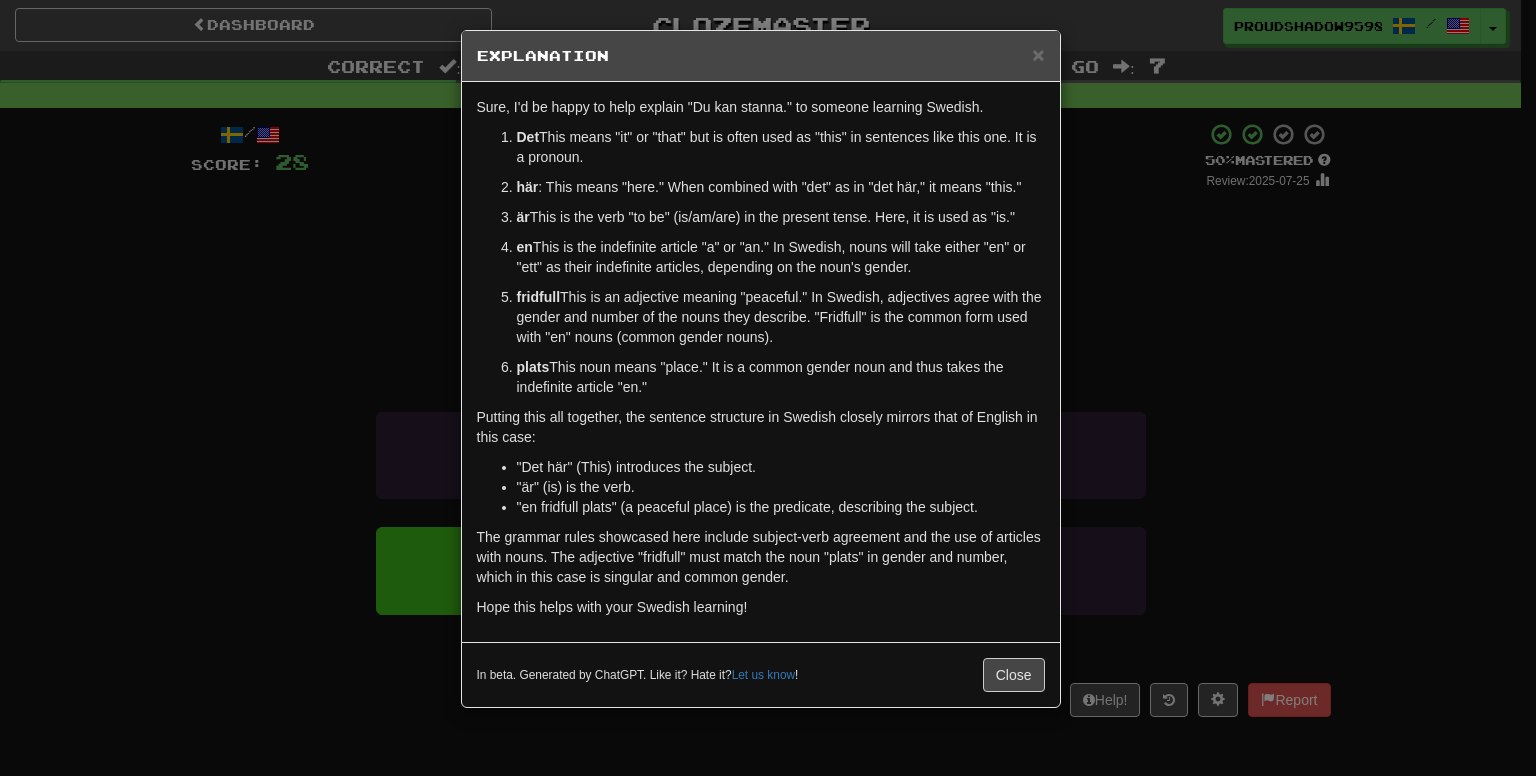 drag, startPoint x: 1337, startPoint y: 347, endPoint x: 1181, endPoint y: 357, distance: 156.32019 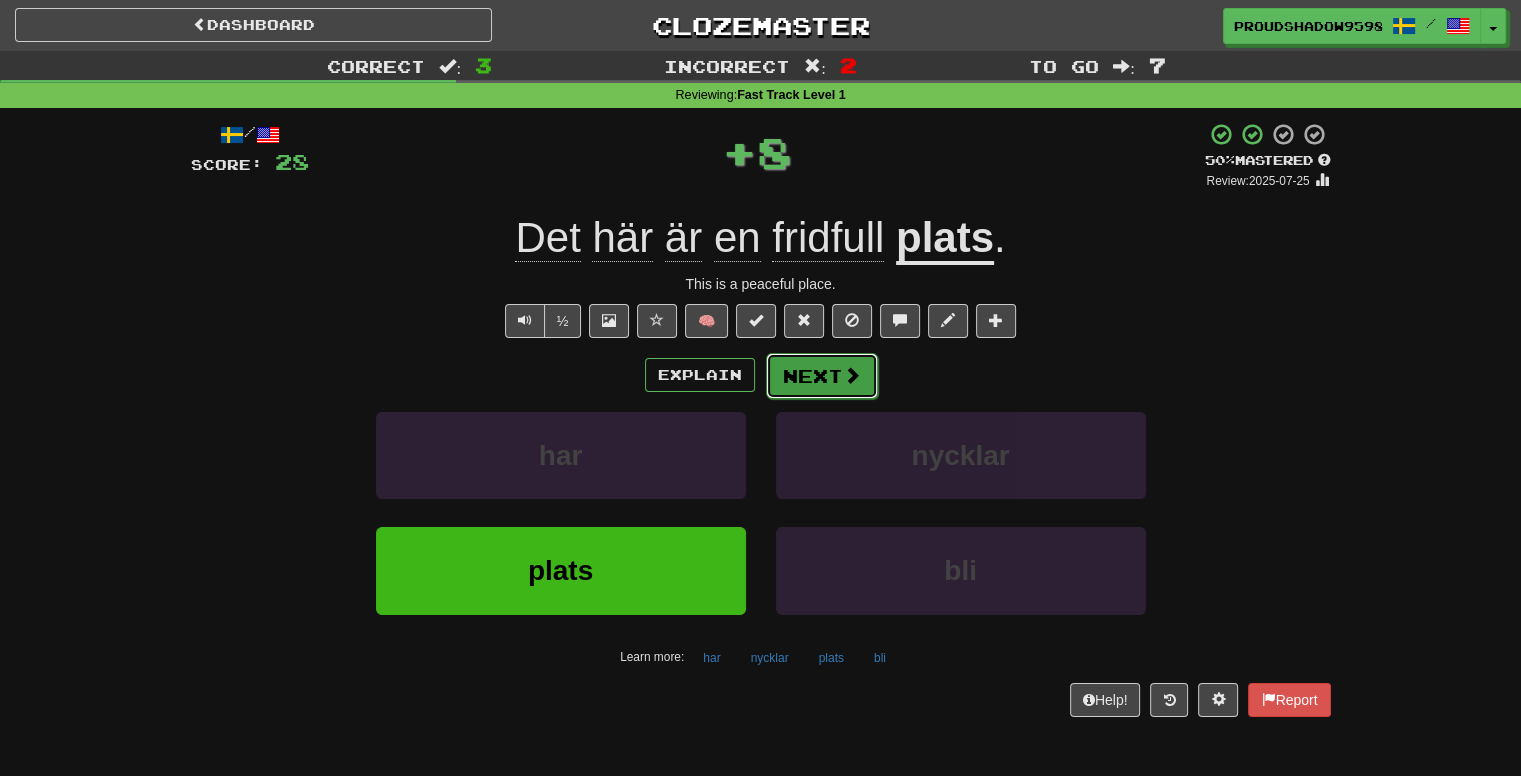 click on "Next" at bounding box center (822, 376) 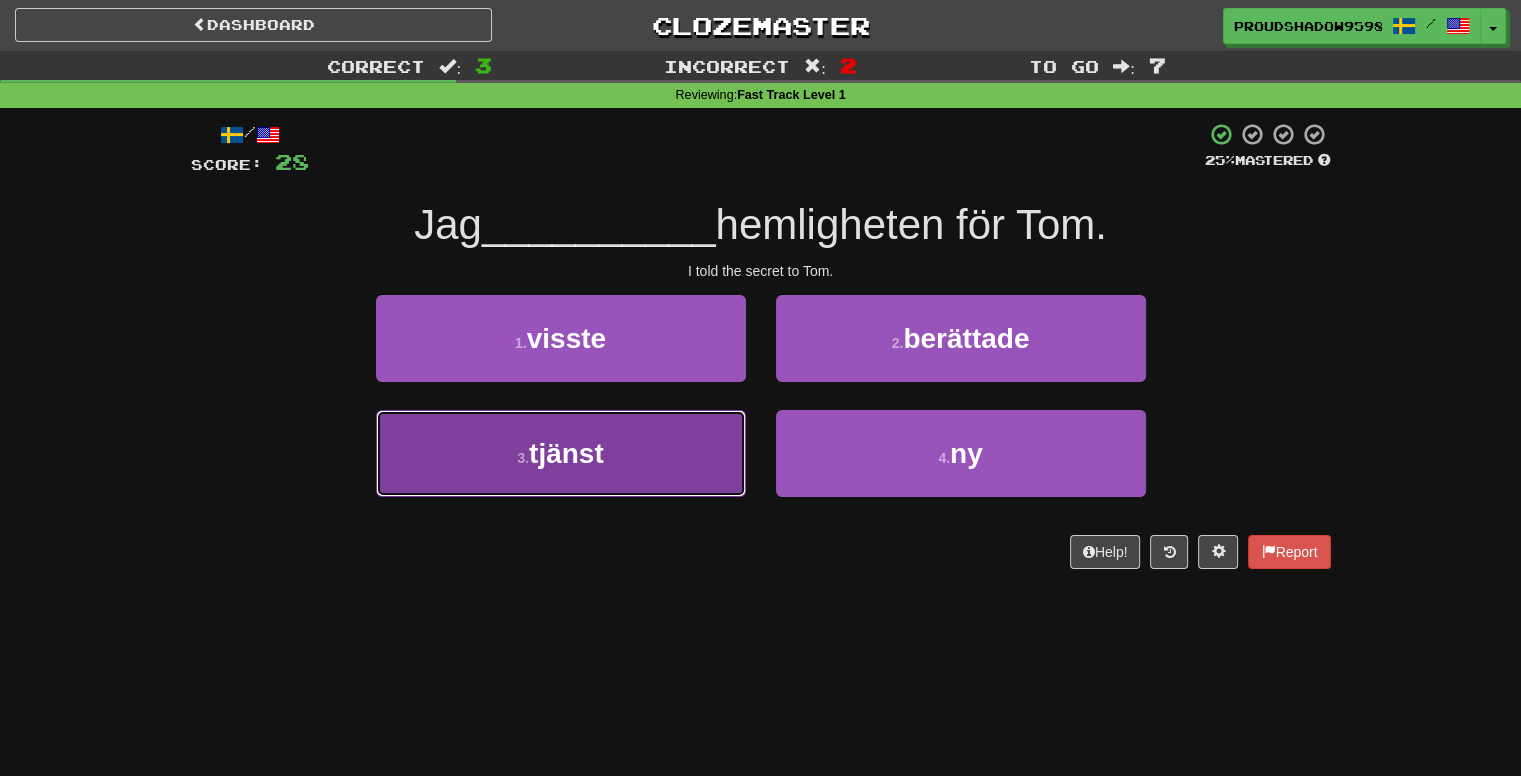 click on "3 .  tjänst" at bounding box center (561, 453) 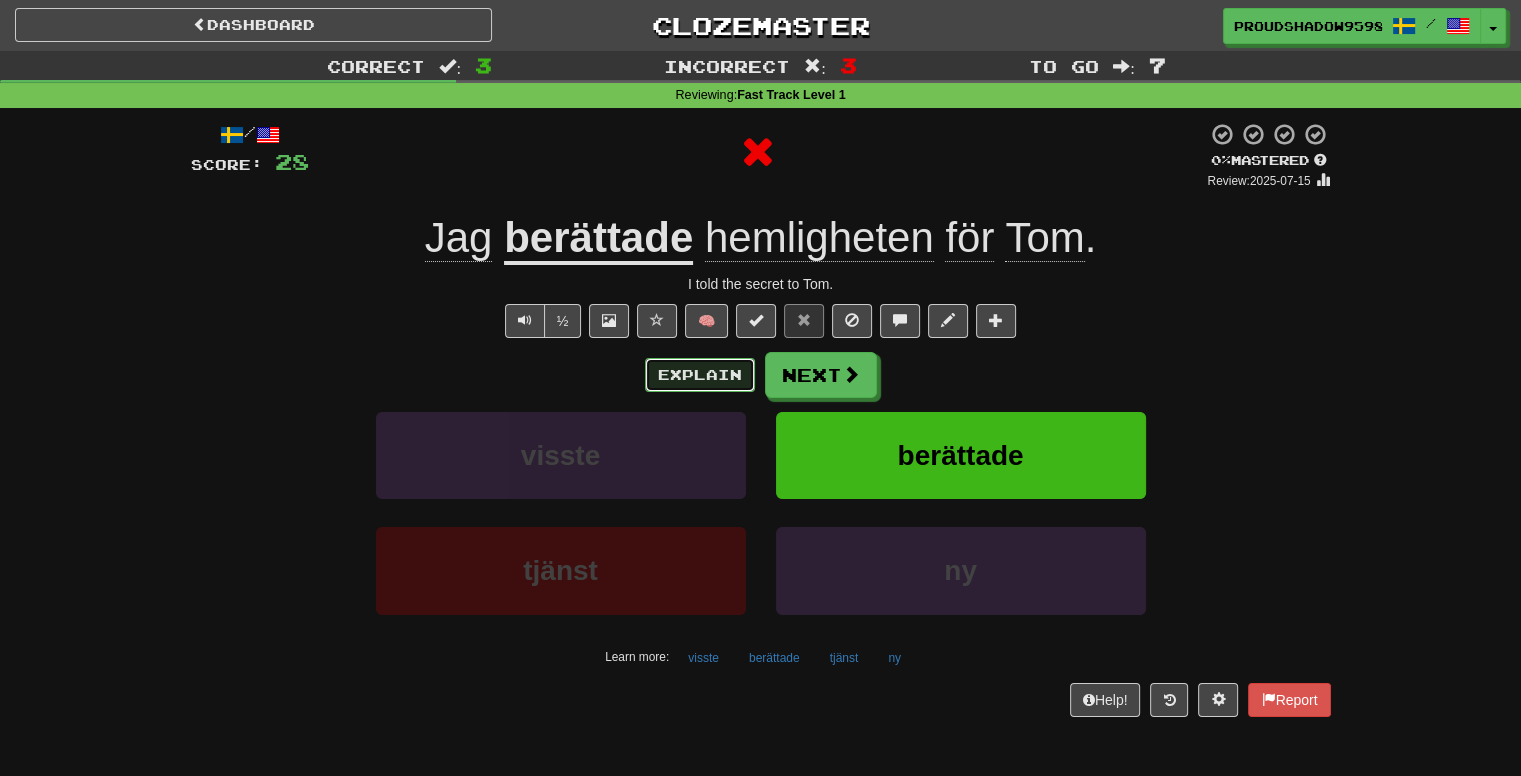 click on "Explain" at bounding box center (700, 375) 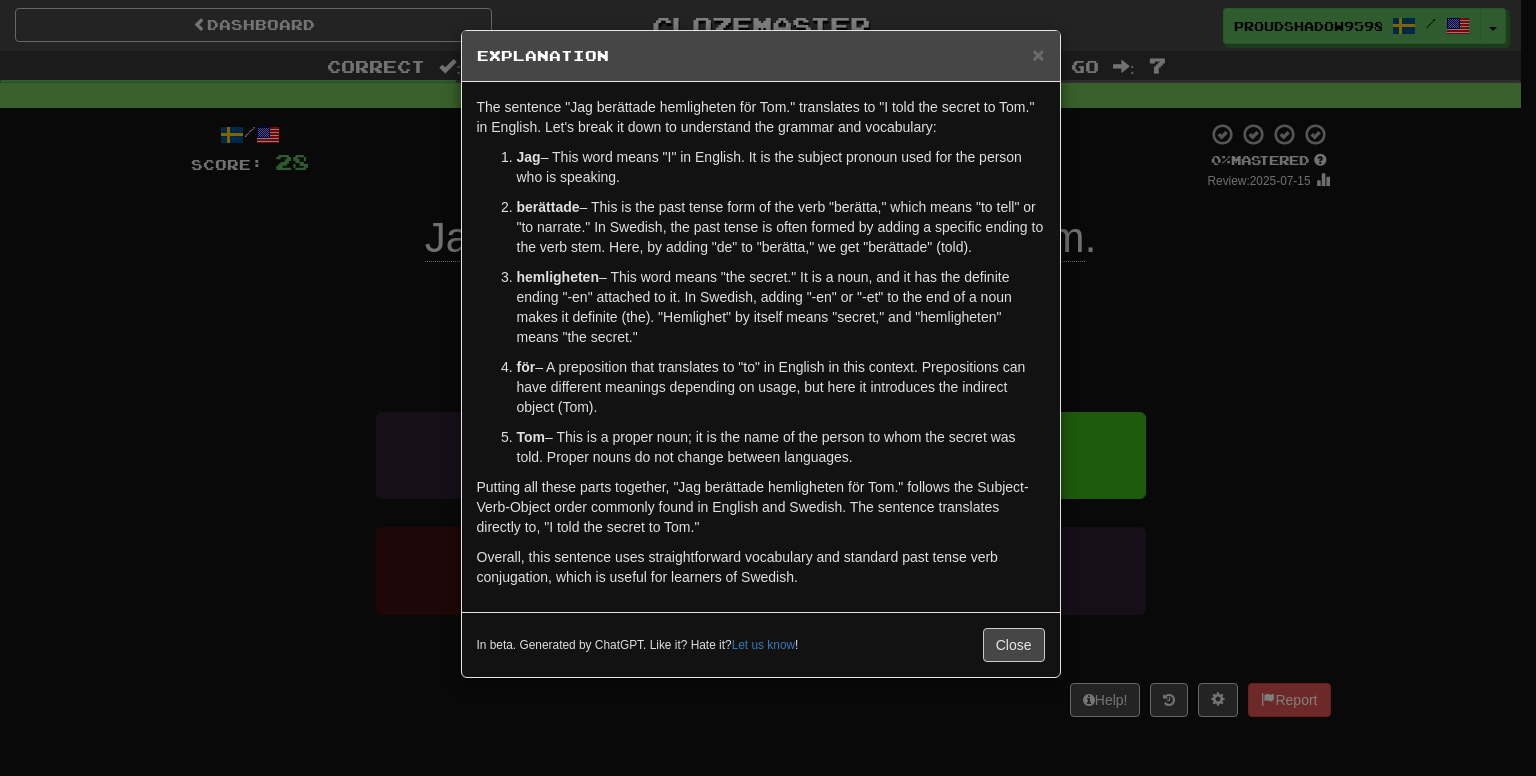 click on "× Explanation The sentence "Jag berättade hemligheten för Tom." translates to "I told the secret to Tom." in English. Let's break it down to understand the grammar and vocabulary:
Jag  – This word means "I" in English. It is the subject pronoun used for the person who is speaking.
berättade  – This is the past tense form of the verb "berätta," which means "to tell" or "to narrate." In Swedish, the past tense is often formed by adding a specific ending to the verb stem. Here, by adding "de" to "berätta," we get "berättade" (told).
hemligheten  – This word means "the secret." It is a noun, and it has the definite ending "-en" attached to it. In Swedish, adding "-en" or "-et" to the end of a noun makes it definite (the). "Hemlighet" by itself means "secret," and "hemligheten" means "the secret."
för
Tom  – This is a proper noun; it is the name of the person to whom the secret was told. Proper nouns do not change between languages.
Let us know ! Close" at bounding box center (768, 388) 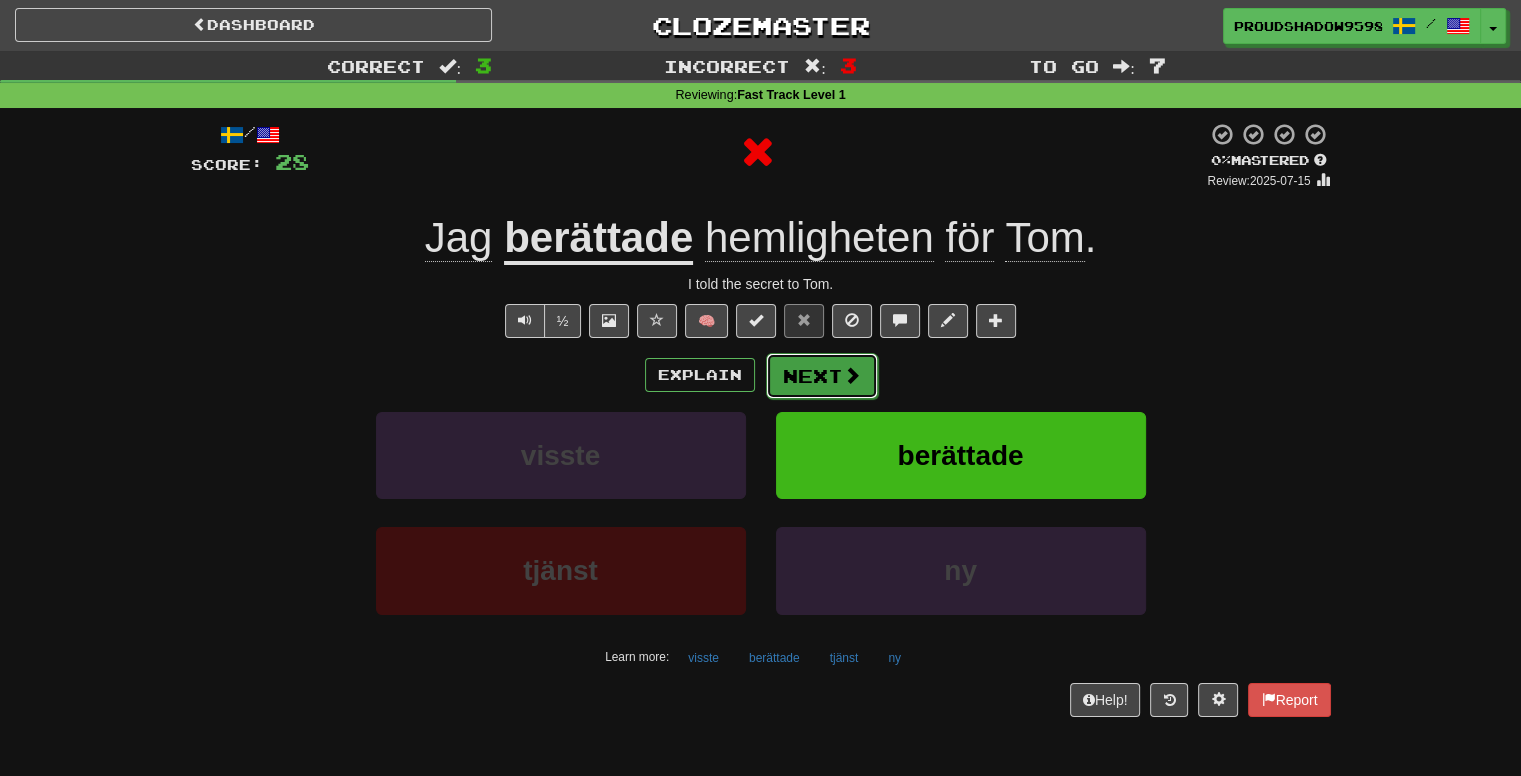 click on "Next" at bounding box center (822, 376) 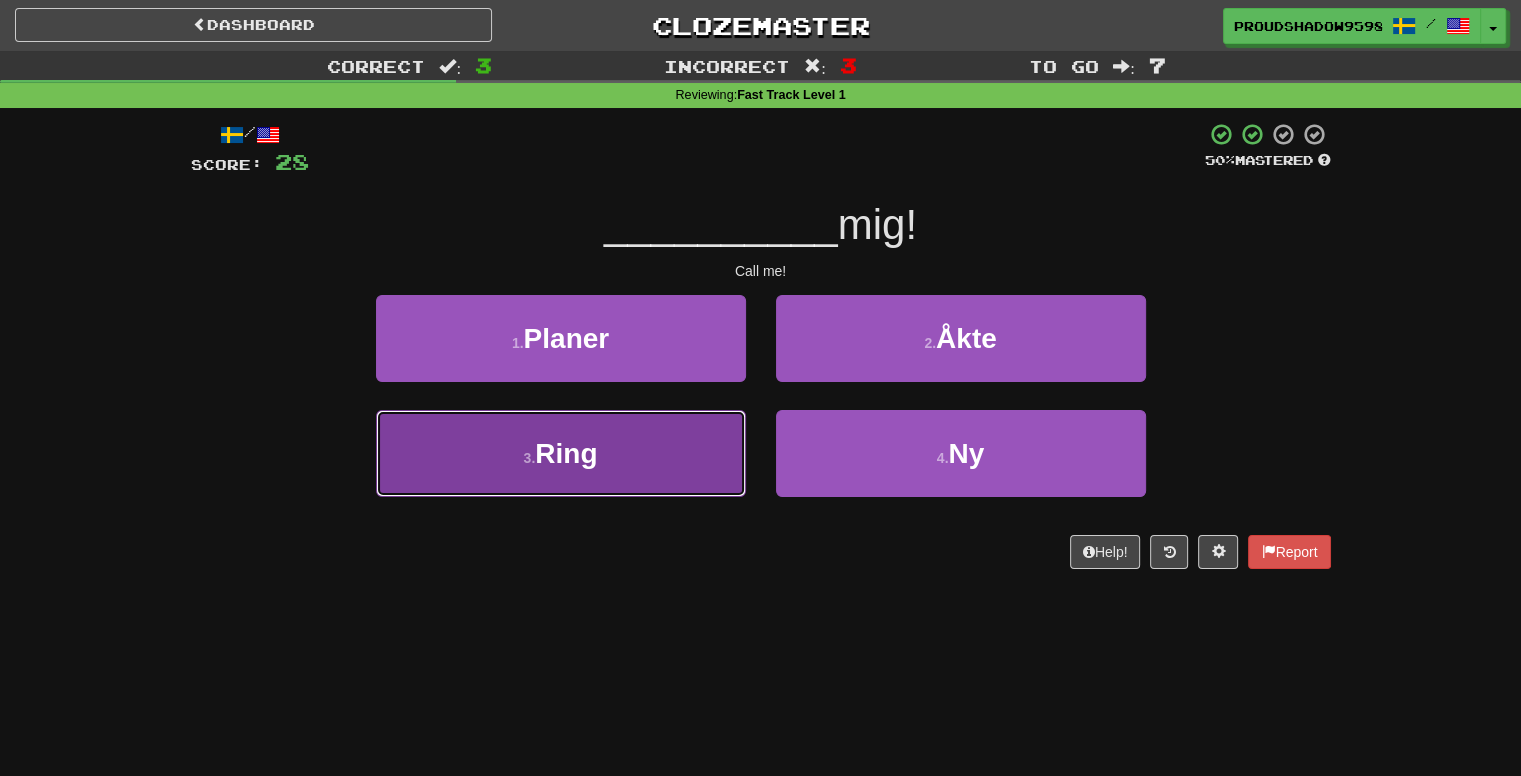 click on "3 .  Ring" at bounding box center (561, 453) 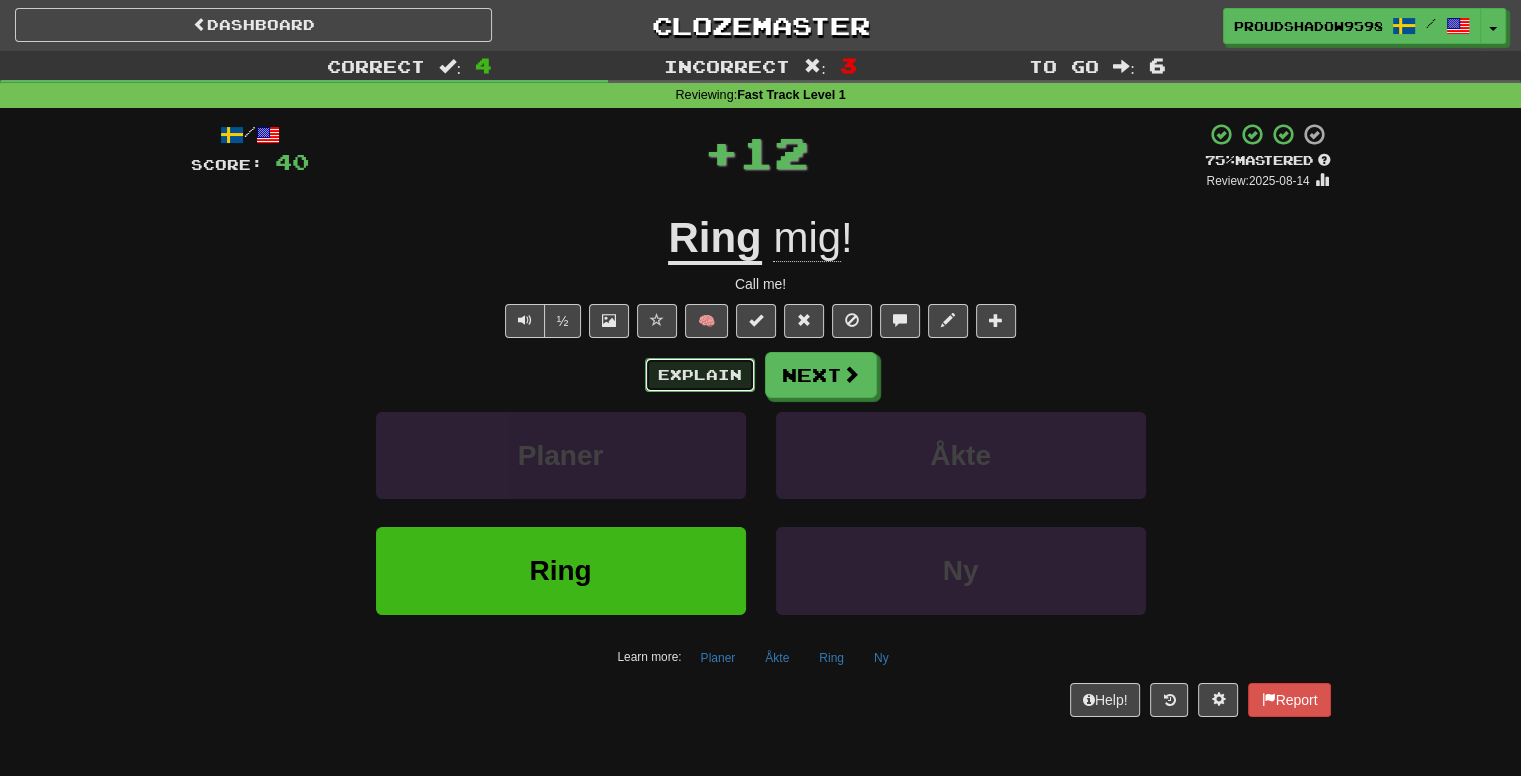 click on "Explain" at bounding box center [700, 375] 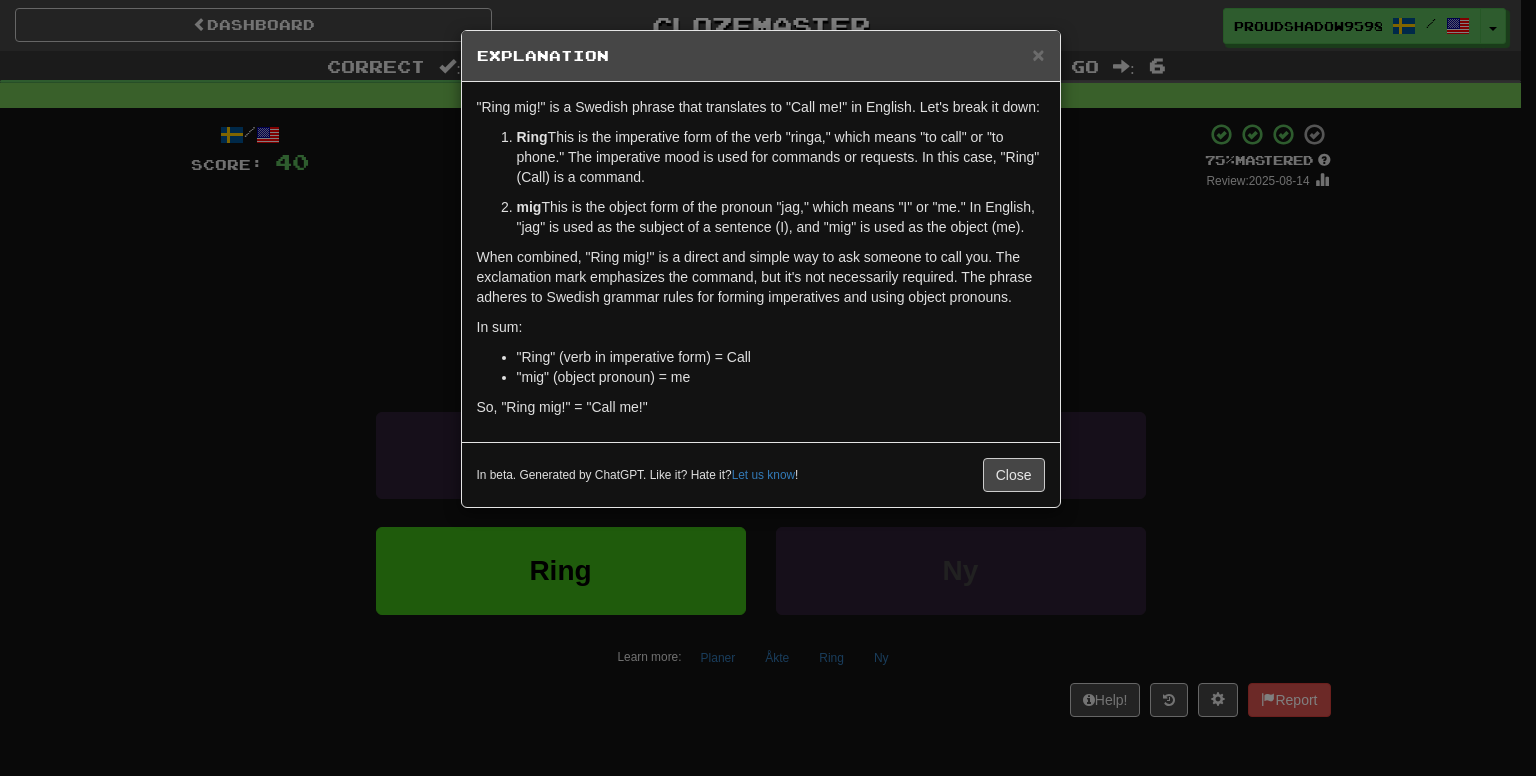 click on "× Explanation "Ring mig!" is a Swedish phrase that translates to "Call me!" in English. Let's break it down:
Ring : This is the imperative form of the verb "ringa," which means "to call" or "to phone." The imperative mood is used for commands or requests. In this case, "Ring" (Call) is a command.
mig : This is the object form of the pronoun "jag," which means "I" or "me." In English, "jag" is used as the subject of a sentence (I), and "mig" is used as the object (me).
When combined, "Ring mig!" is a direct and simple way to ask someone to call you. The exclamation mark emphasizes the command, but it's not necessarily required. The phrase adheres to Swedish grammar rules for forming imperatives and using object pronouns.
In sum:
"Ring" (verb in imperative form) = Call
"mig" (object pronoun) = me
So, "Ring mig!" = "Call me!" In beta. Generated by ChatGPT. Like it? Hate it?  Let us know ! Close" at bounding box center (768, 388) 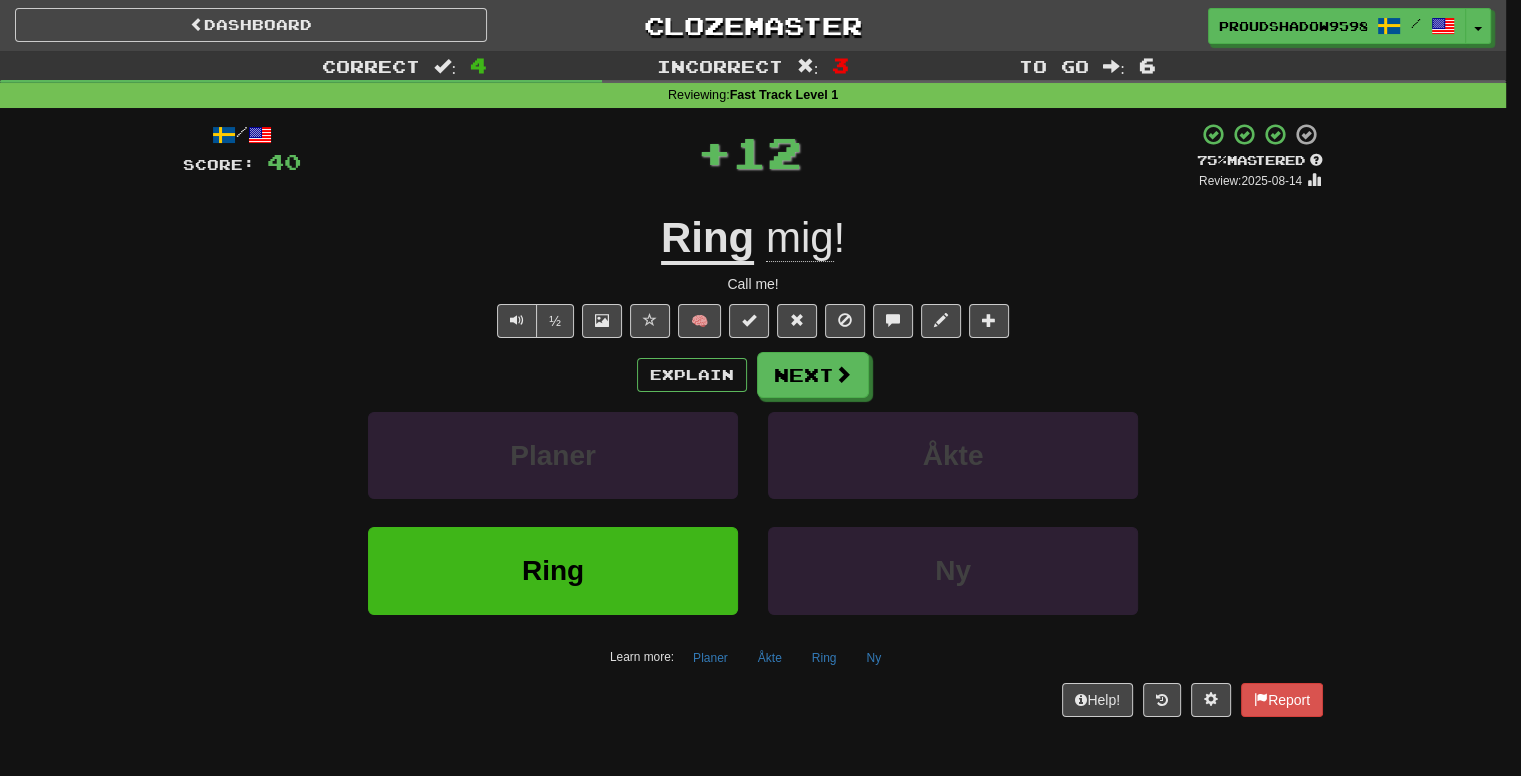 click on "Explain Next Planer Åkte Ring Ny Learn more: Planer Åkte Ring Ny" at bounding box center [753, 512] 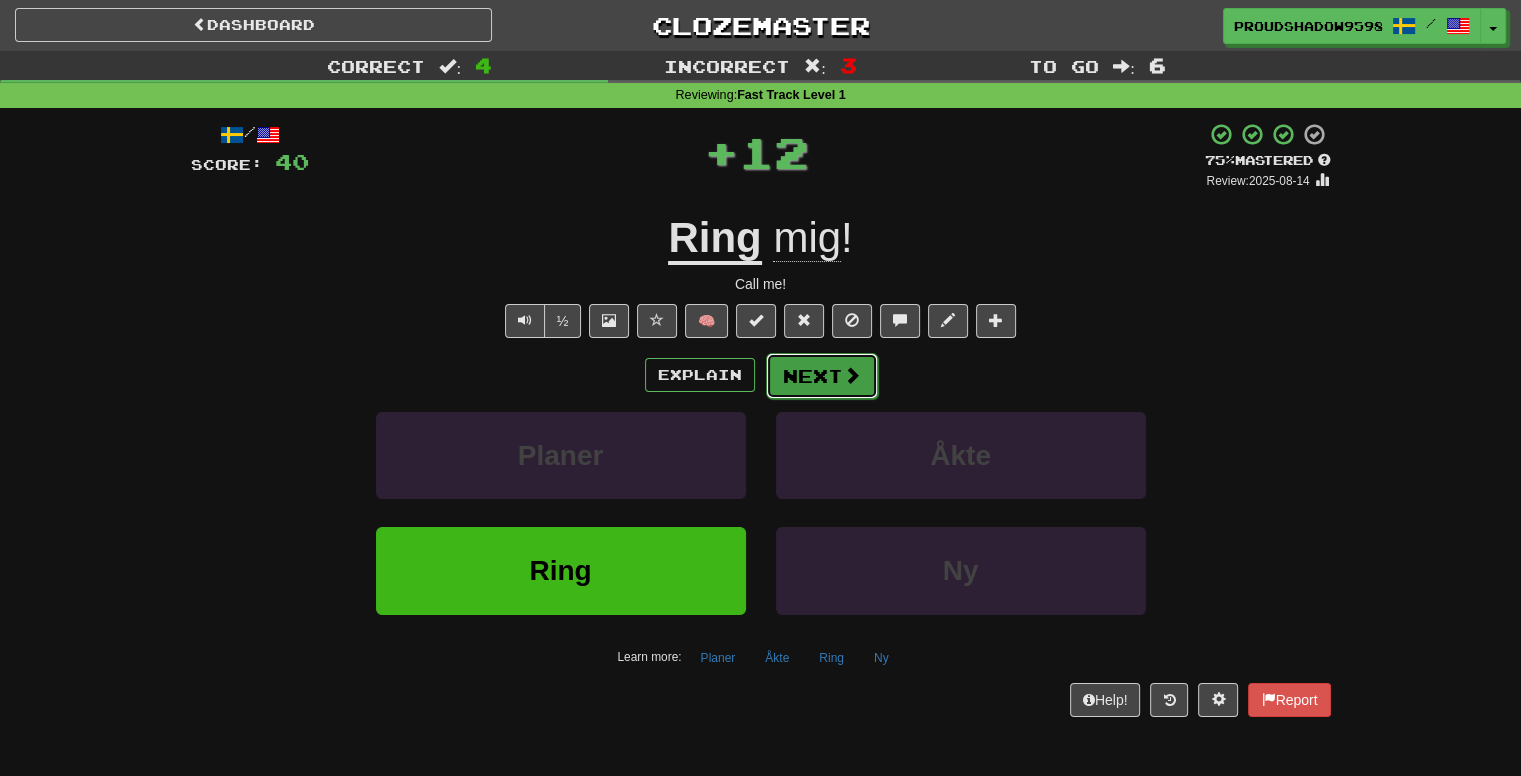 click on "Next" at bounding box center [822, 376] 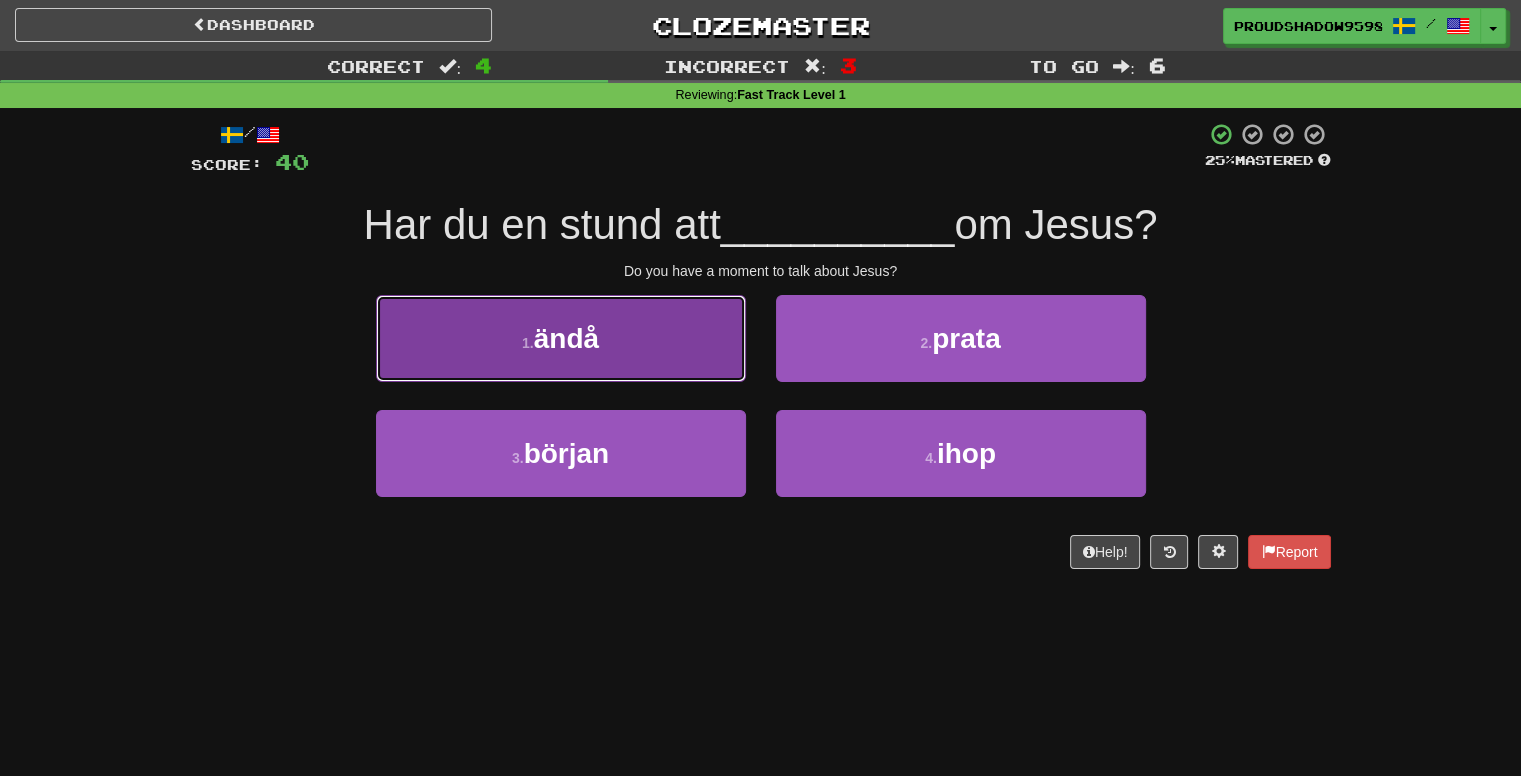 click on "1 .  ändå" at bounding box center (561, 338) 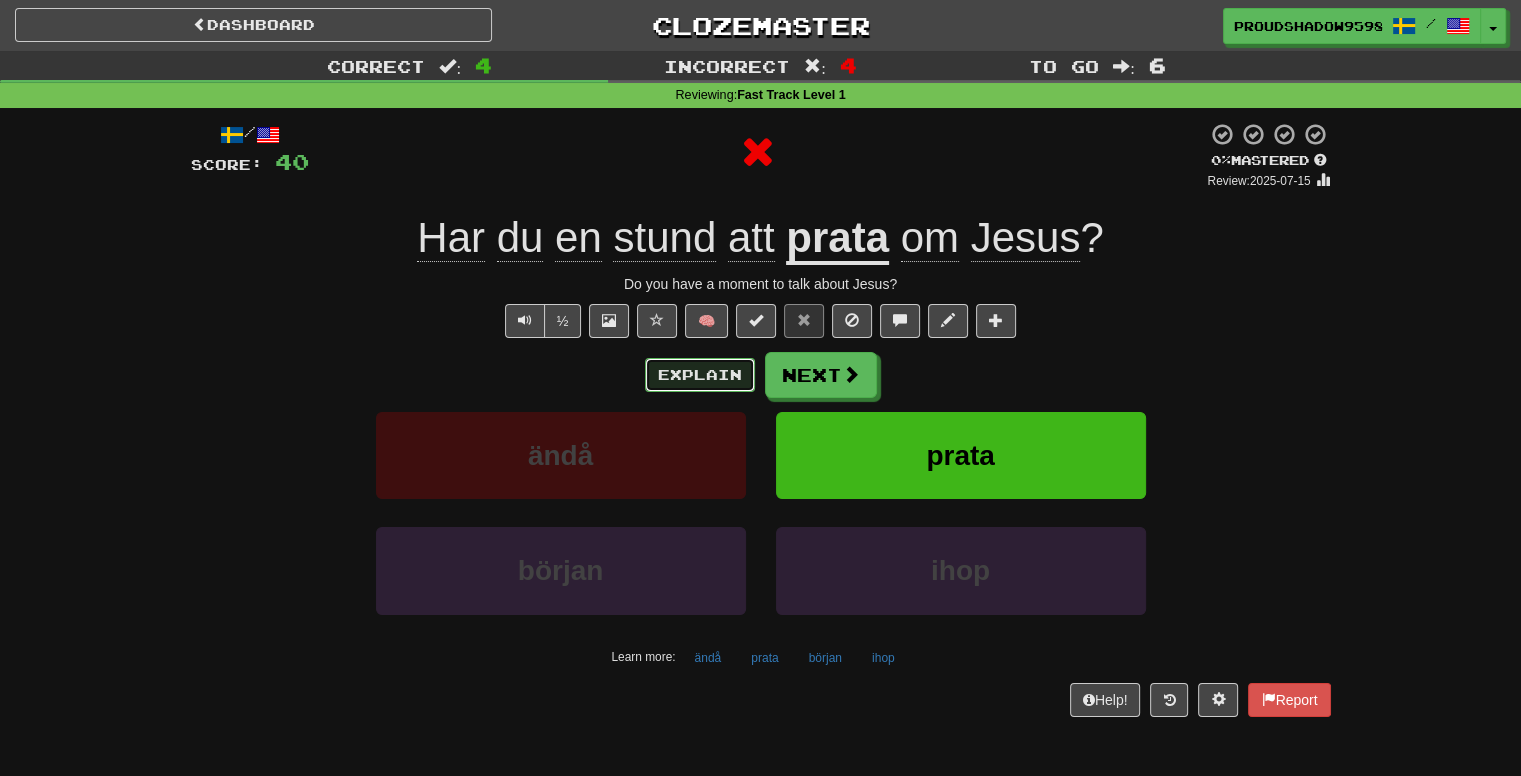 click on "Explain" at bounding box center (700, 375) 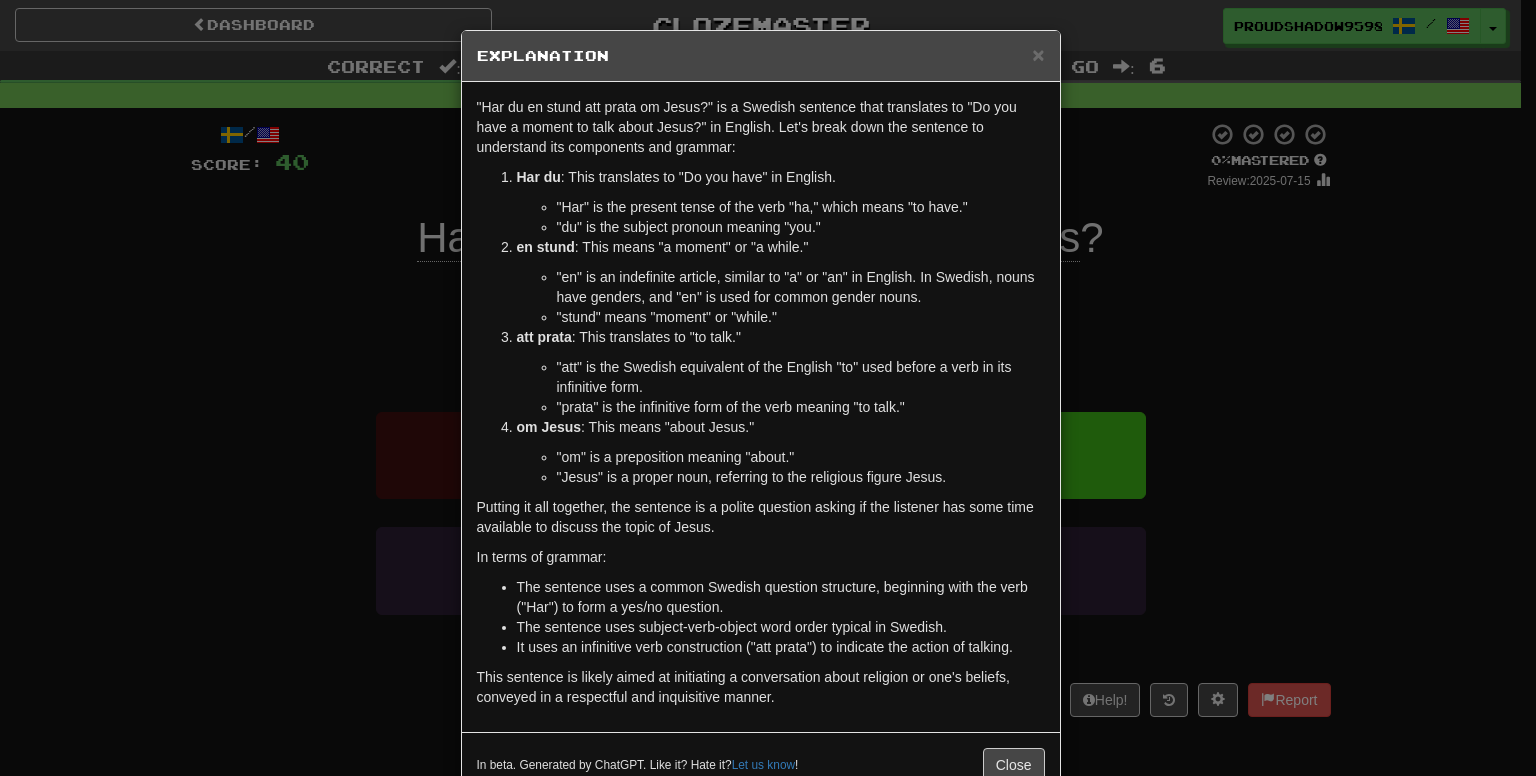 click on "× Explanation "Har du en stund att prata om Jesus?" is a Swedish sentence that translates to "Do you have a moment to talk about Jesus?" in English. Let's break down the sentence to understand its components and grammar:
Har du : This translates to "Do you have" in English.
"Har" is the present tense of the verb "ha," which means "to have."
"du" is the subject pronoun meaning "you."
en stund : This means "a moment" or "a while."
"en" is an indefinite article, similar to "a" or "an" in English. In Swedish, nouns have genders, and "en" is used for common gender nouns.
"stund" means "moment" or "while."
att prata : This translates to "to talk."
"att" is the Swedish equivalent of the English "to" used before a verb in its infinitive form.
"prata" is the infinitive form of the verb meaning "to talk."
om Jesus : This means "about Jesus."
"om" is a preposition meaning "about."
"Jesus" is a proper noun, referring to the religious figure Jesus." at bounding box center (768, 388) 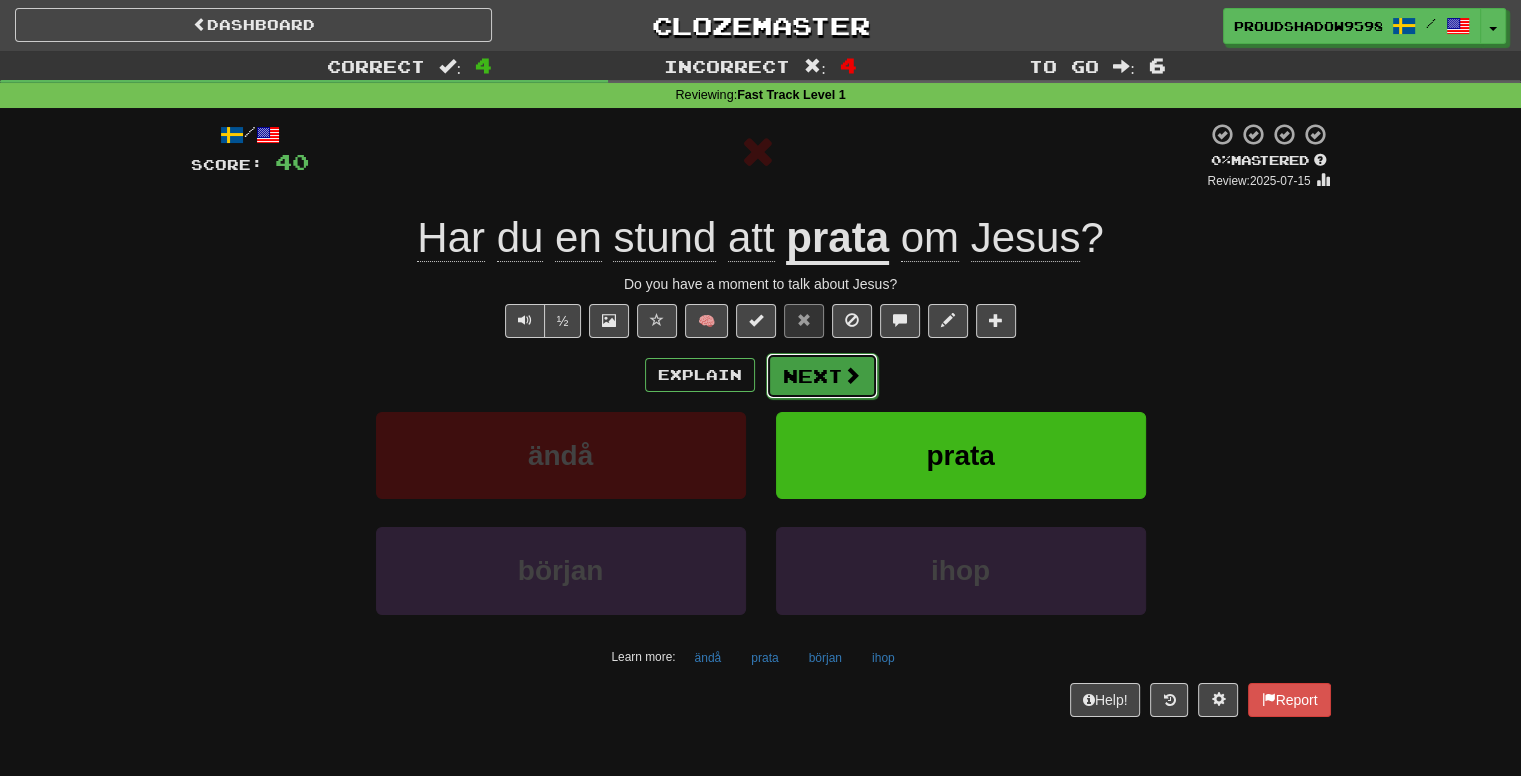 click on "Next" at bounding box center [822, 376] 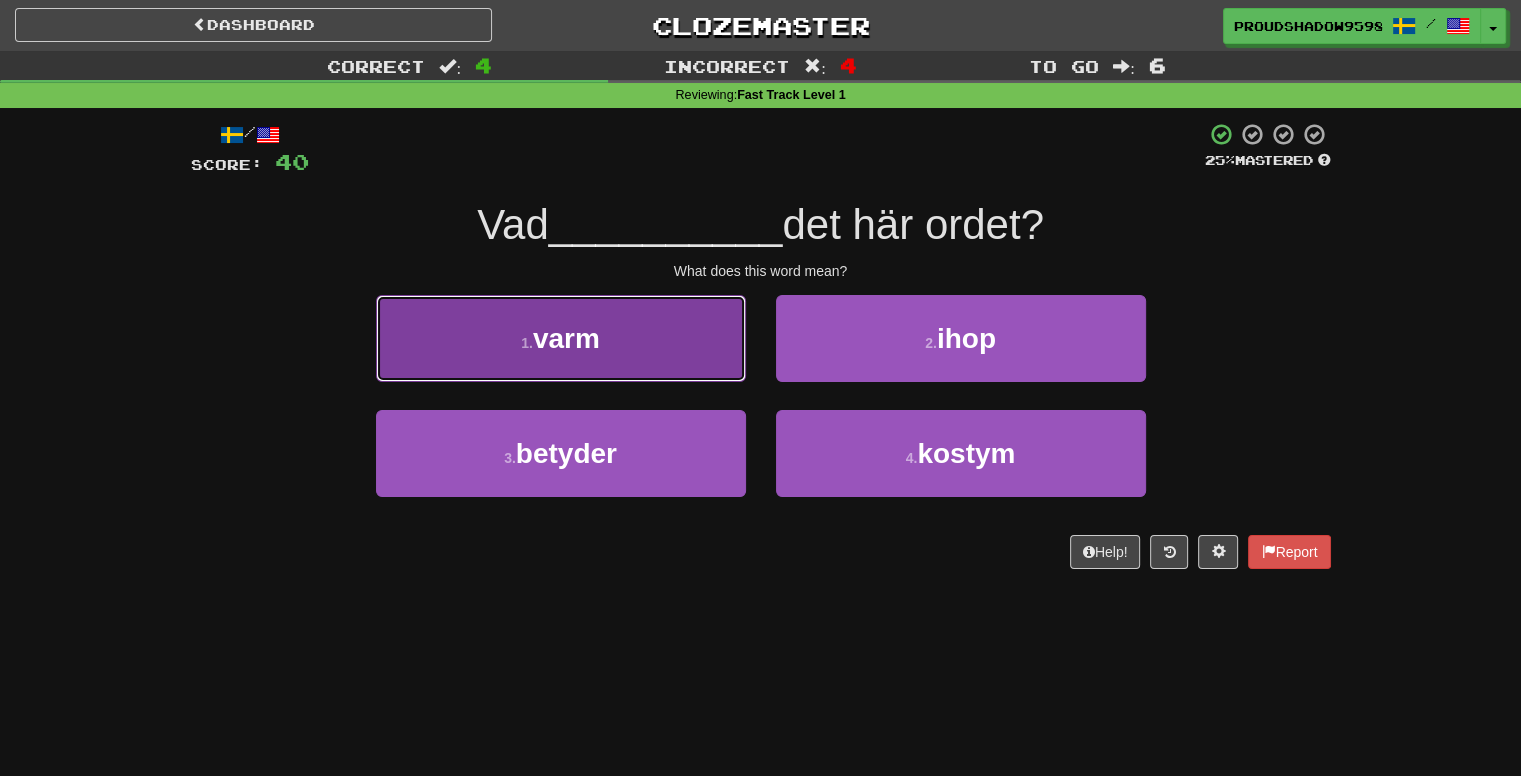 click on "1 .  varm" at bounding box center [561, 338] 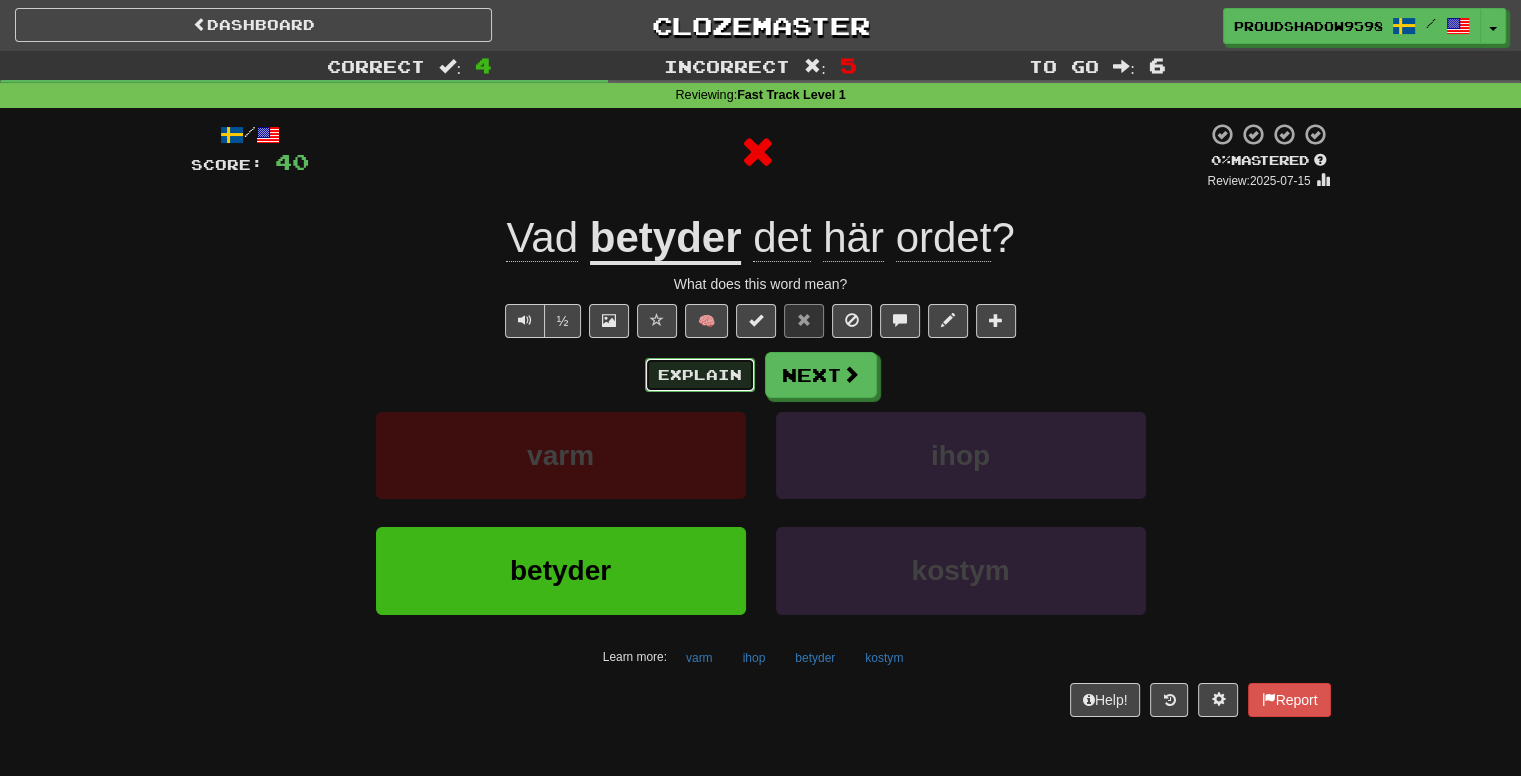 click on "Explain" at bounding box center [700, 375] 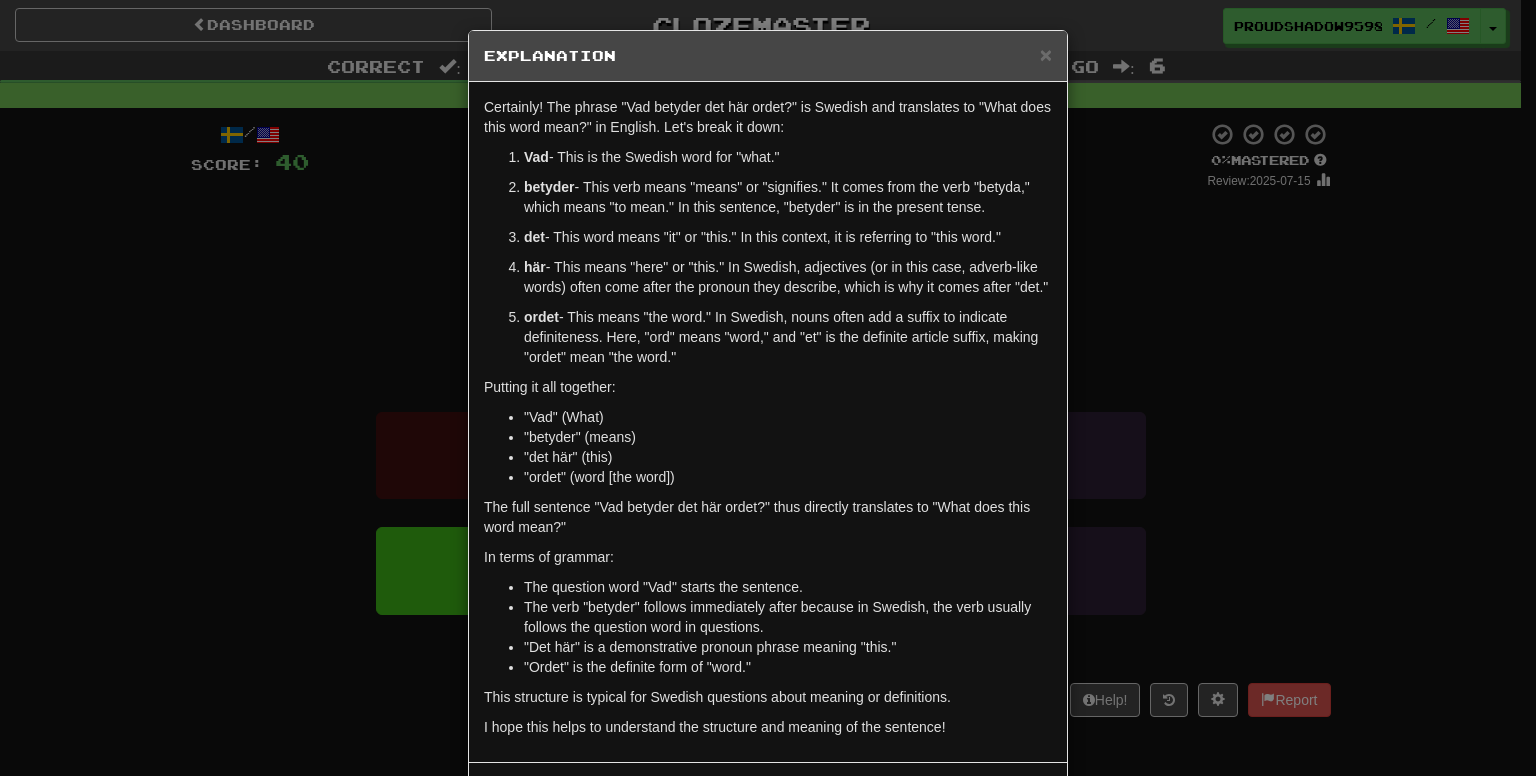 click on "× Explanation Certainly! The phrase "Vad betyder det här ordet?" is Swedish and translates to "What does this word mean?" in English. Let's break it down:
Vad  - This is the Swedish word for "what."
betyder  - This verb means "means" or "signifies." It comes from the verb "betyda," which means "to mean." In this sentence, "betyder" is in the present tense.
det  - This word means "it" or "this." In this context, it is referring to "this word."
här  - This means "here" or "this." In Swedish, adjectives (or in this case, adverb-like words) often come after the pronoun they describe, which is why it comes after "det."
ordet  - This means "the word." In Swedish, nouns often add a suffix to indicate definiteness. Here, "ord" means "word," and "et" is the definite article suffix, making "ordet" mean "the word."
Putting it all together:
"Vad" (What)
"betyder" (means)
"det här" (this)
"ordet" (word [the word])
In terms of grammar:
Let us know !" at bounding box center [768, 388] 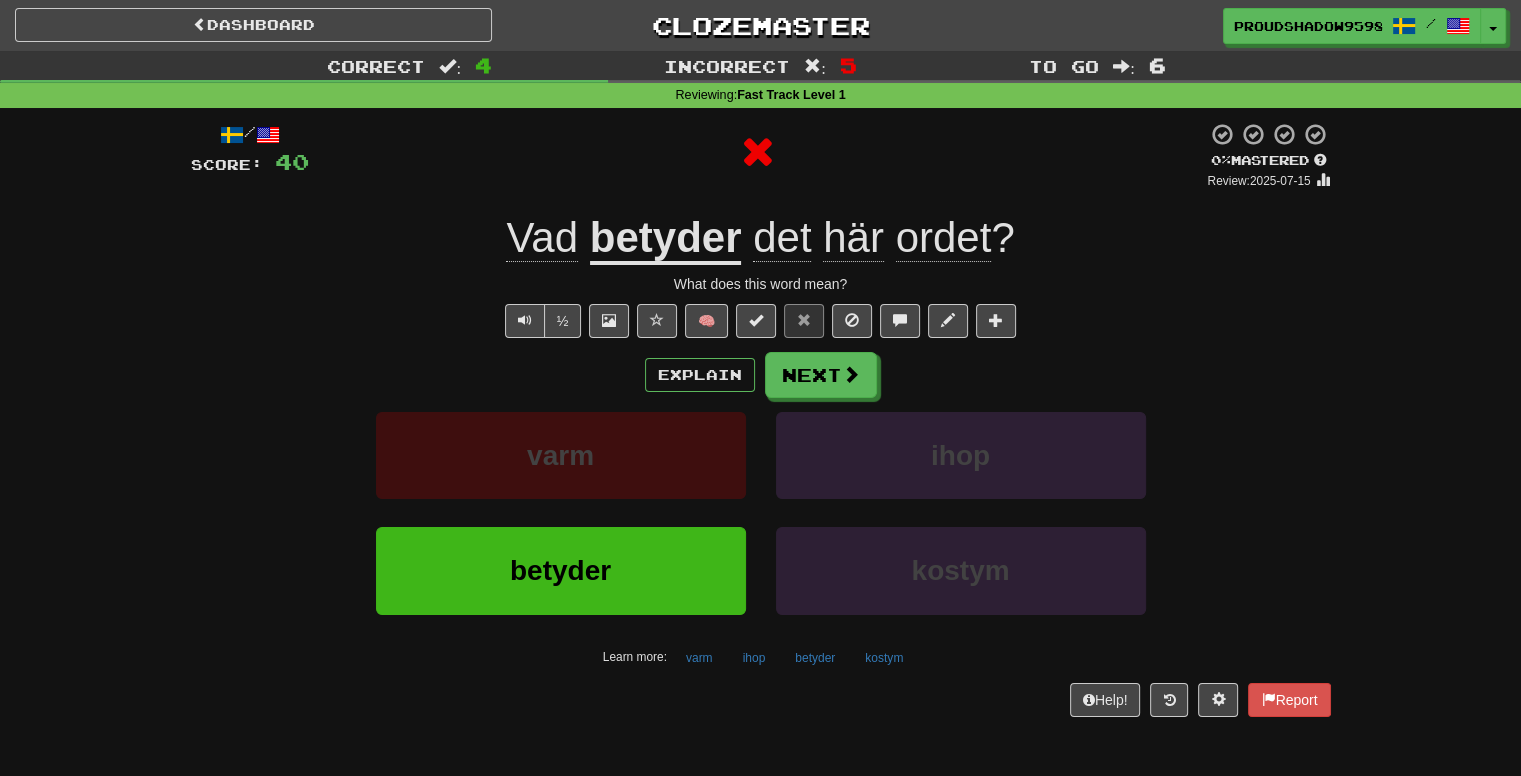 click on "Explain Next" at bounding box center (761, 375) 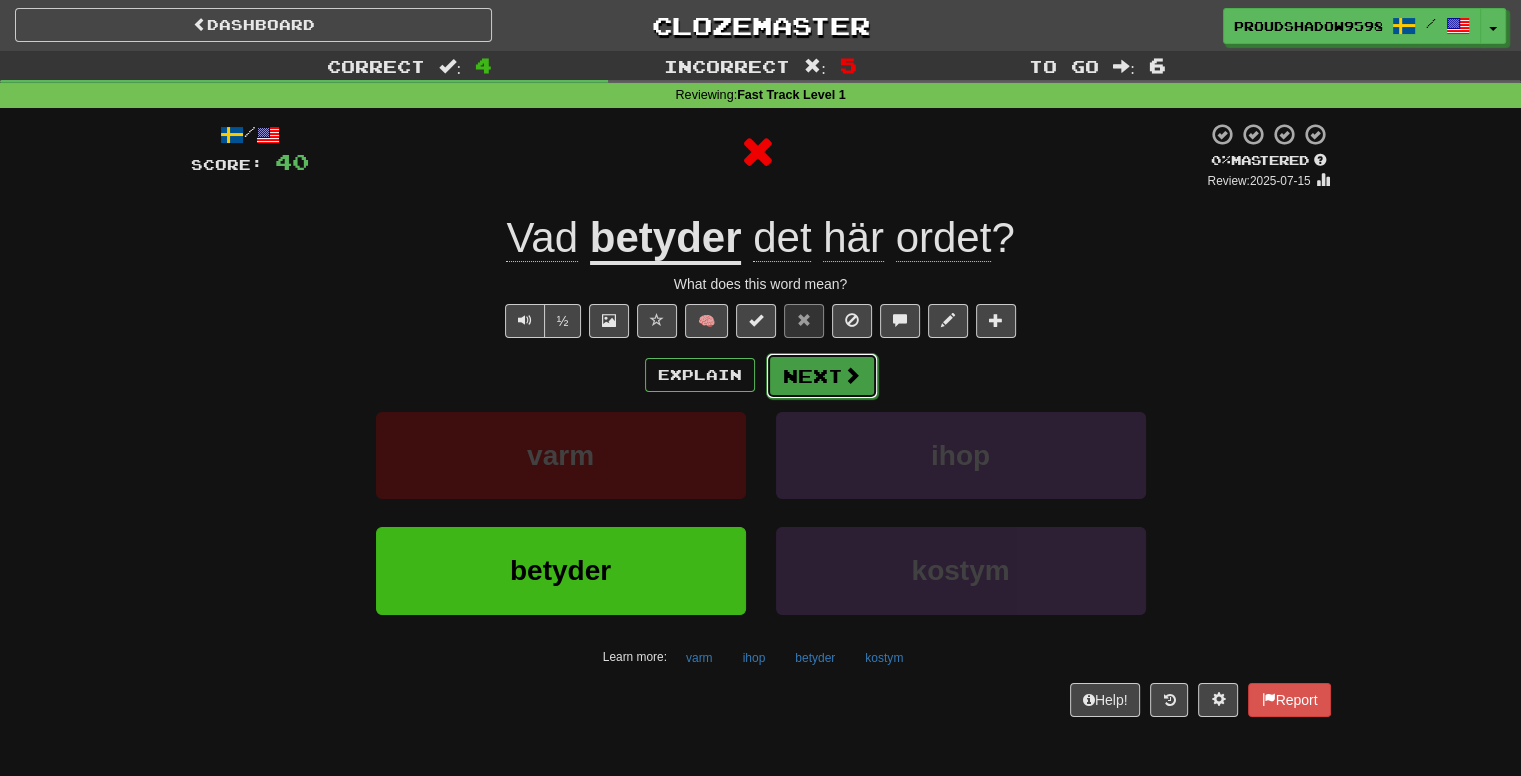 click on "Next" at bounding box center [822, 376] 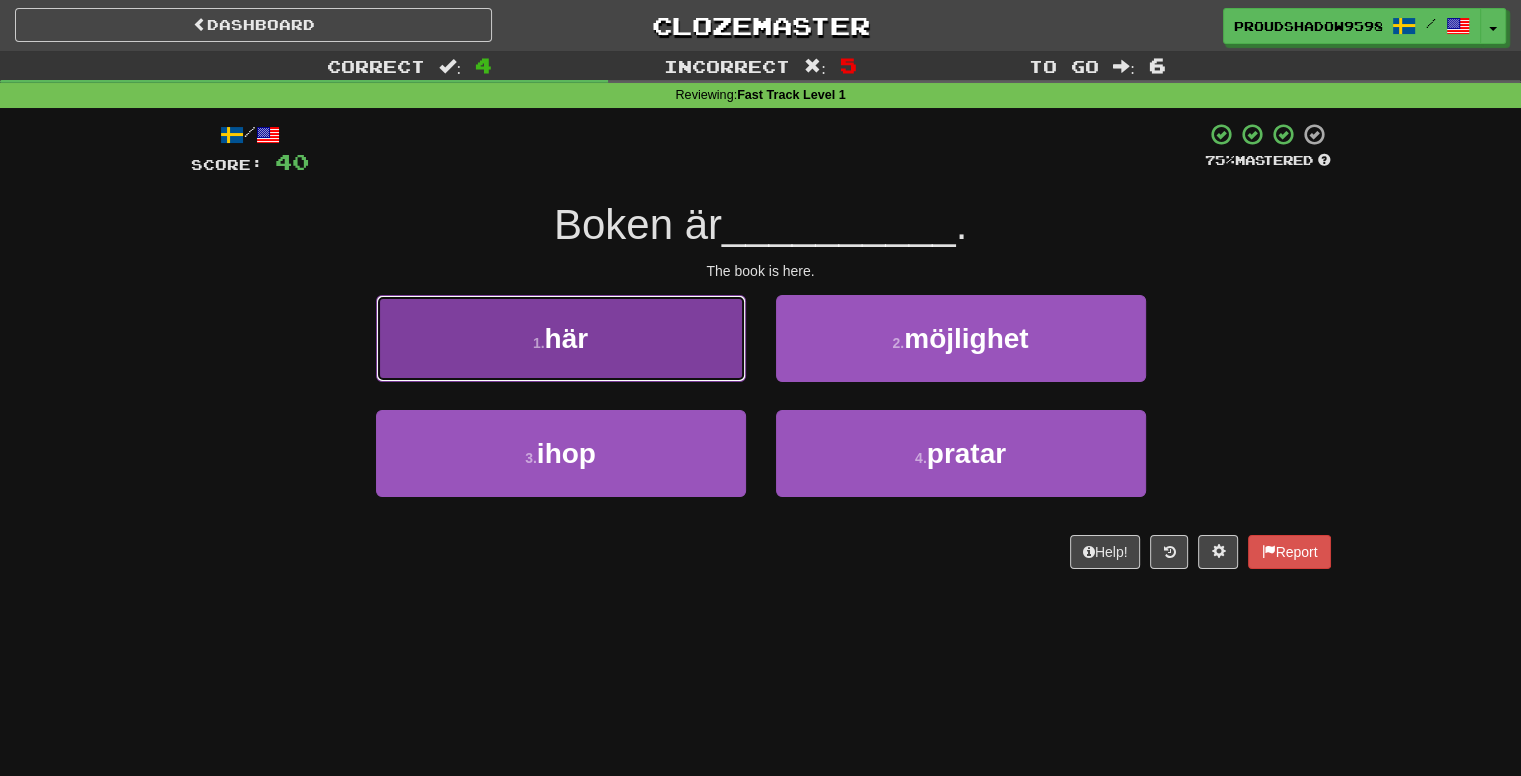 click on "1 .  här" at bounding box center [561, 338] 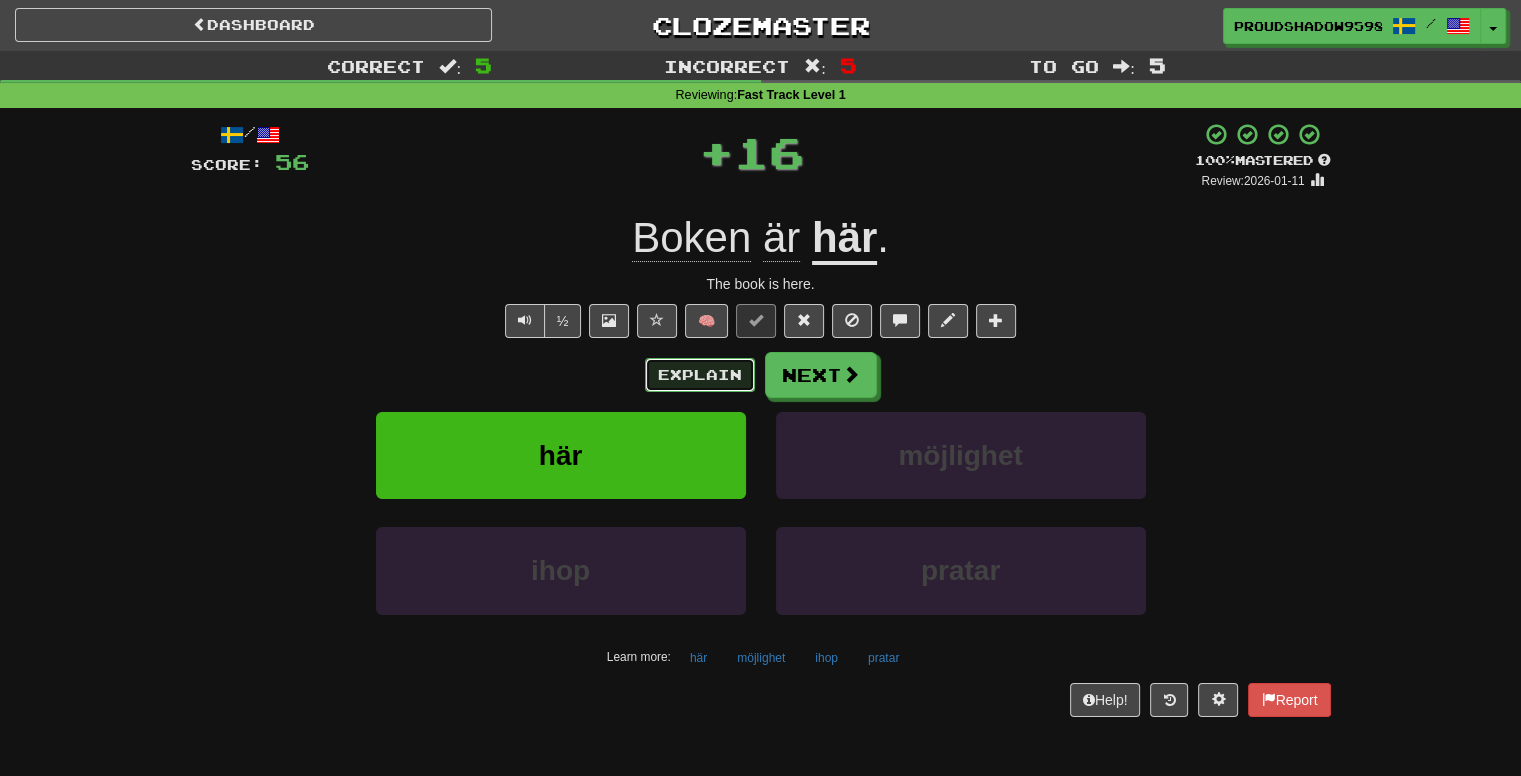 click on "Explain" at bounding box center (700, 375) 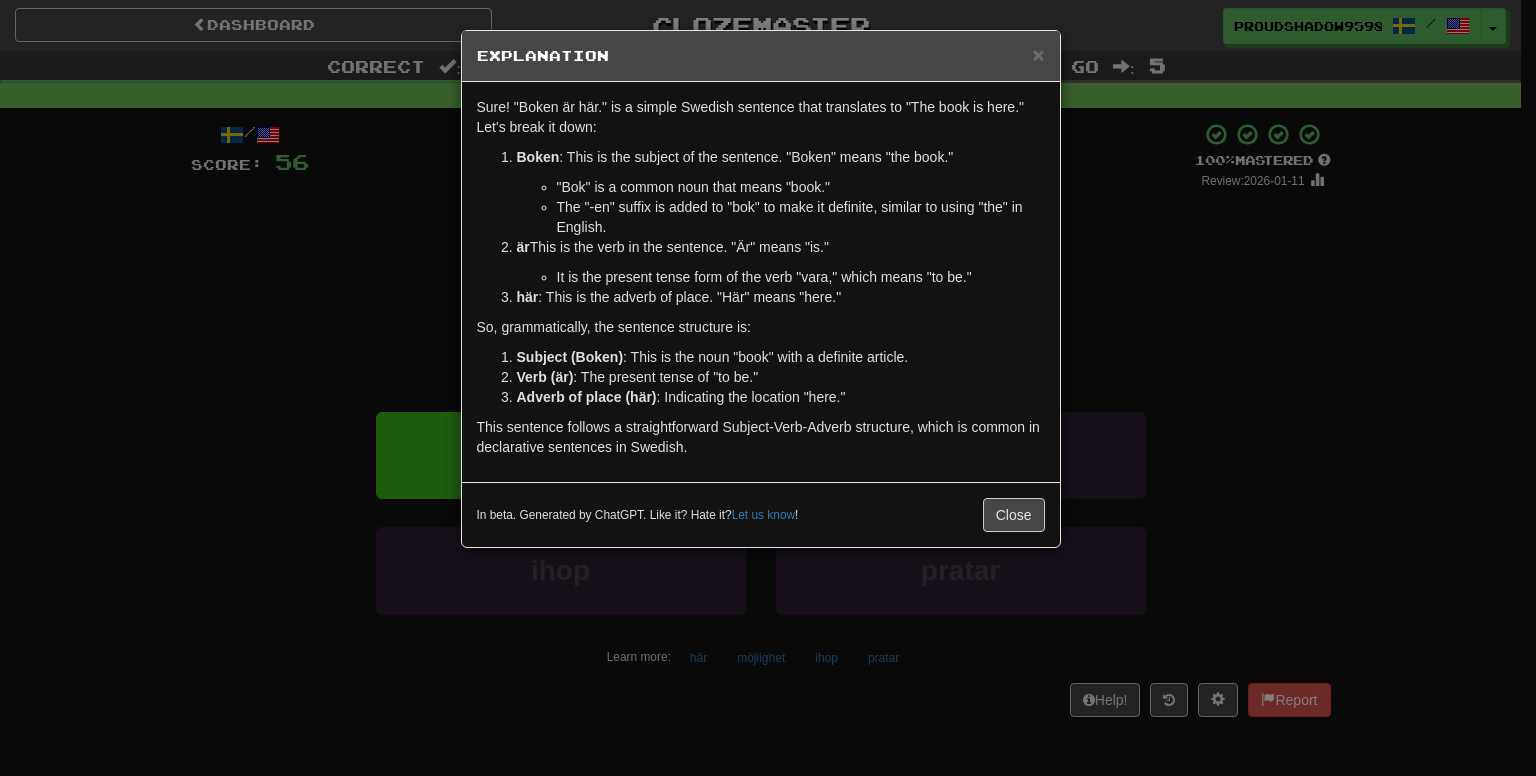 click on "× Explanation Sure! "Boken är här." is a simple Swedish sentence that translates to "The book is here." in English. Let's break it down:
Boken : This is the subject of the sentence. "Boken" means "the book."
"Bok" is a common noun that means "book."
The "-en" suffix is added to "bok" to make it definite, similar to using "the" in English.
är : This is the verb in the sentence. "Är" means "is."
It is the present tense form of the verb "vara," which means "to be."
här : This is the adverb of place. "Här" means "here."
So, grammatically, the sentence structure is:
Subject (Boken) : The noun "book" with a definite article.
Verb (är) : The present tense of "to be."
Adverb of place (här) : Indicating the location "here."
This sentence follows a straightforward Subject-Verb-Adverb structure, which is common in declarative sentences in Swedish. In beta. Generated by ChatGPT. Like it? Hate it?  Let us know ! Close" at bounding box center (768, 388) 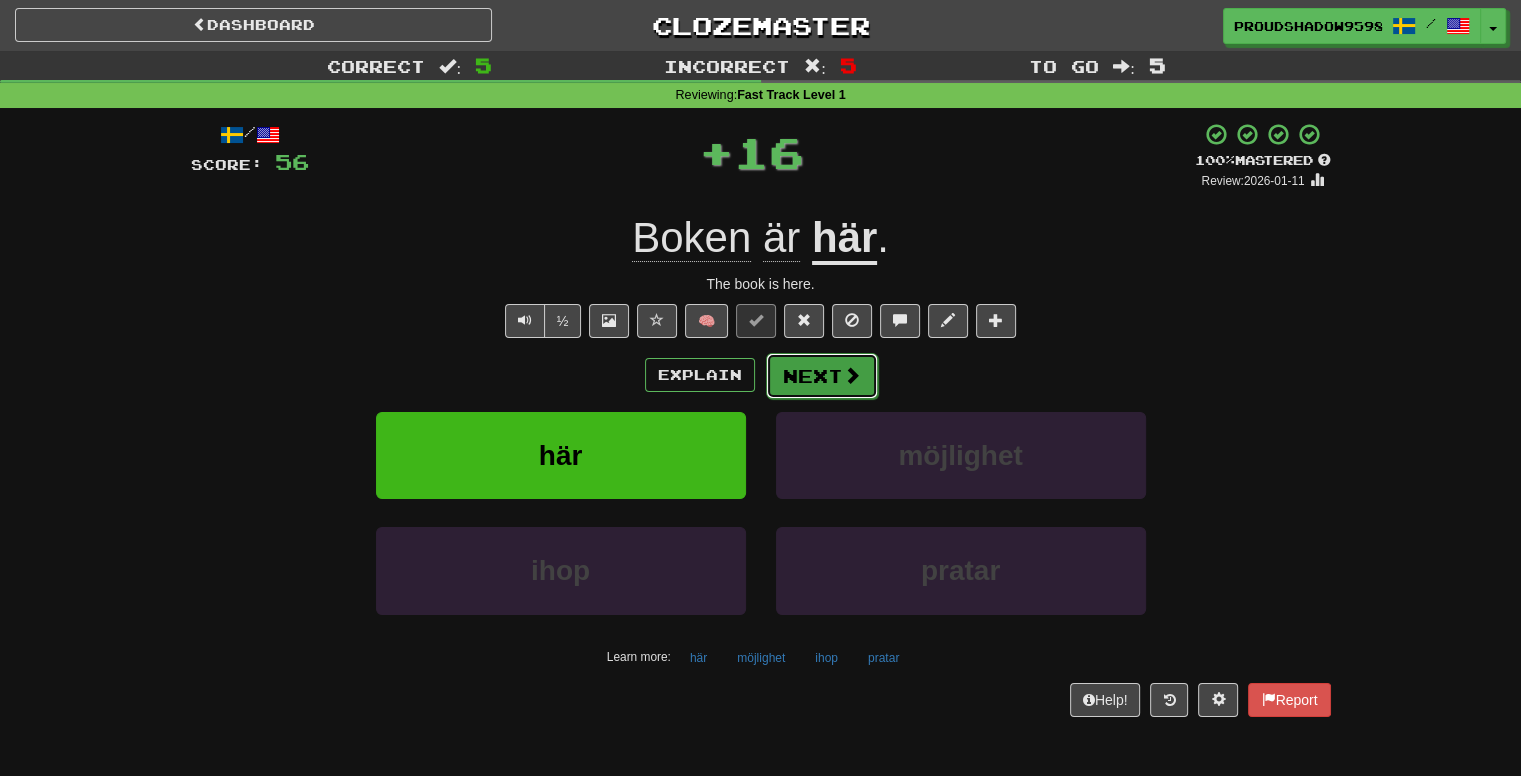 click at bounding box center (852, 375) 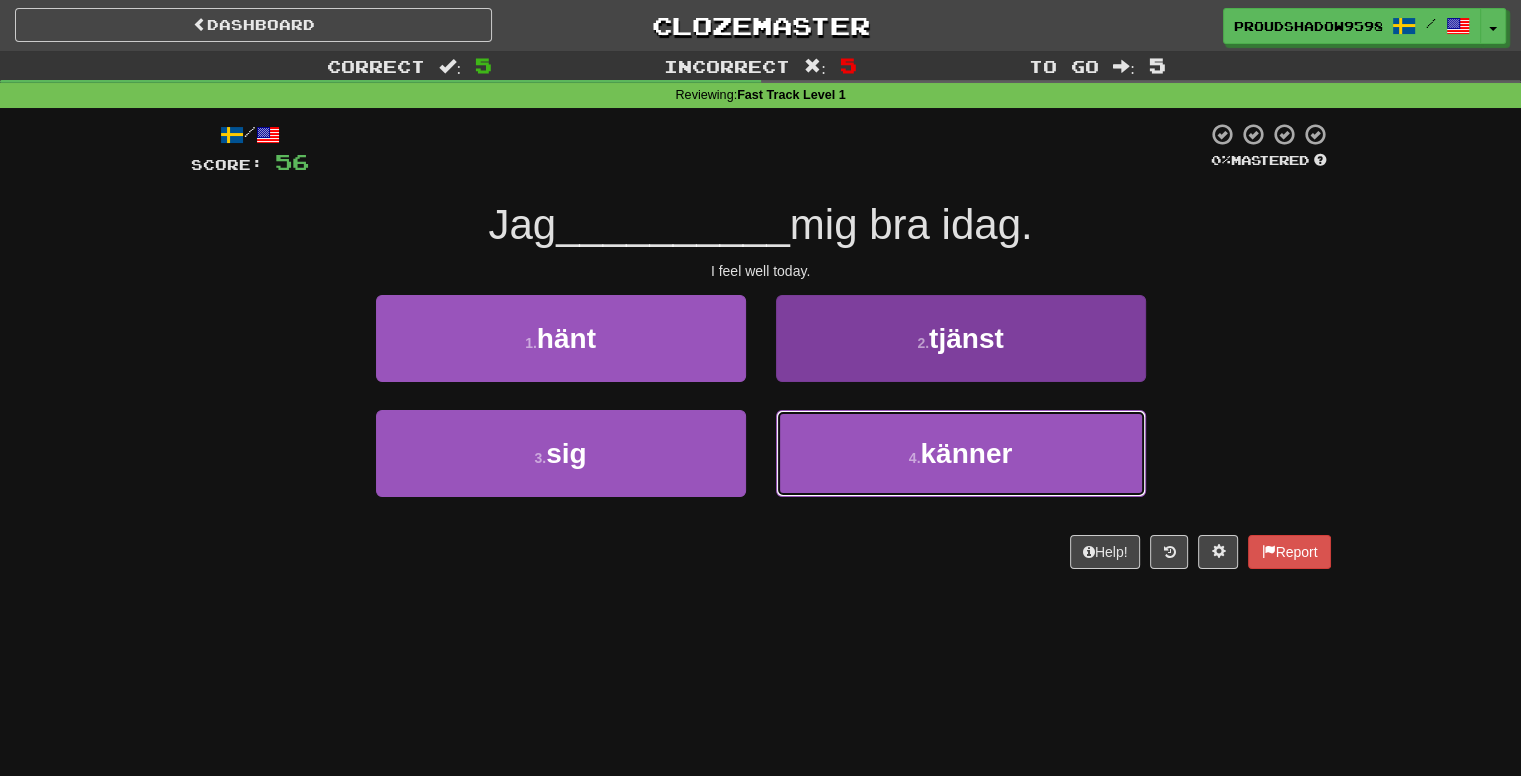 click on "4 .  känner" at bounding box center (961, 453) 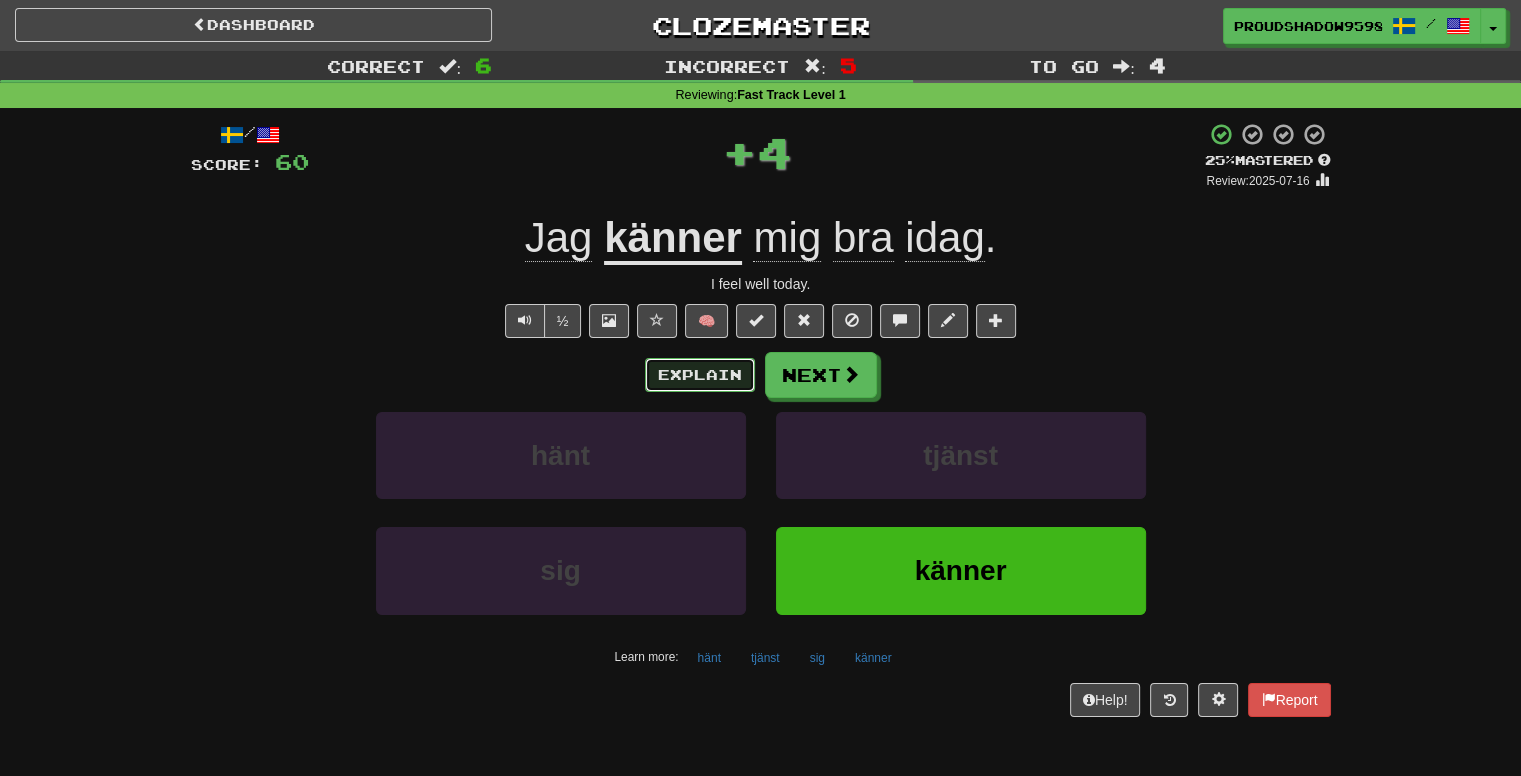 click on "Explain" at bounding box center (700, 375) 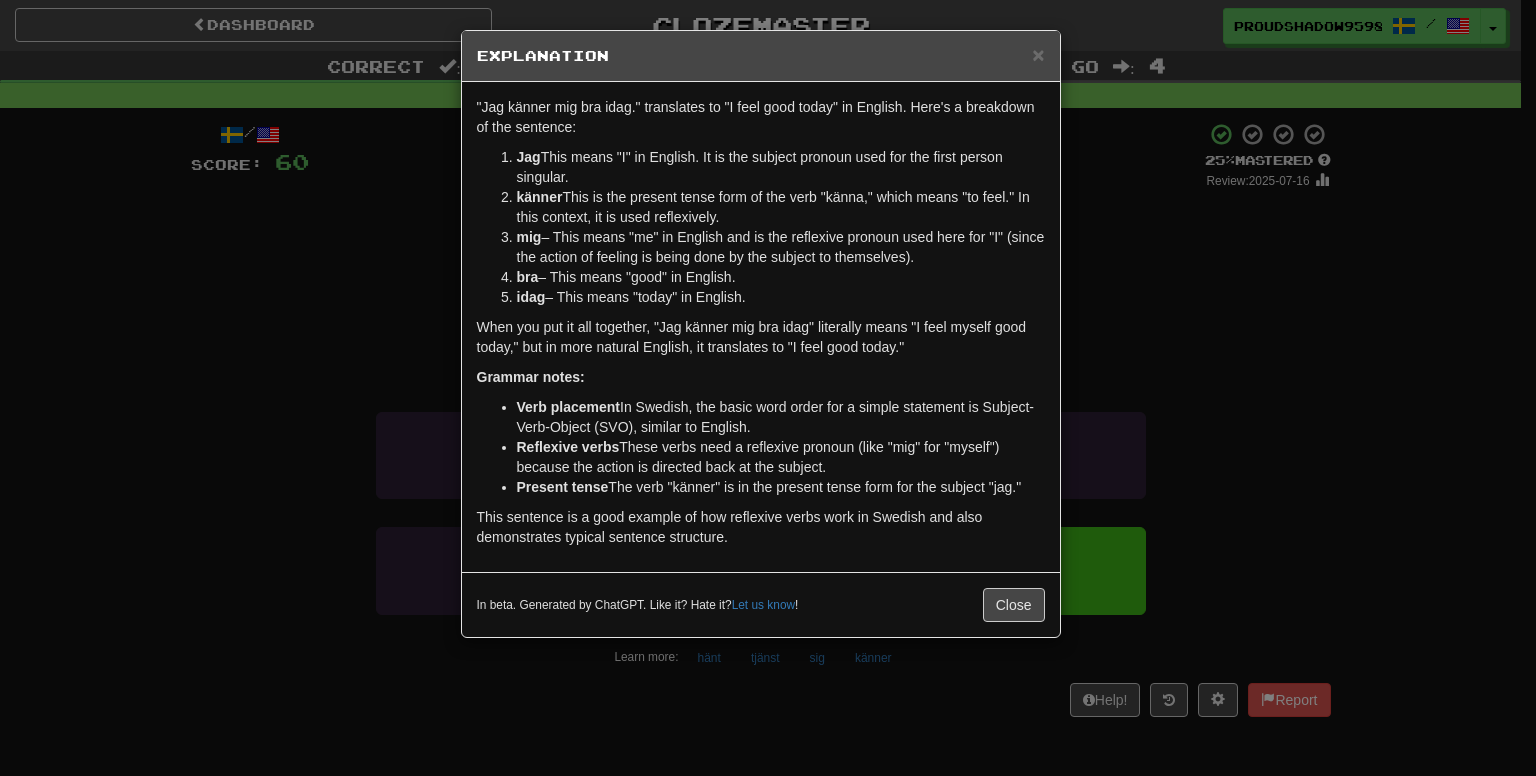 click on "× Explanation "Jag känner mig bra idag." translates to "I feel good today" in English. Here's a breakdown of the sentence:
Jag  – This means "I" in English. It is the subject pronoun used for the first person singular.
känner  – This is the present tense form of the verb "känna," which means "to feel." In this context, it is used reflexively.
mig  – This means "me" in English and is the reflexive pronoun used here for "I" (since the action of feeling is being done by the subject to themselves).
bra  – This means "good" in English.
idag  – This means "today" in English.
When you put it all together, "Jag känner mig bra idag" literally means "I feel myself good today," but in more natural English, it translates to "I feel good today."
Grammar notes:
Verb placement : In Swedish, the basic word order for a simple statement is Subject-Verb-Object (SVO), similar to English.
Reflexive verbs
Present tense : The verb "känner" is in the present tense form for the subject "jag."" at bounding box center [768, 388] 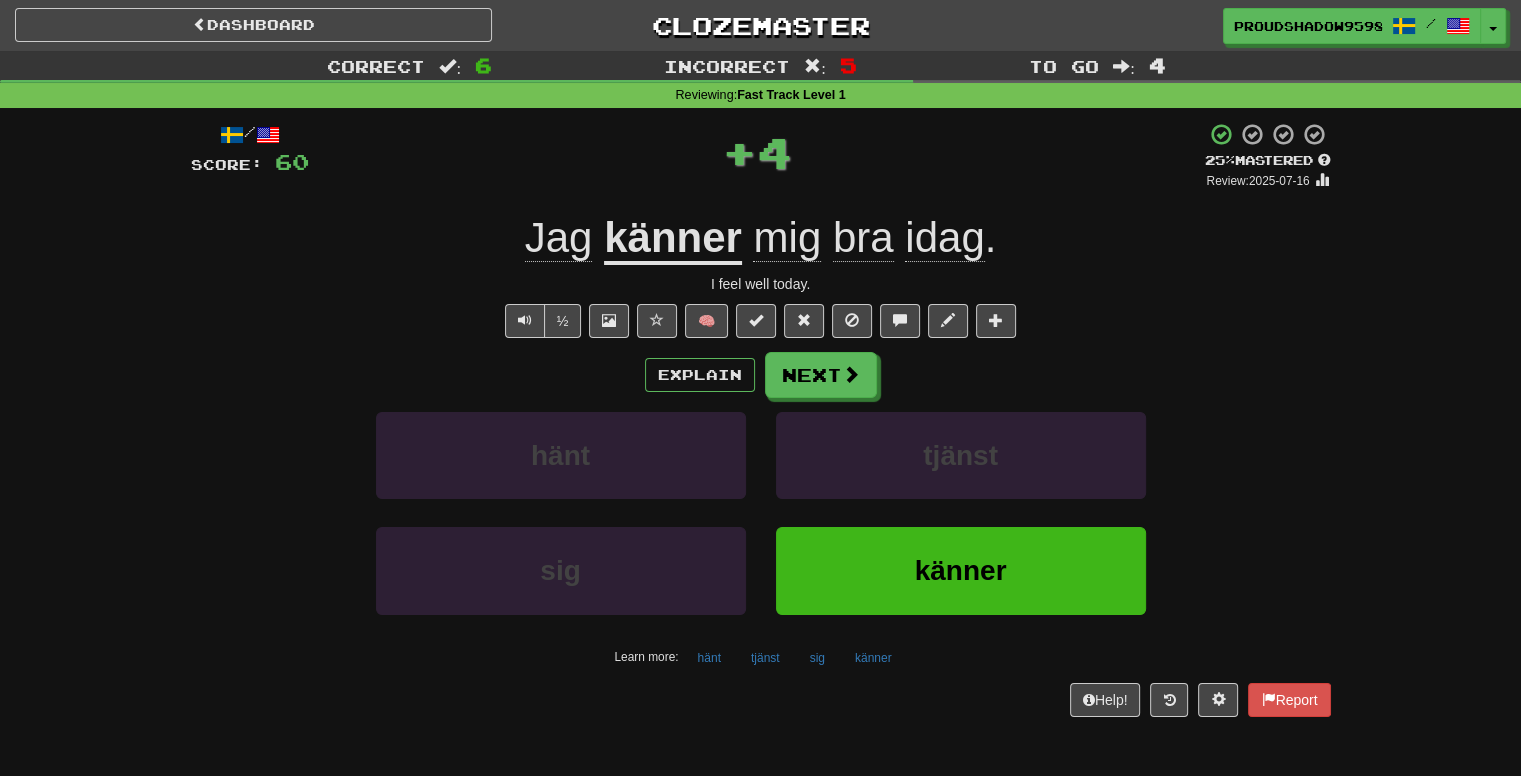 click on "Score: 60 + 4 25 % Mastered Review: 2025-07-16 Jag känner mig bra idag. I feel well today. ½ 🧠 Explain Next hänt tjänst sig känner Learn more: hänt tjänst sig känner Help! Report" at bounding box center (761, 419) 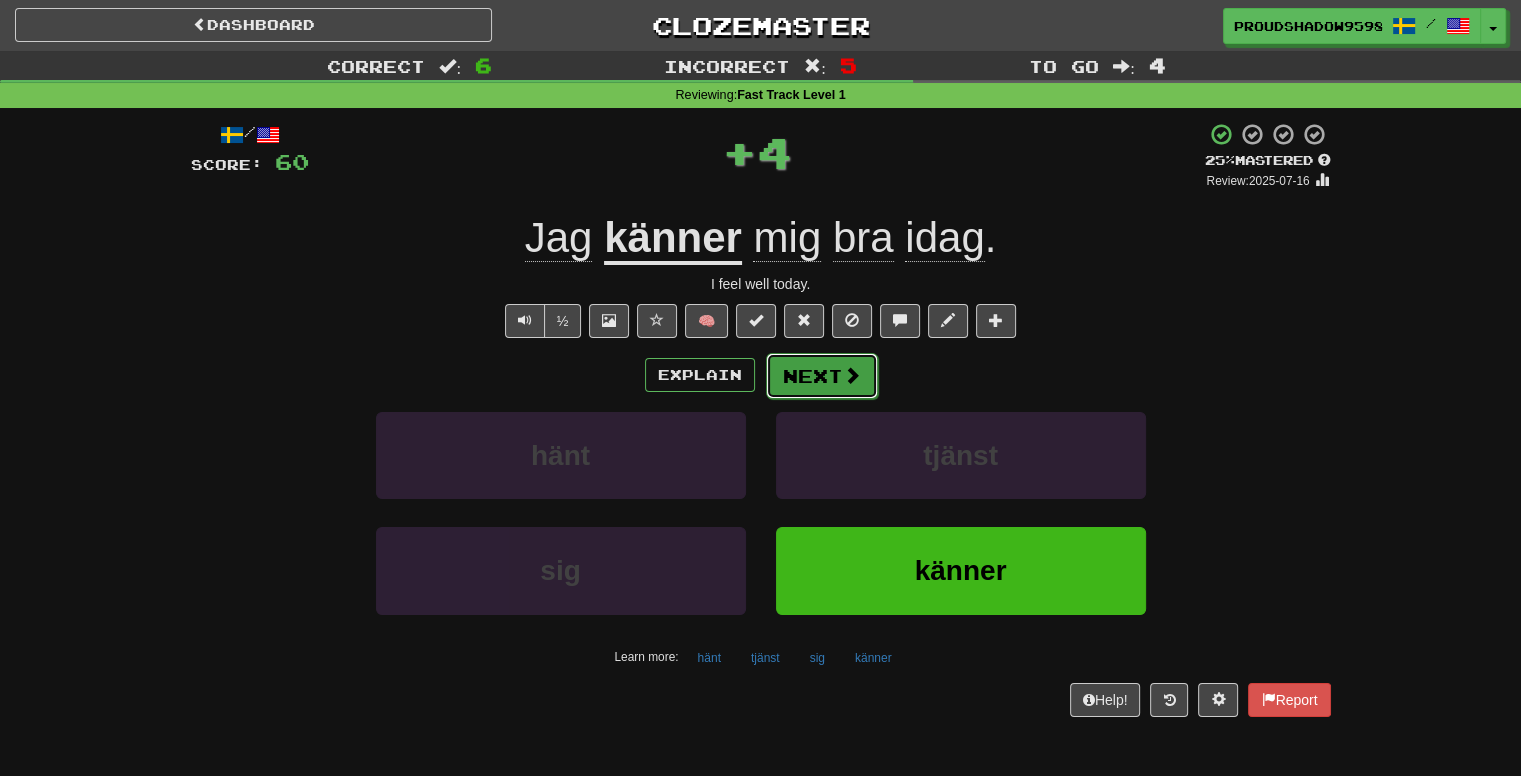 click on "Next" at bounding box center (822, 376) 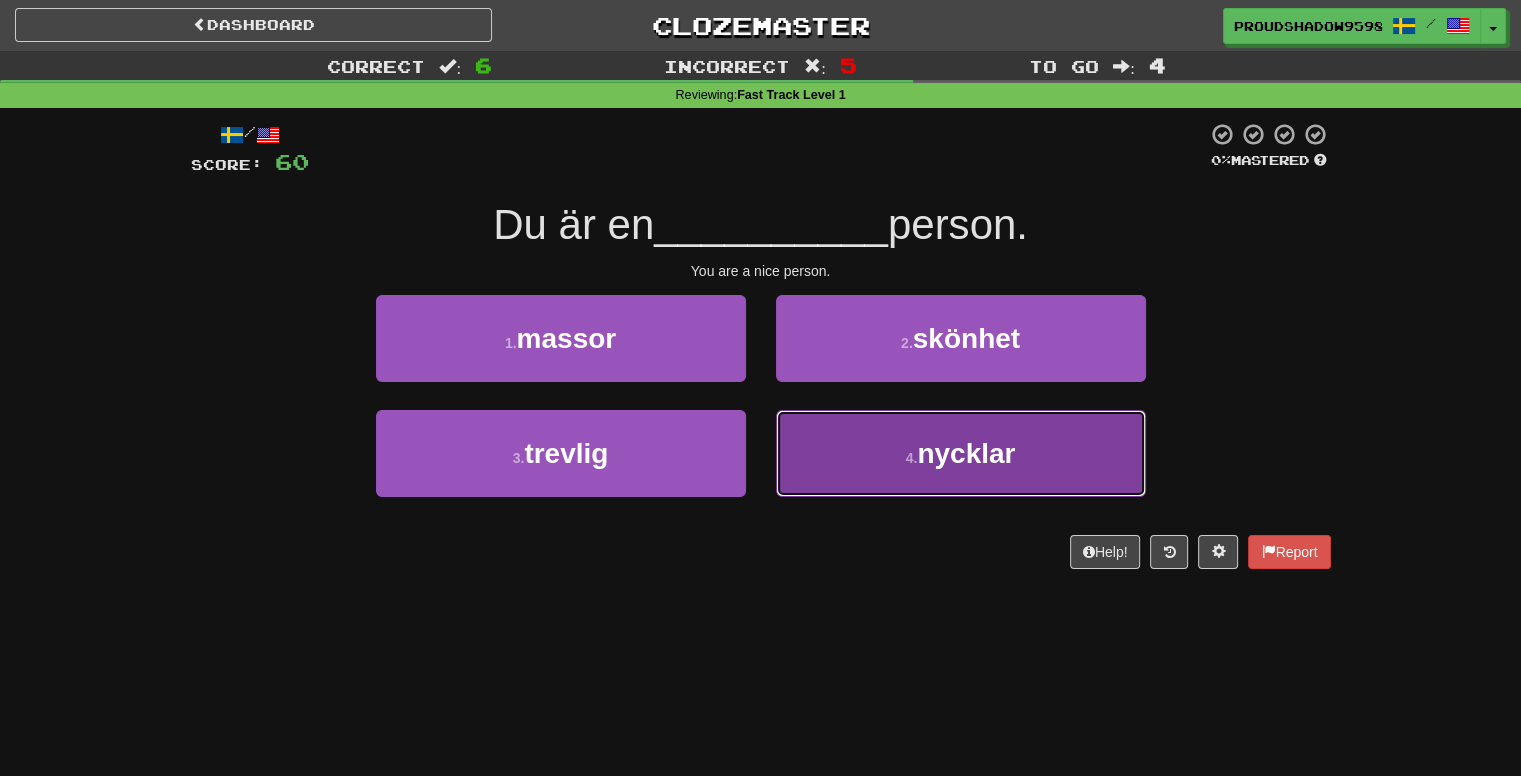 click on "4 .  nycklar" at bounding box center [961, 453] 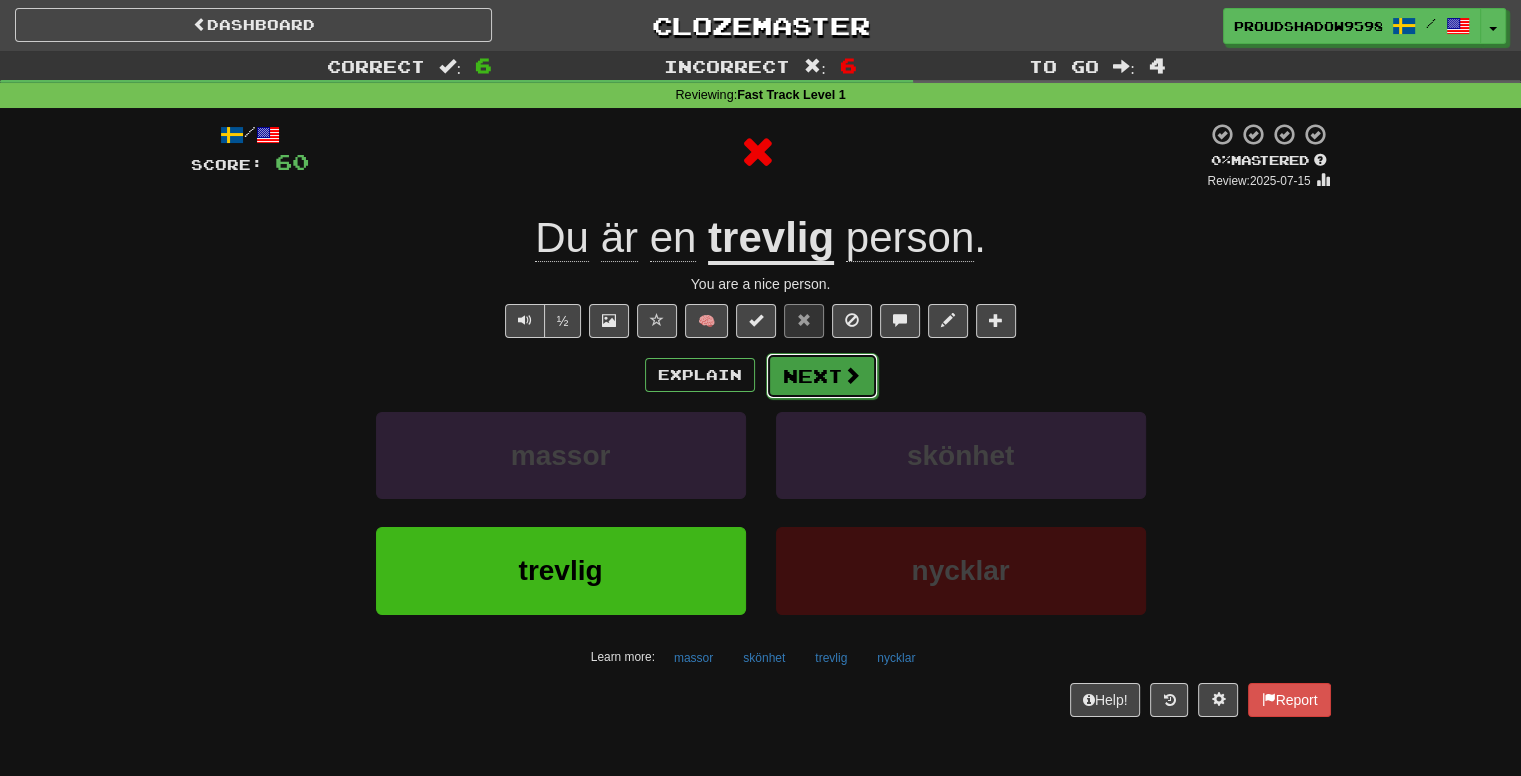 click on "Next" at bounding box center (822, 376) 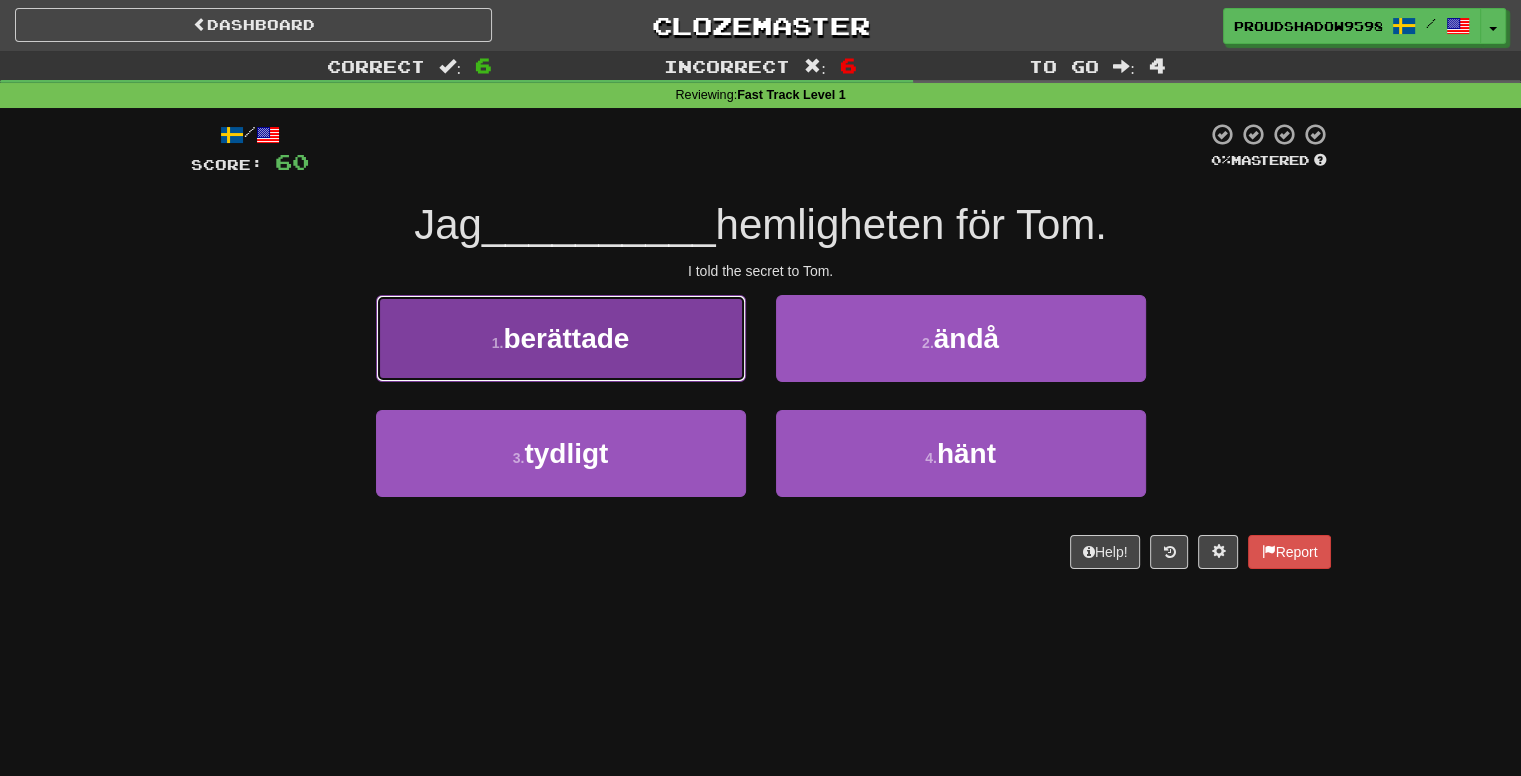click on "1 .  berättade" at bounding box center (561, 338) 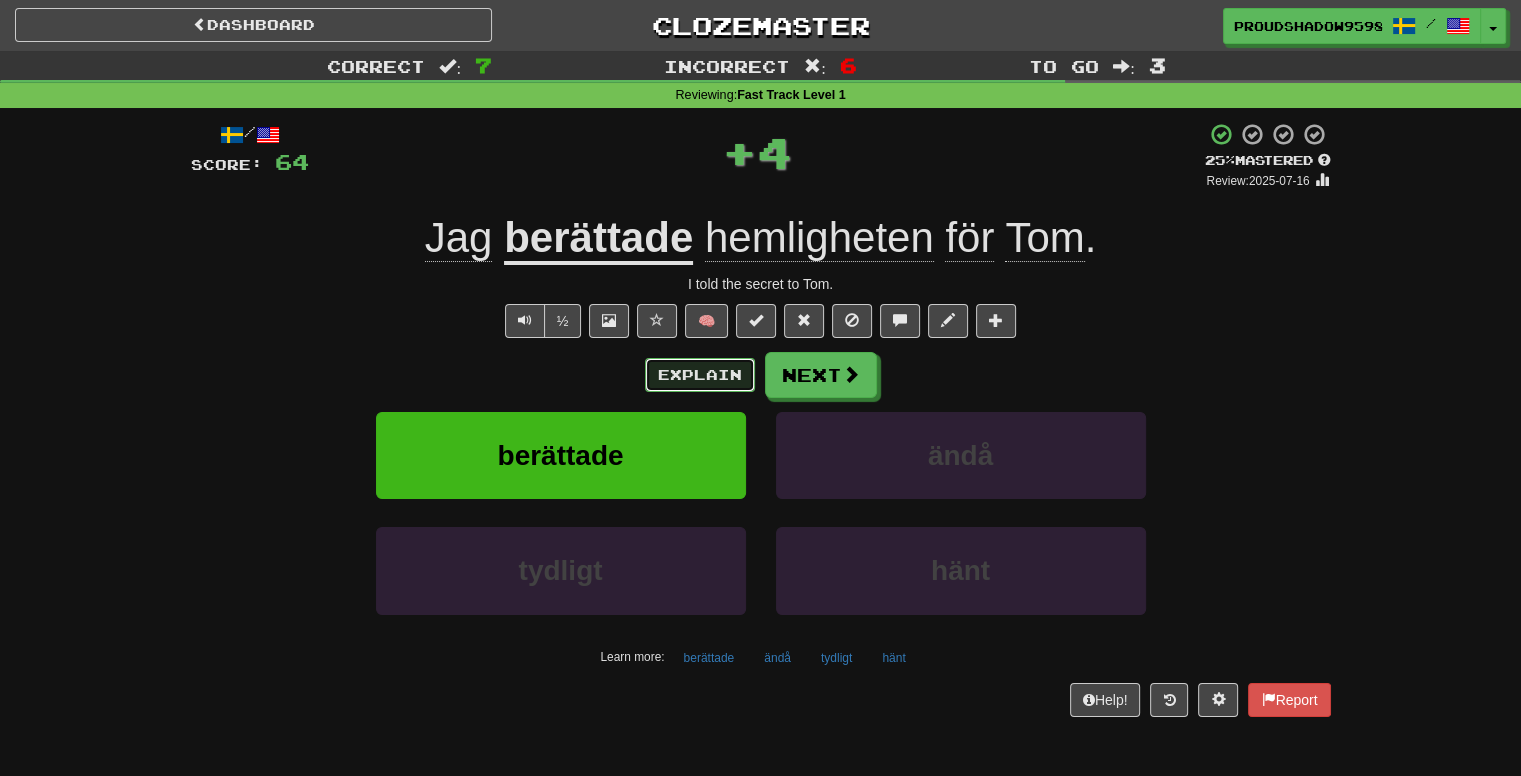 click on "Explain" at bounding box center (700, 375) 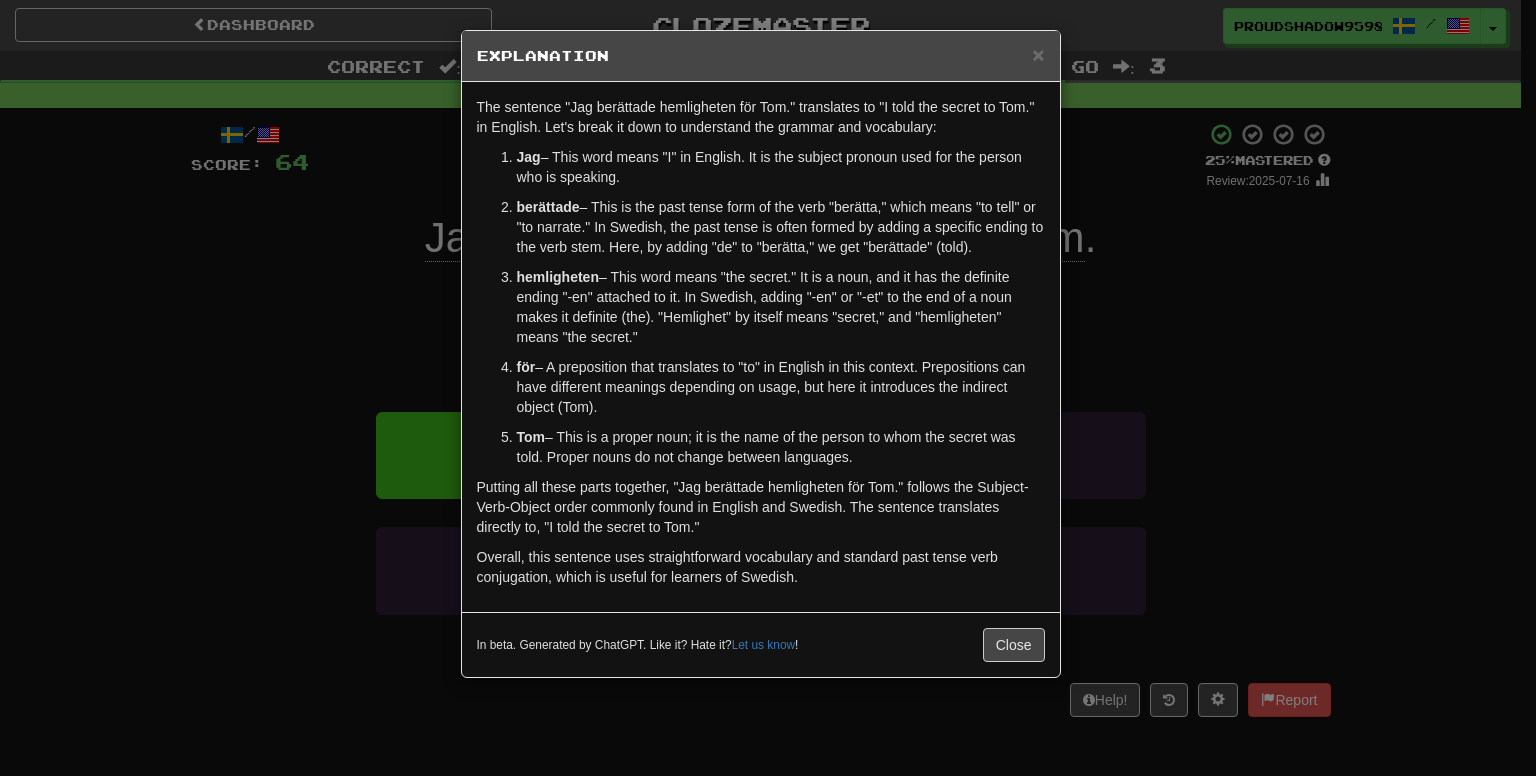 click on "× Explanation The sentence "Jag berättade hemligheten för Tom." translates to "I told the secret to Tom." in English. Let's break it down to understand the grammar and vocabulary:
Jag  – This word means "I" in English. It is the subject pronoun used for the person who is speaking.
berättade  – This is the past tense form of the verb "berätta," which means "to tell" or "to narrate." In Swedish, the past tense is often formed by adding a specific ending to the verb stem. Here, by adding "de" to "berätta," we get "berättade" (told).
hemligheten  – This word means "the secret." It is a noun, and it has the definite ending "-en" attached to it. In Swedish, adding "-en" or "-et" to the end of a noun makes it definite (the). "Hemlighet" by itself means "secret," and "hemligheten" means "the secret."
för
Tom  – This is a proper noun; it is the name of the person to whom the secret was told. Proper nouns do not change between languages.
Let us know ! Close" at bounding box center (768, 388) 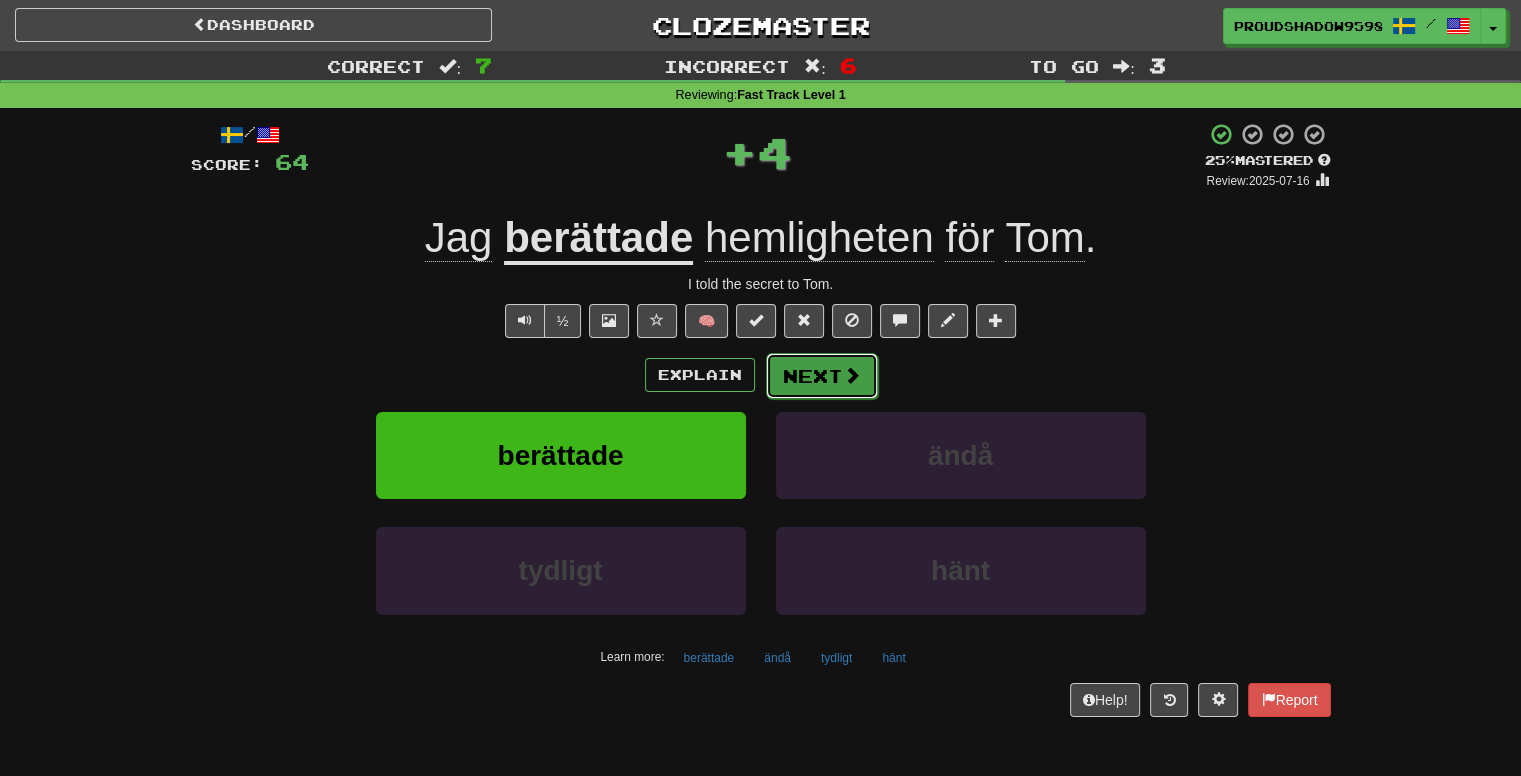 click on "Next" at bounding box center (822, 376) 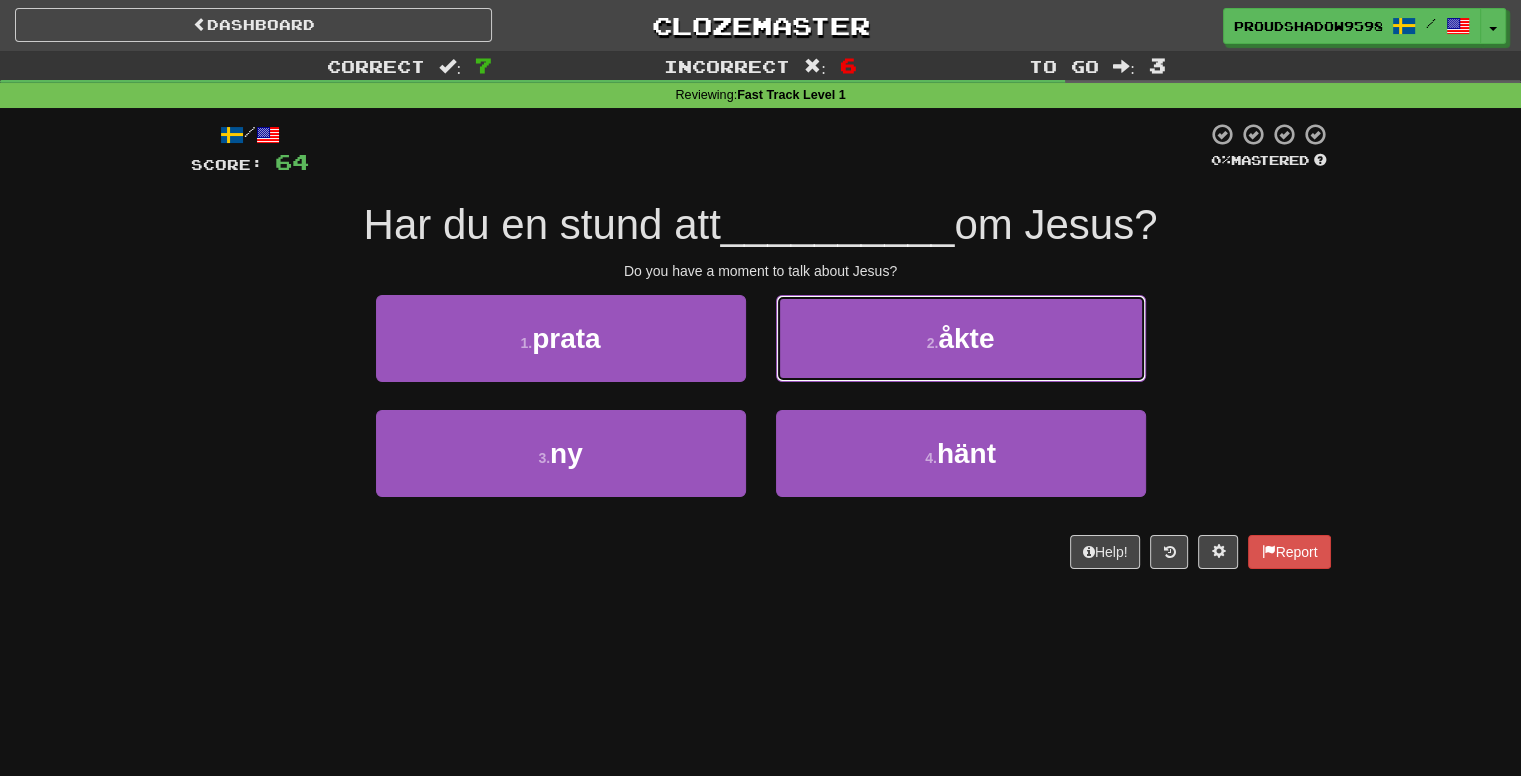 click on "2 .  åkte" at bounding box center [961, 338] 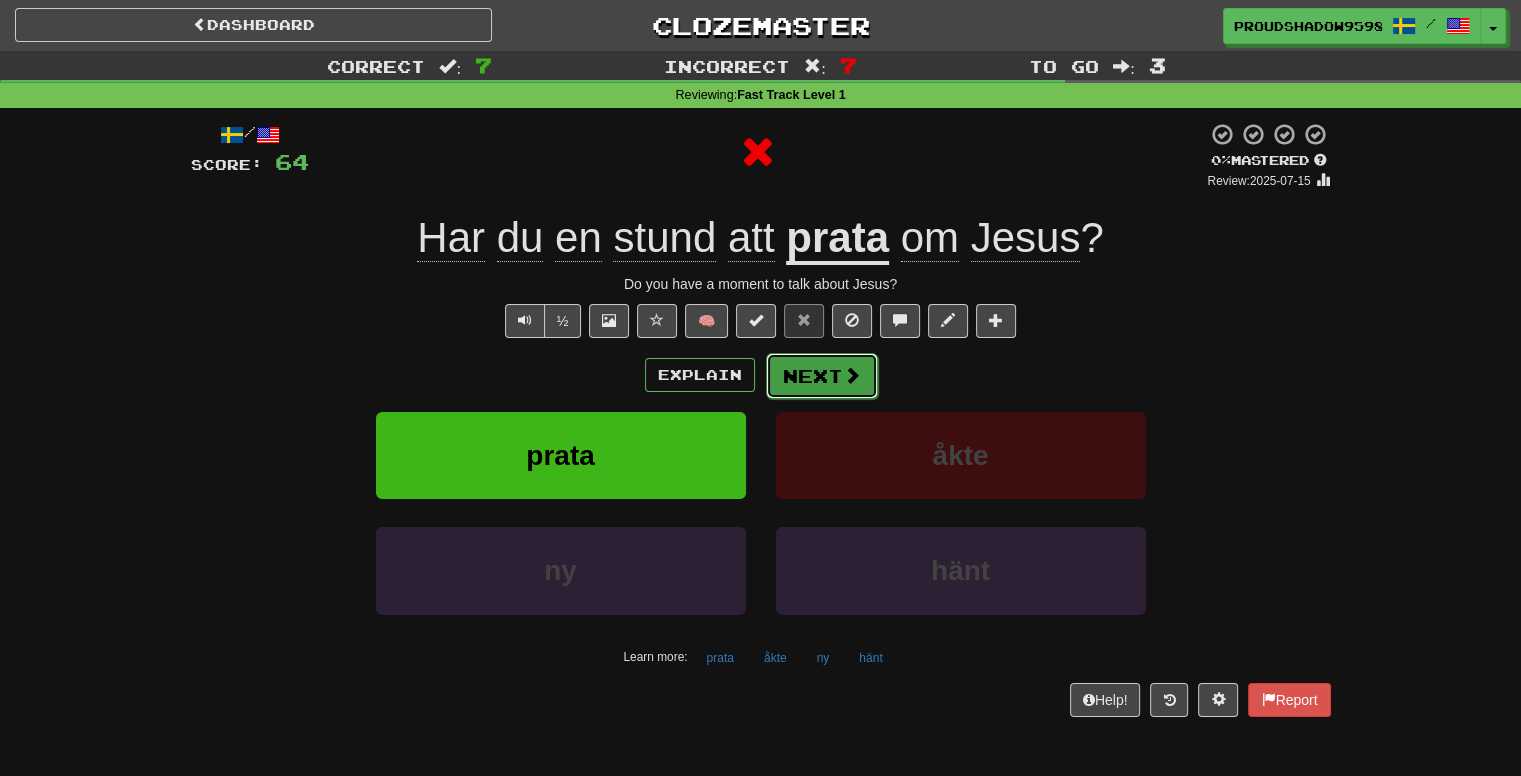 click on "Next" at bounding box center [822, 376] 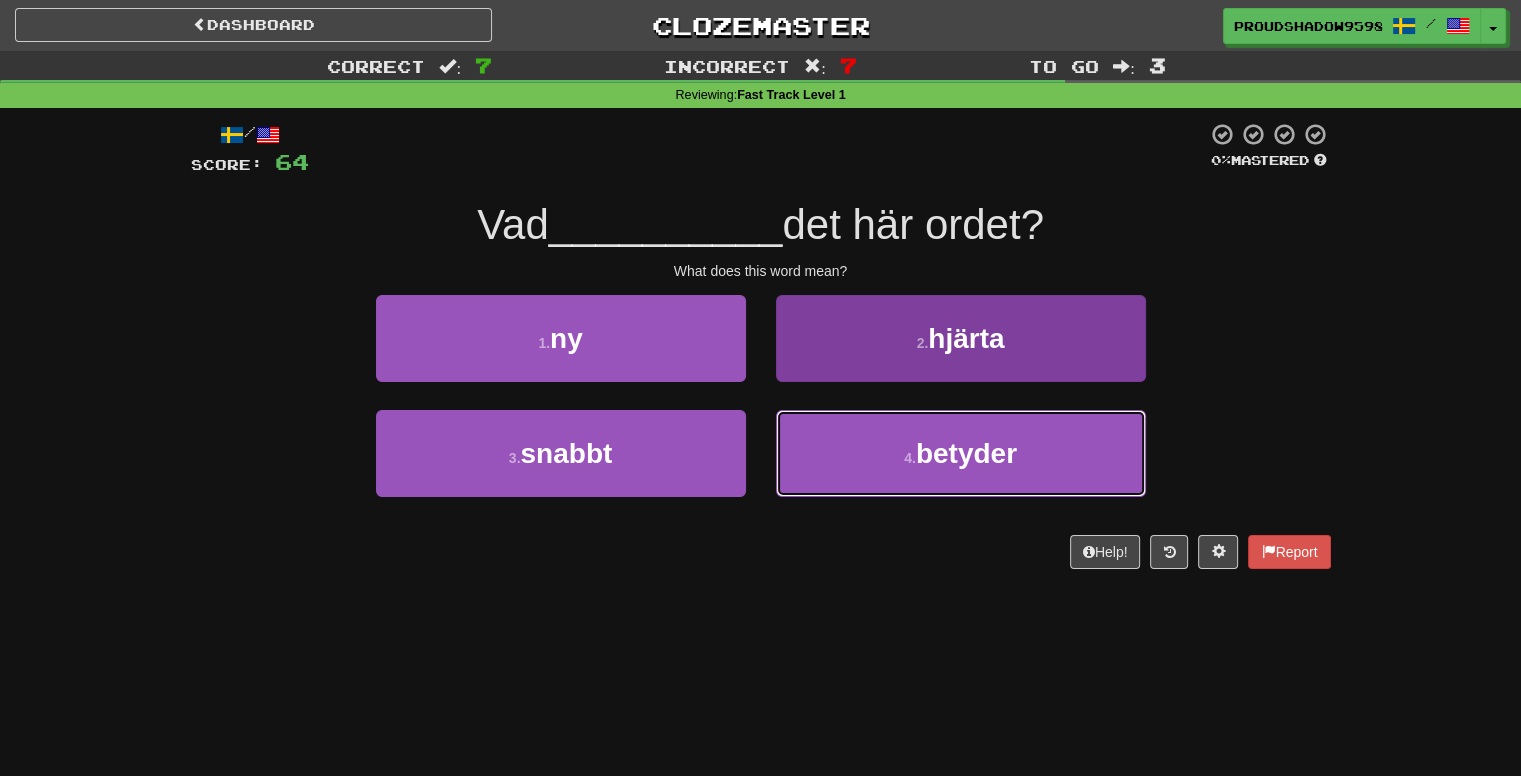 click on "4 .  betyder" at bounding box center [961, 453] 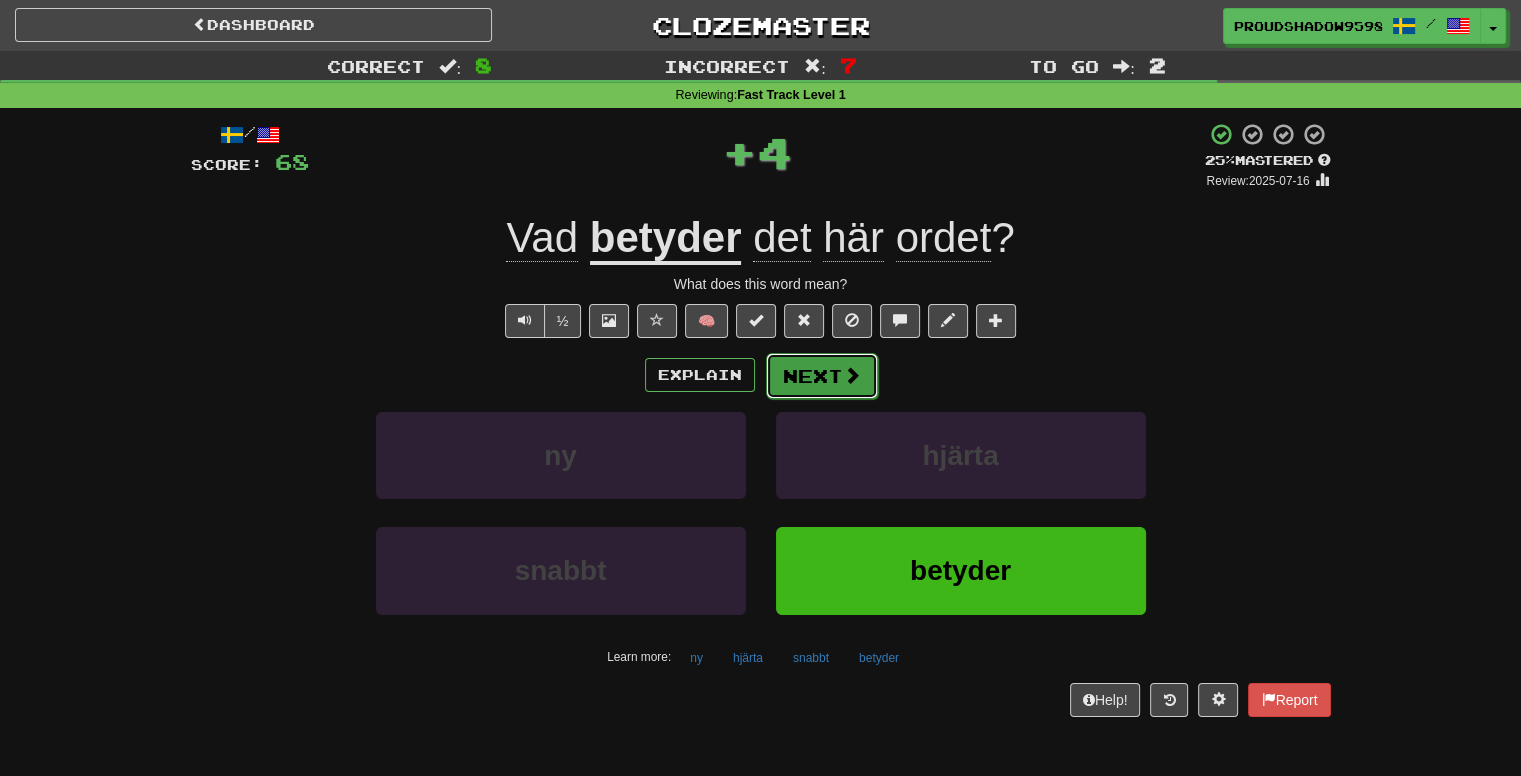 click on "Next" at bounding box center [822, 376] 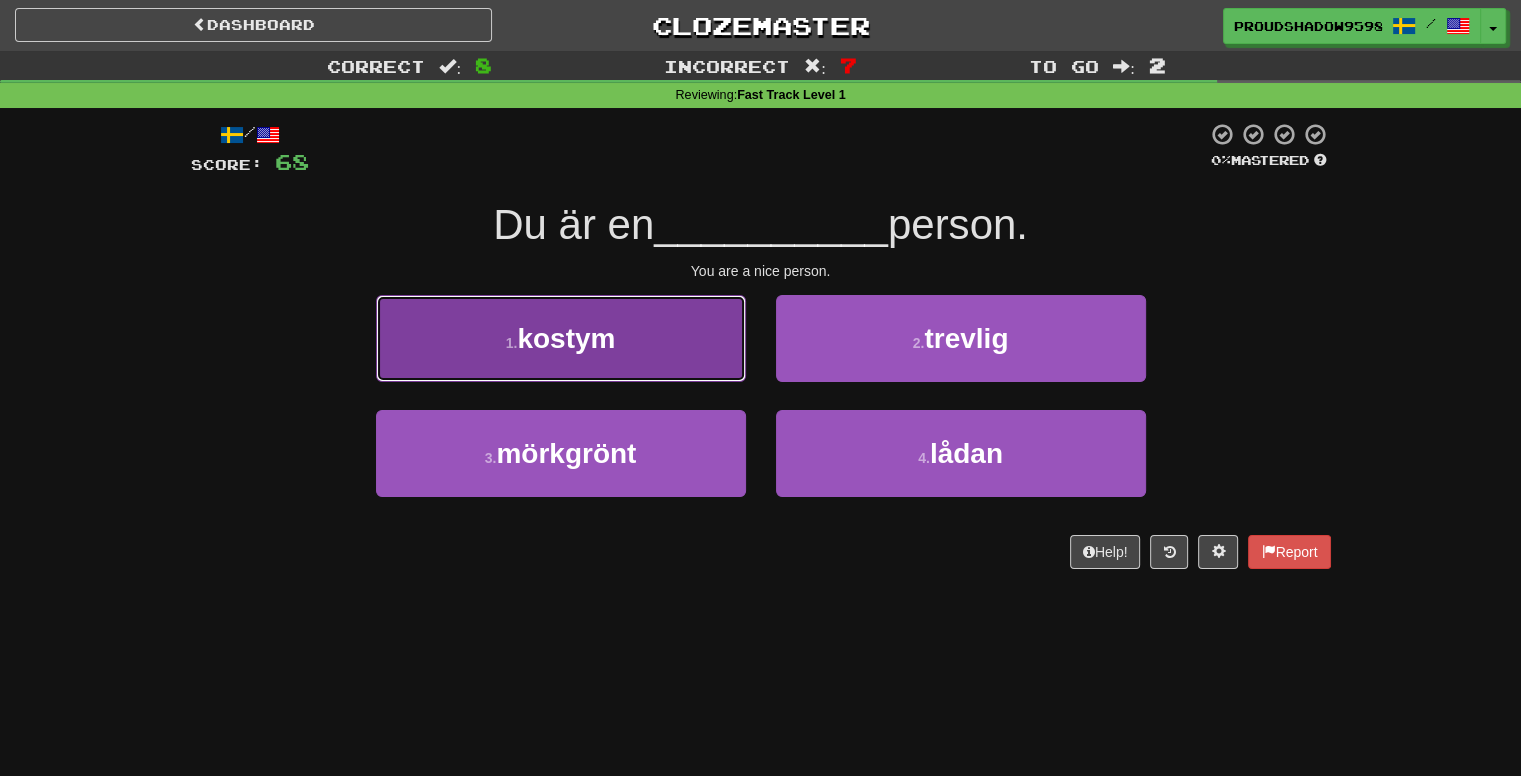 click on "1 .  kostym" at bounding box center (561, 338) 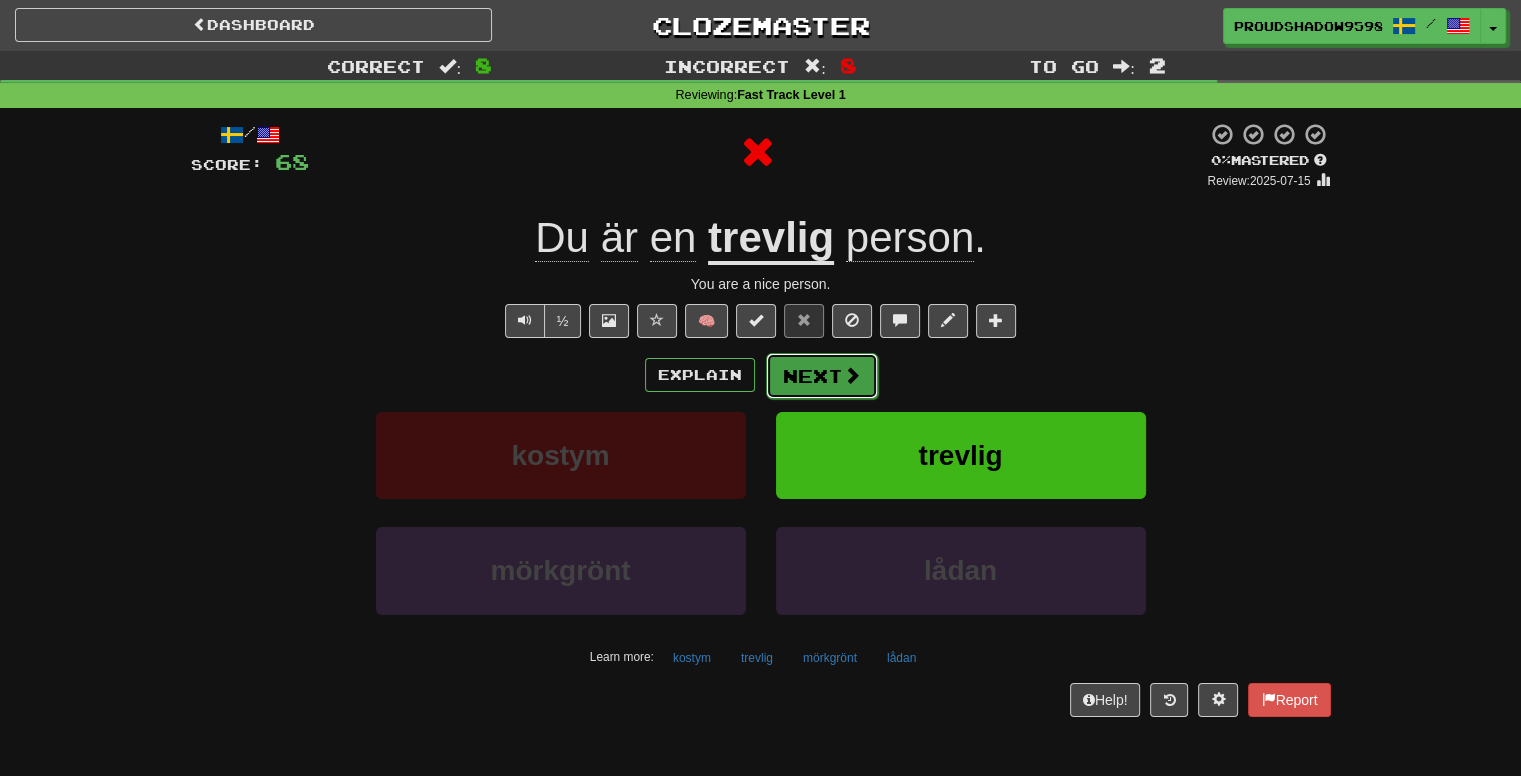 click on "Next" at bounding box center (822, 376) 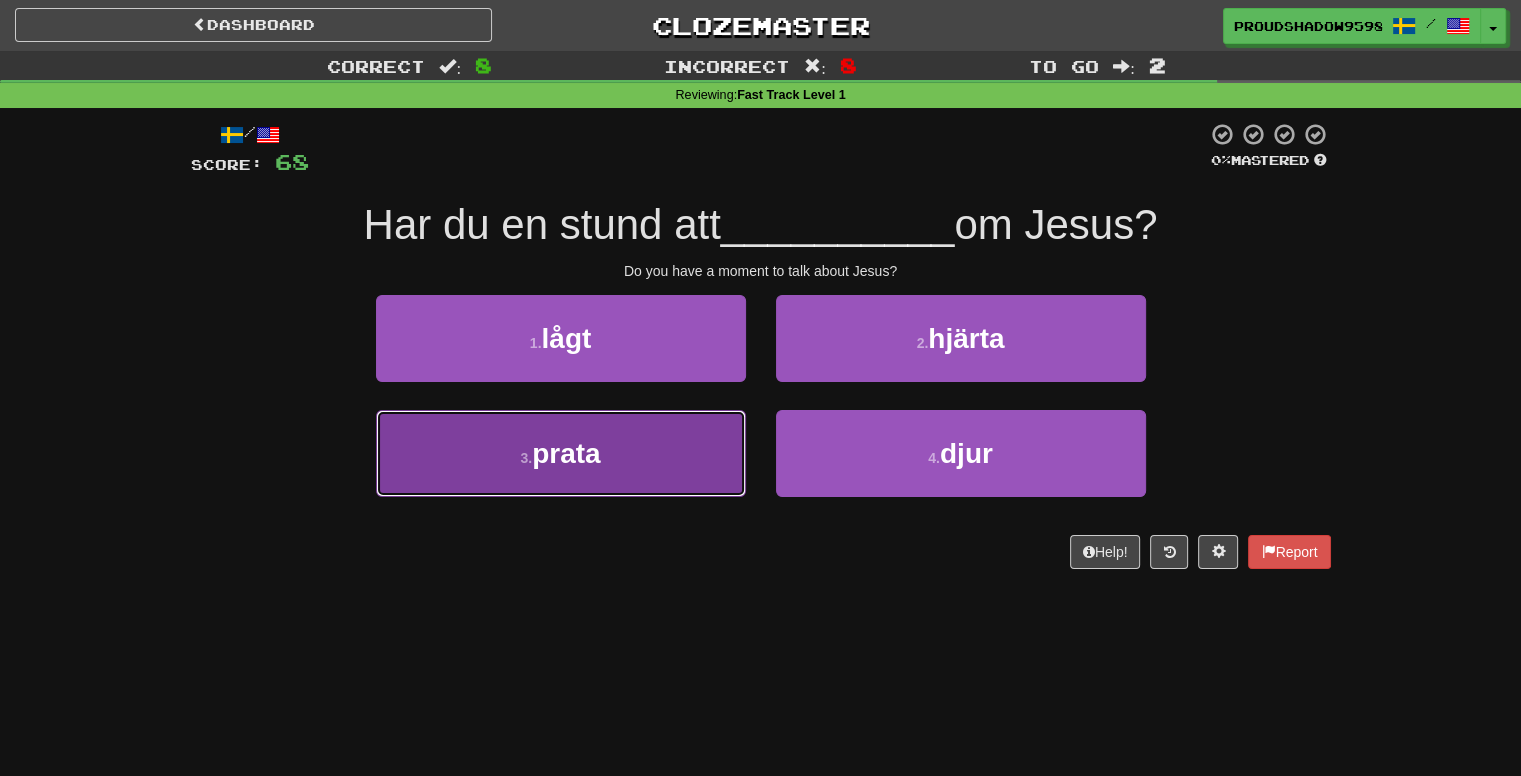 click on "3 .  prata" at bounding box center (561, 453) 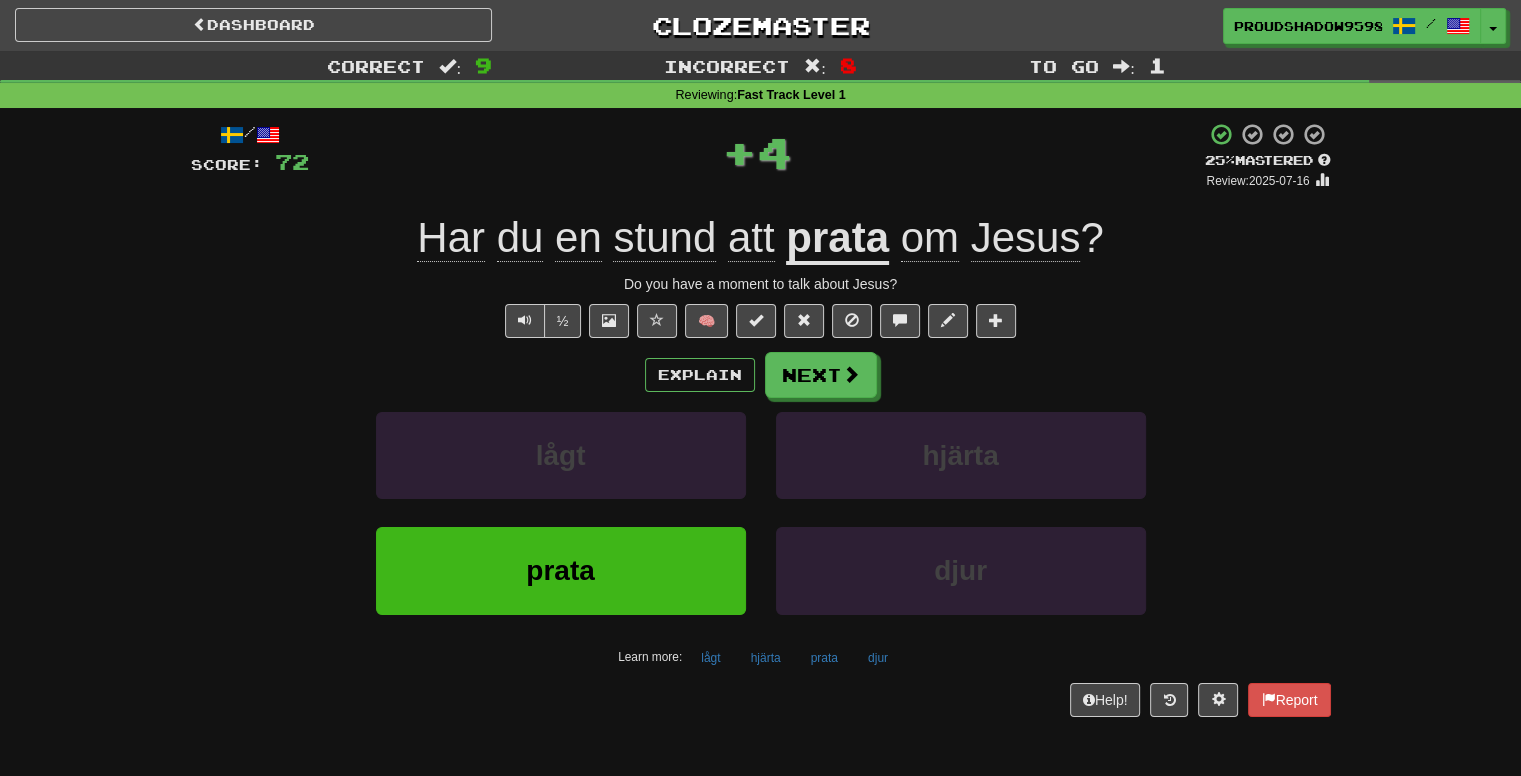 click on "Explain Next lågt hjärta prata djur Learn more: lågt hjärta prata djur" at bounding box center [761, 512] 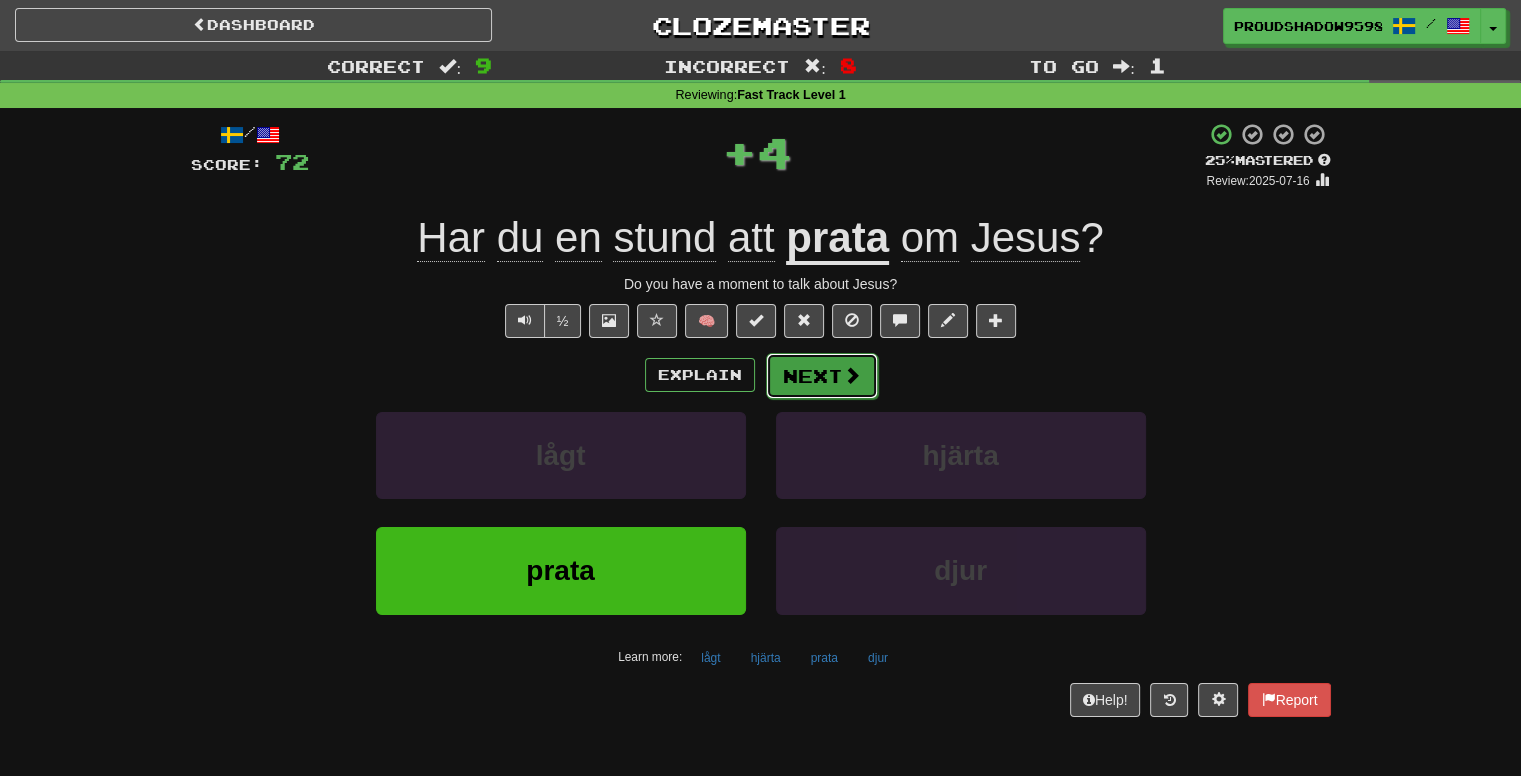 click on "Next" at bounding box center [822, 376] 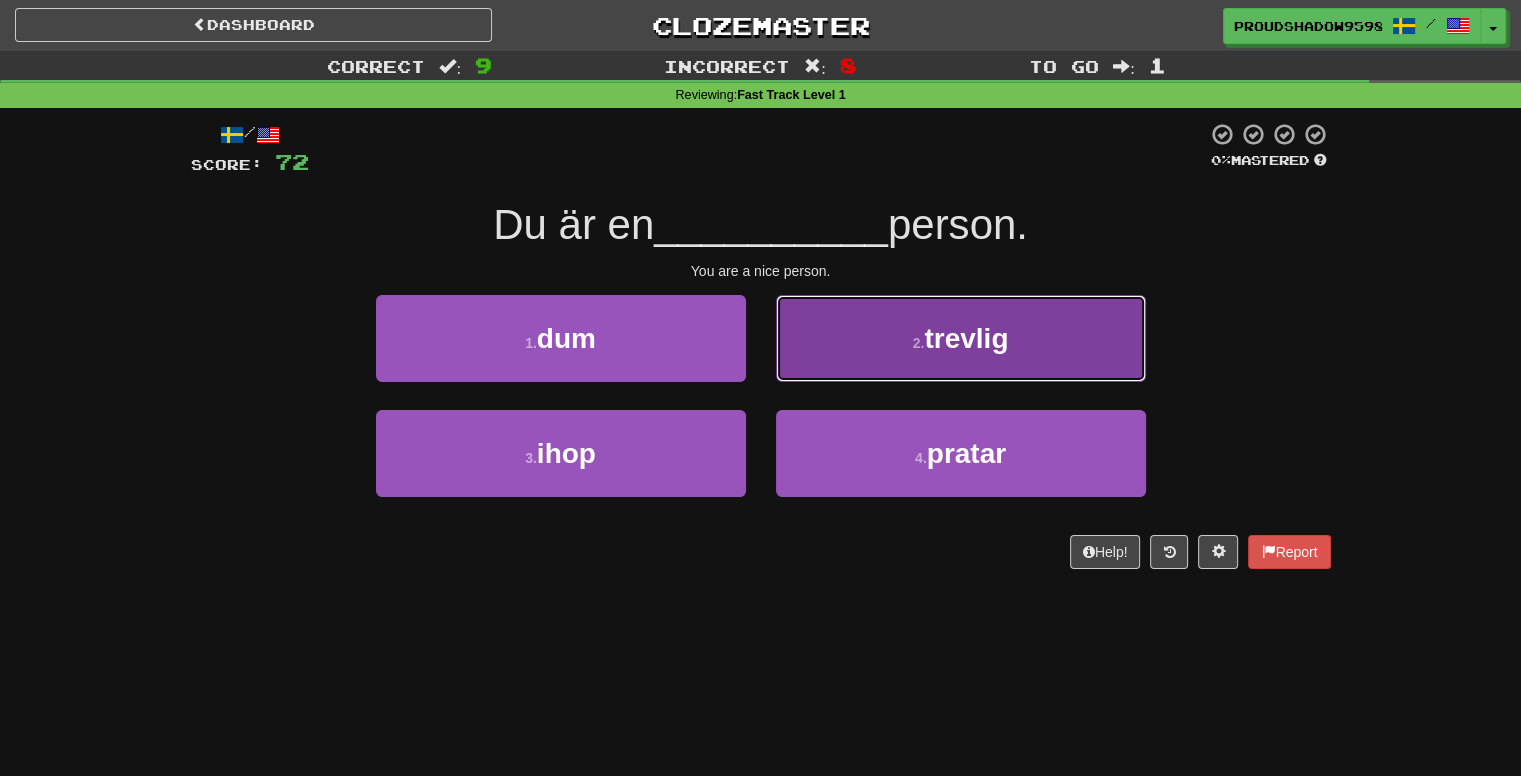 click on "2 .  trevlig" at bounding box center (961, 338) 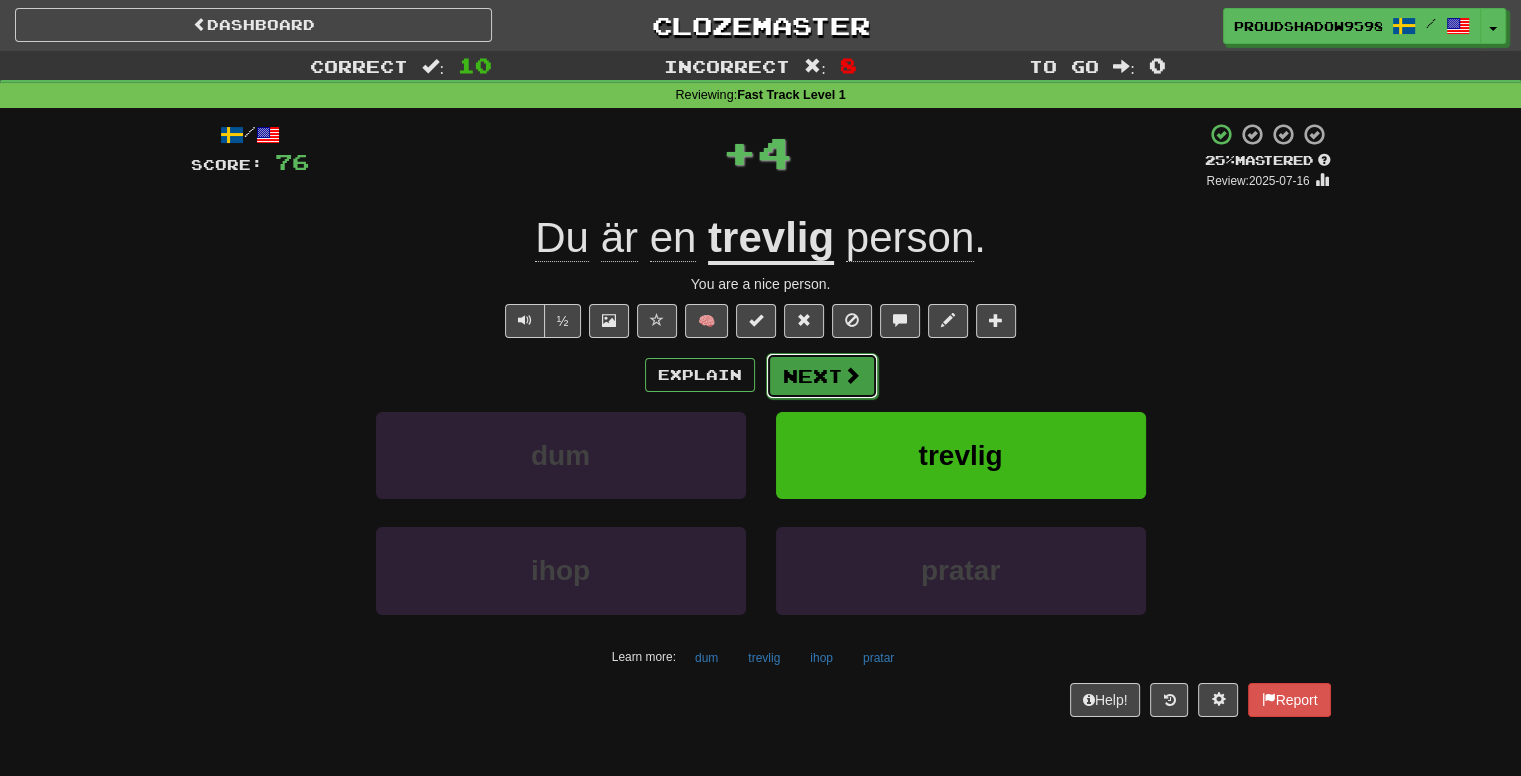 click on "Next" at bounding box center (822, 376) 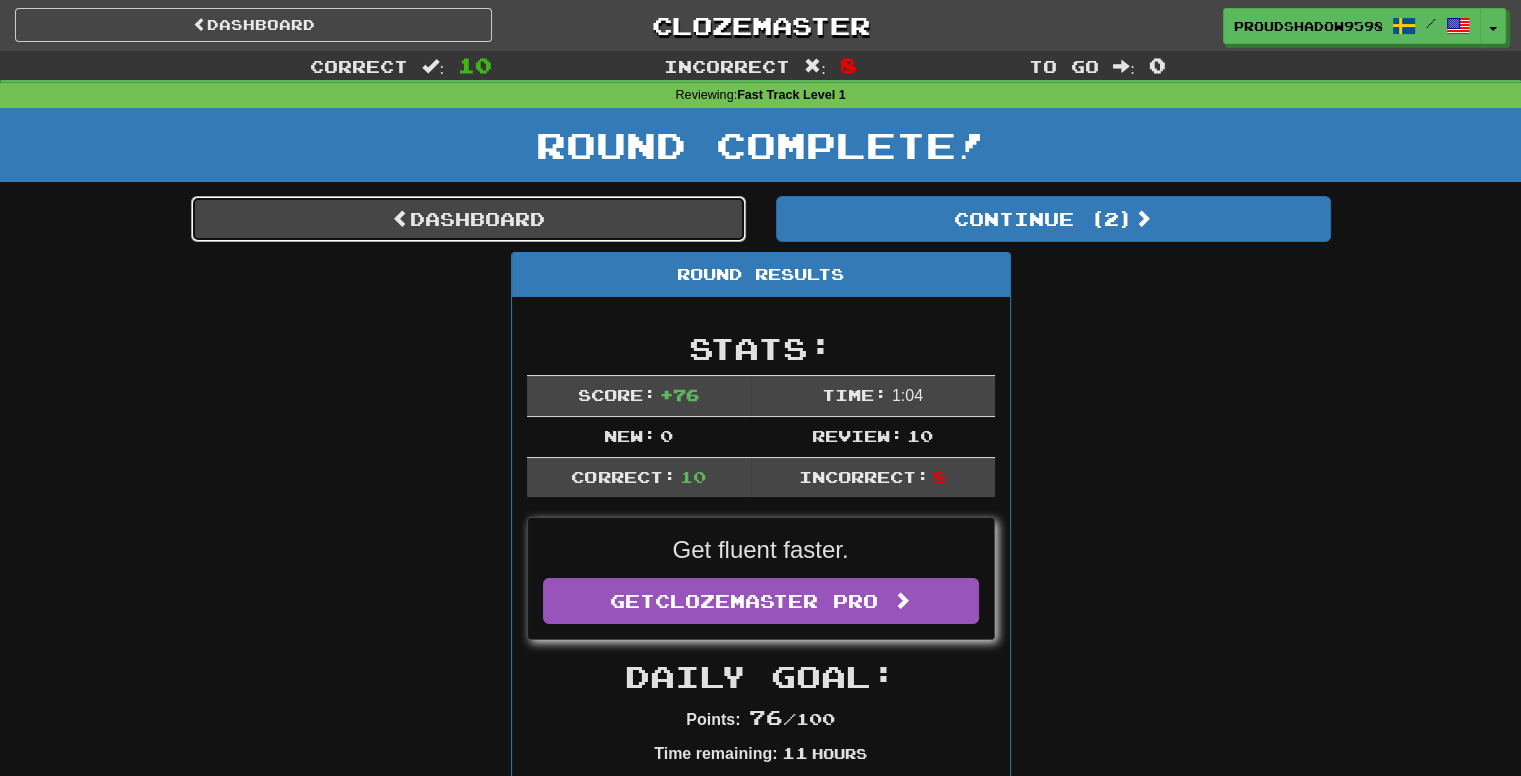 click on "Dashboard" at bounding box center (468, 219) 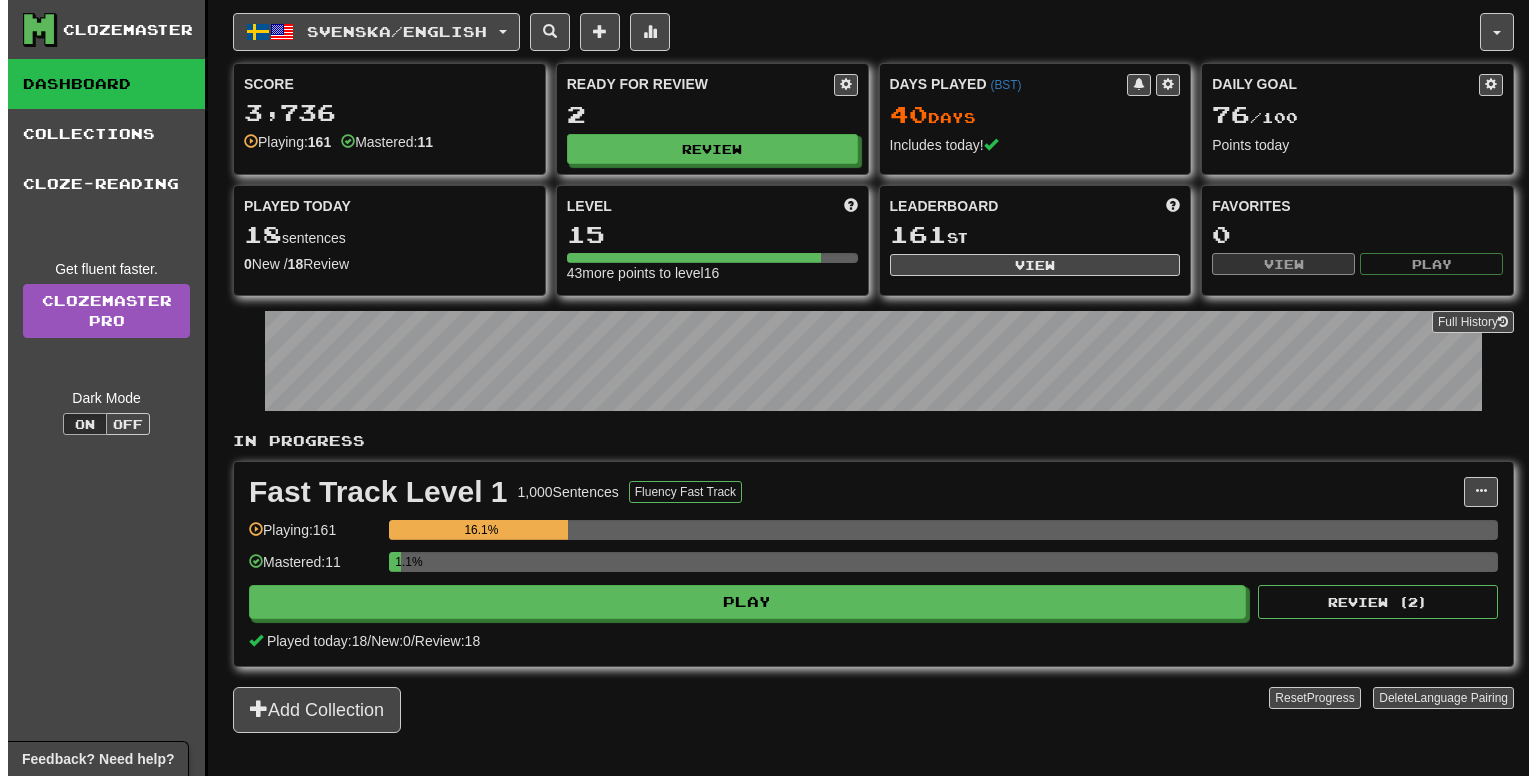 scroll, scrollTop: 0, scrollLeft: 0, axis: both 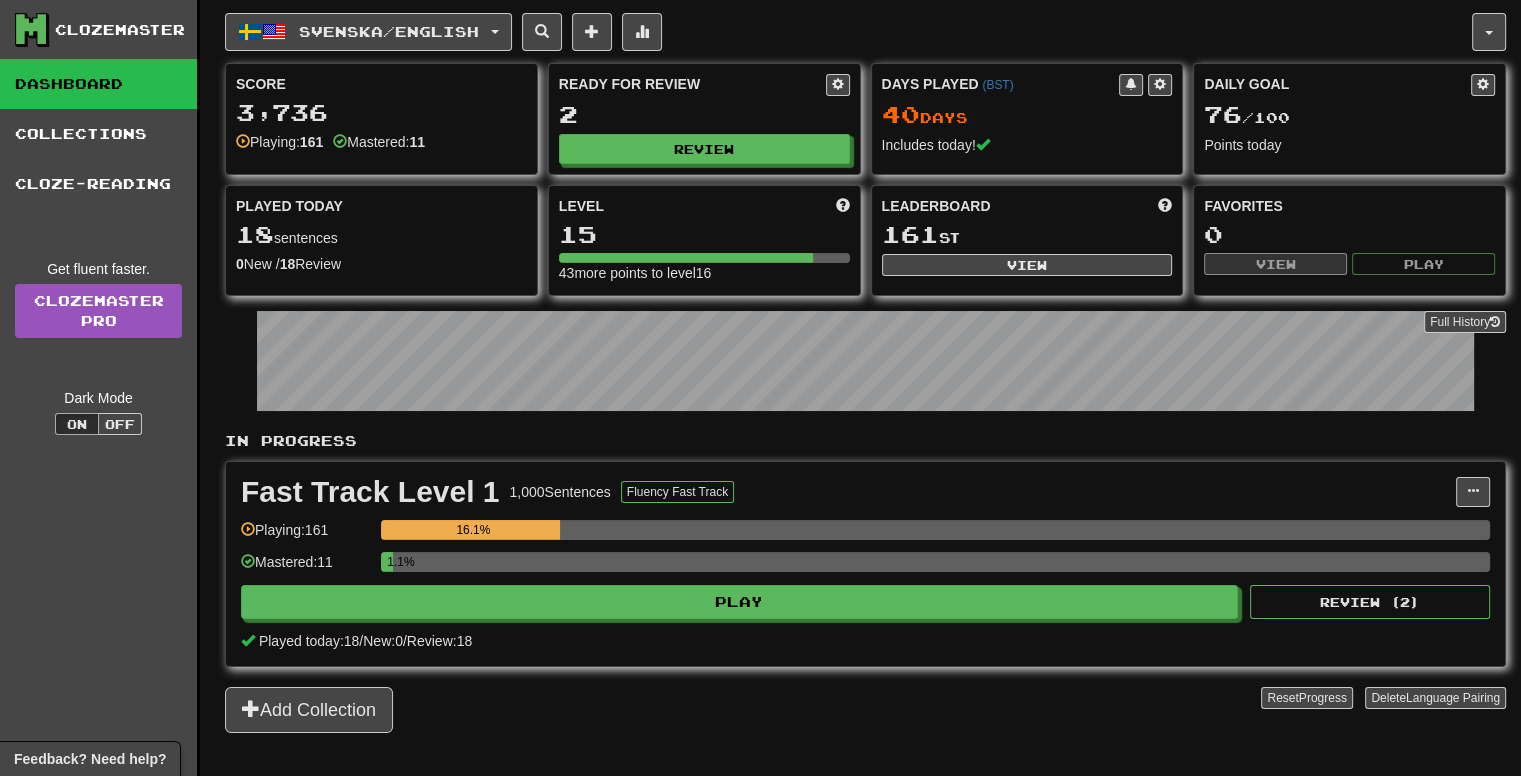 click on "1.1%" at bounding box center [935, 568] 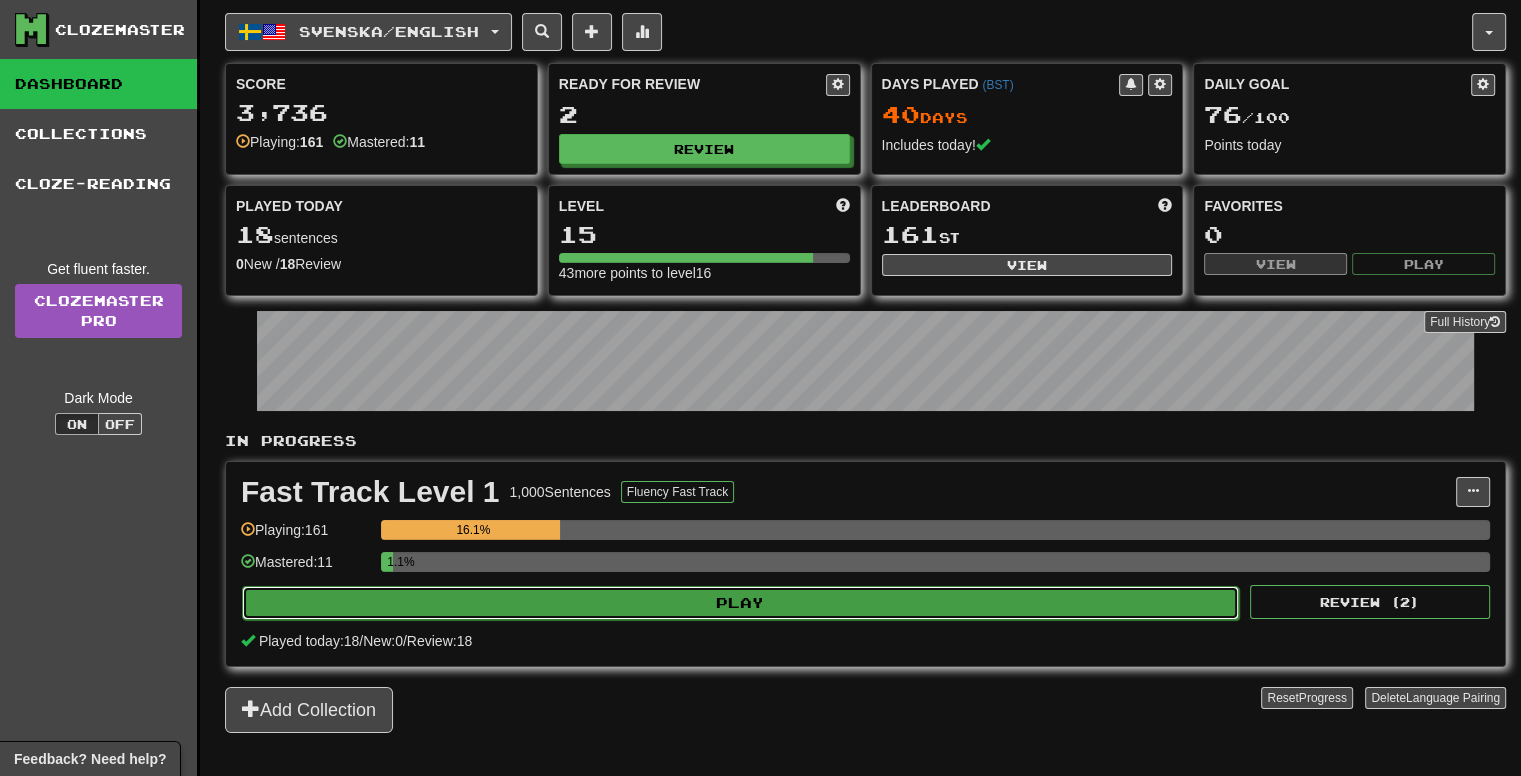 click on "Play" at bounding box center (740, 603) 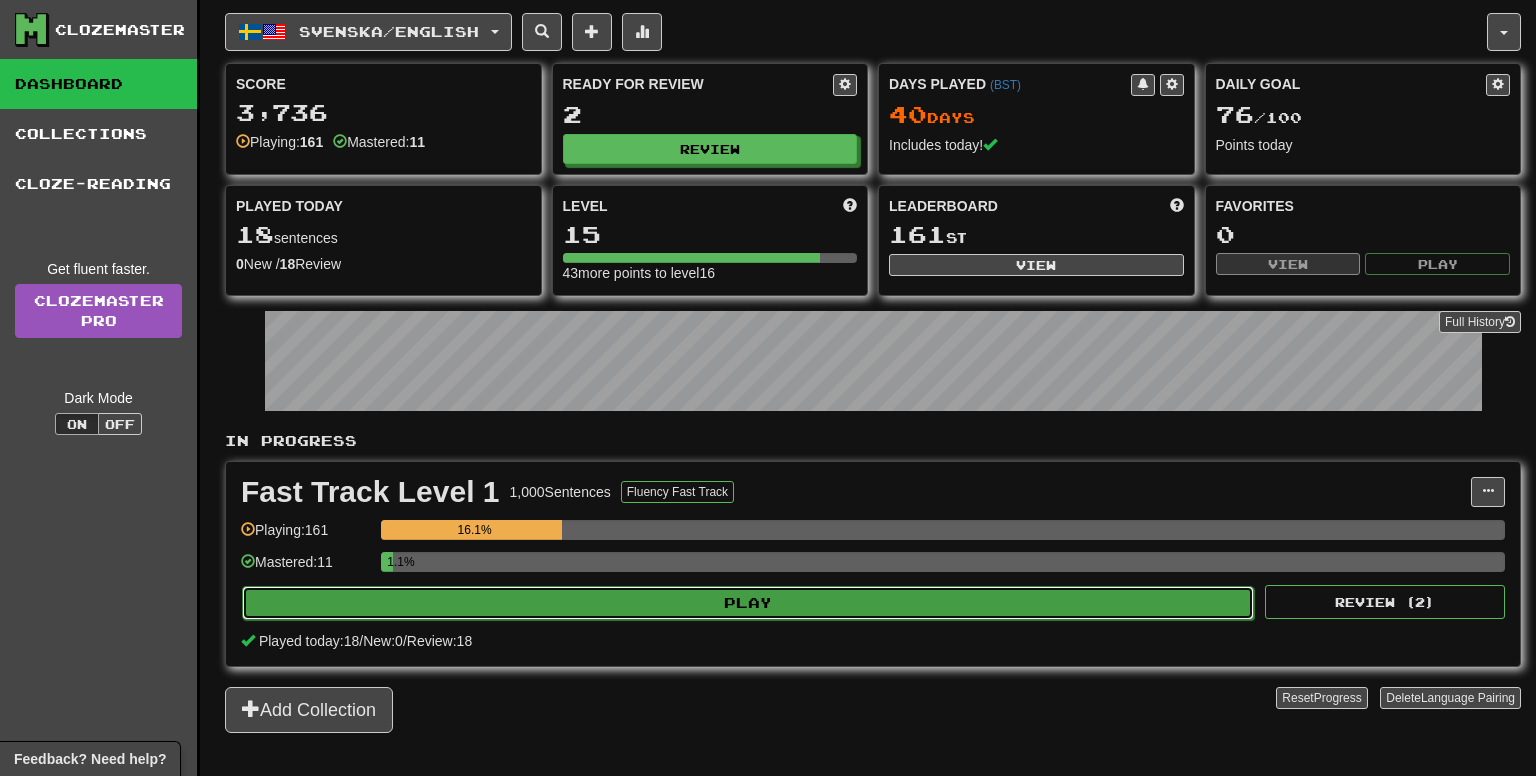 select on "**" 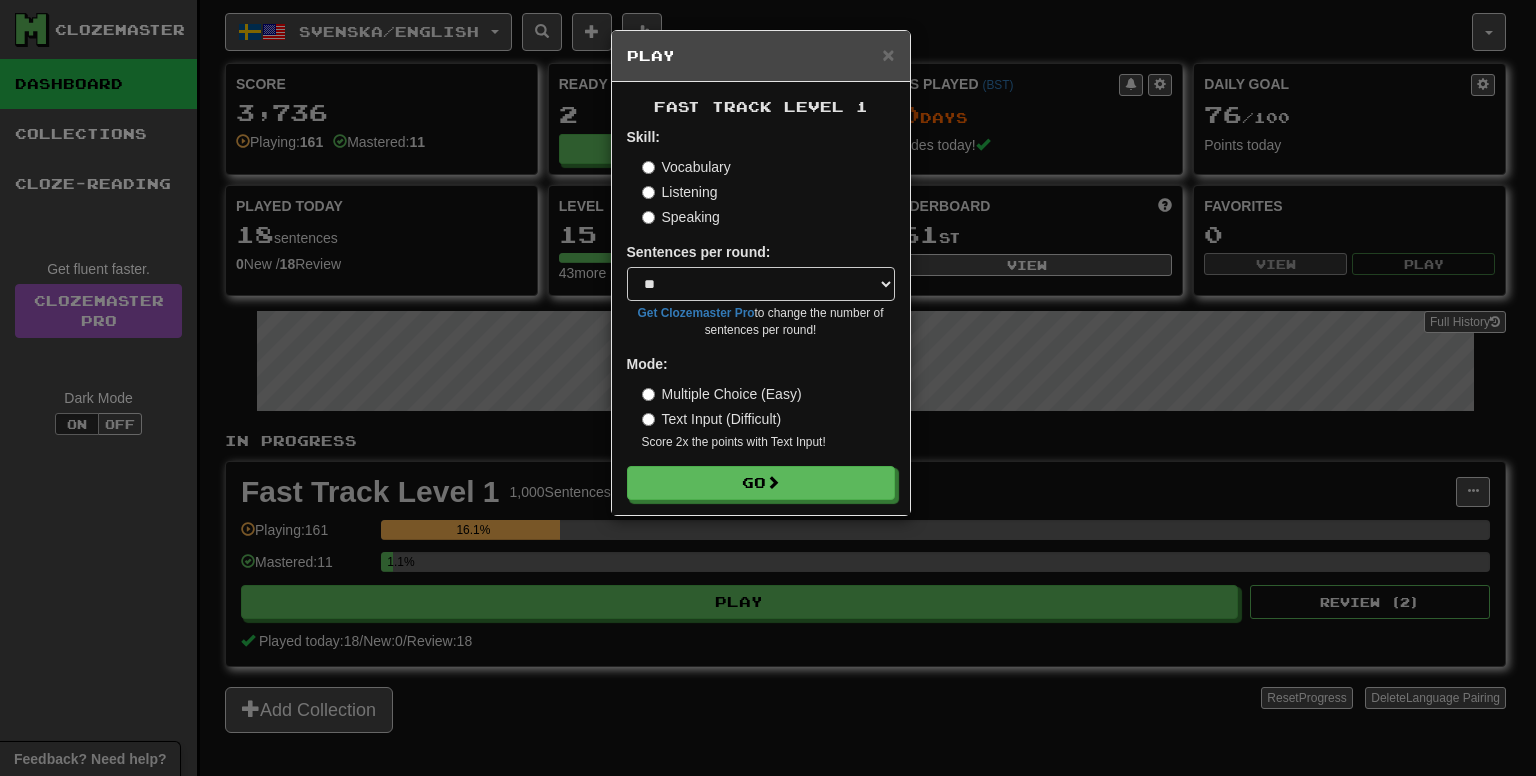 click on "Skill: Vocabulary Listening Speaking Sentences per round: * ** ** ** ** ** *** ******** Get Clozemaster Pro  to change the number of sentences per round! Mode: Multiple Choice (Easy) Text Input (Difficult) Score 2x the points with Text Input ! Go" at bounding box center (761, 313) 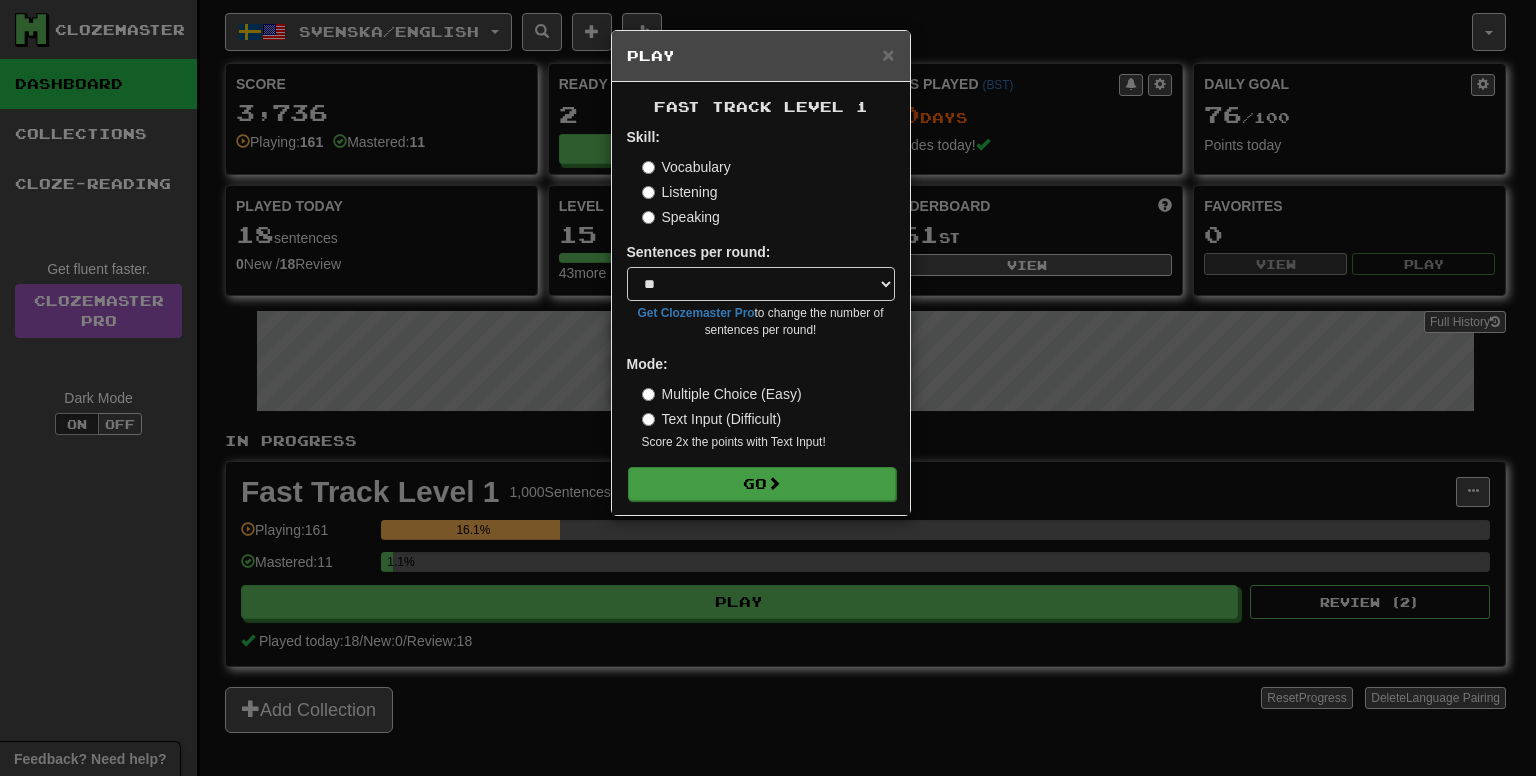 click on "Skill: Vocabulary Listening Speaking Sentences per round: * ** ** ** ** ** *** ******** Get Clozemaster Pro  to change the number of sentences per round! Mode: Multiple Choice (Easy) Text Input (Difficult) Score 2x the points with Text Input ! Go" at bounding box center (761, 313) 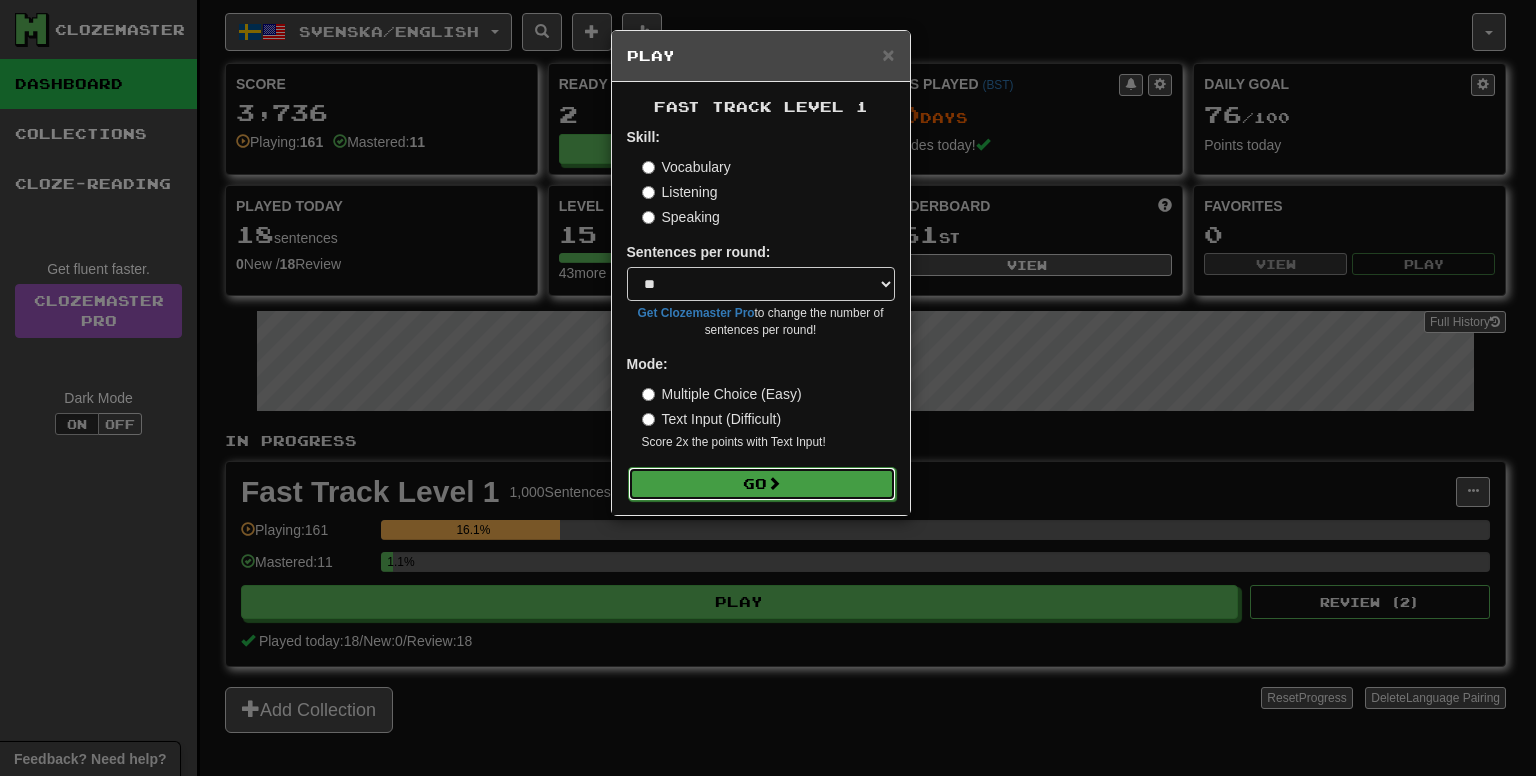 click on "Go" at bounding box center [762, 484] 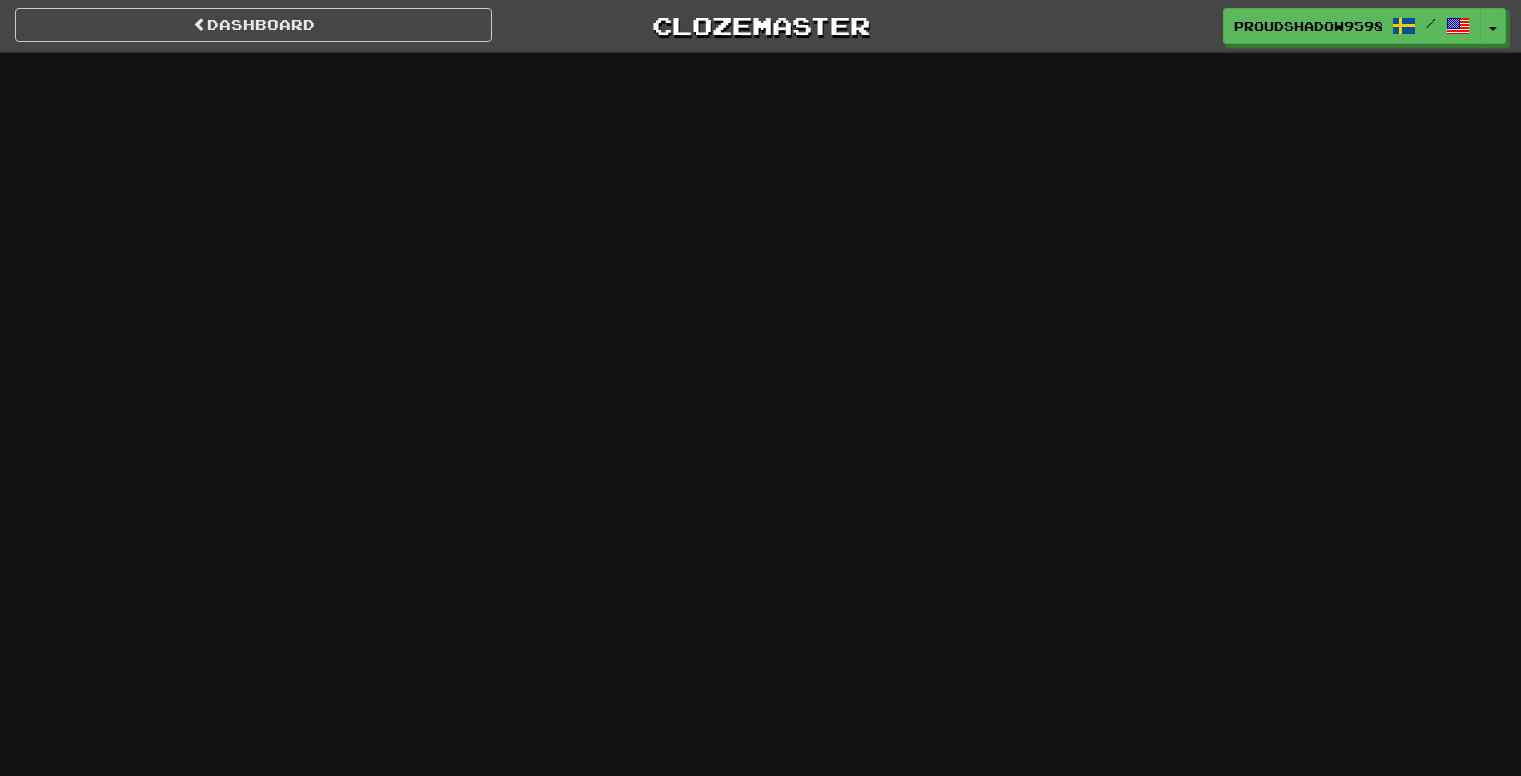 scroll, scrollTop: 0, scrollLeft: 0, axis: both 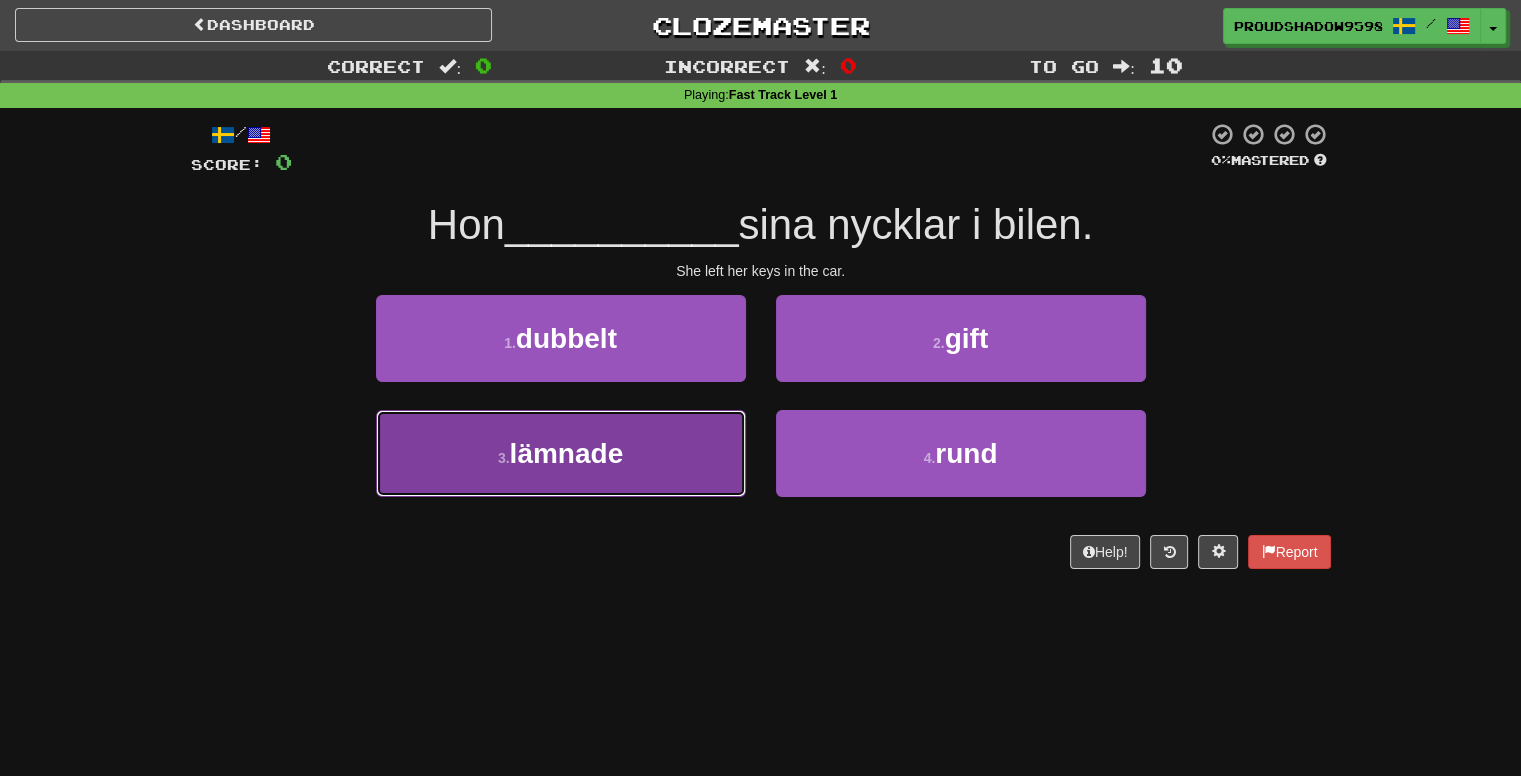 click on "3 .  lämnade" at bounding box center (561, 453) 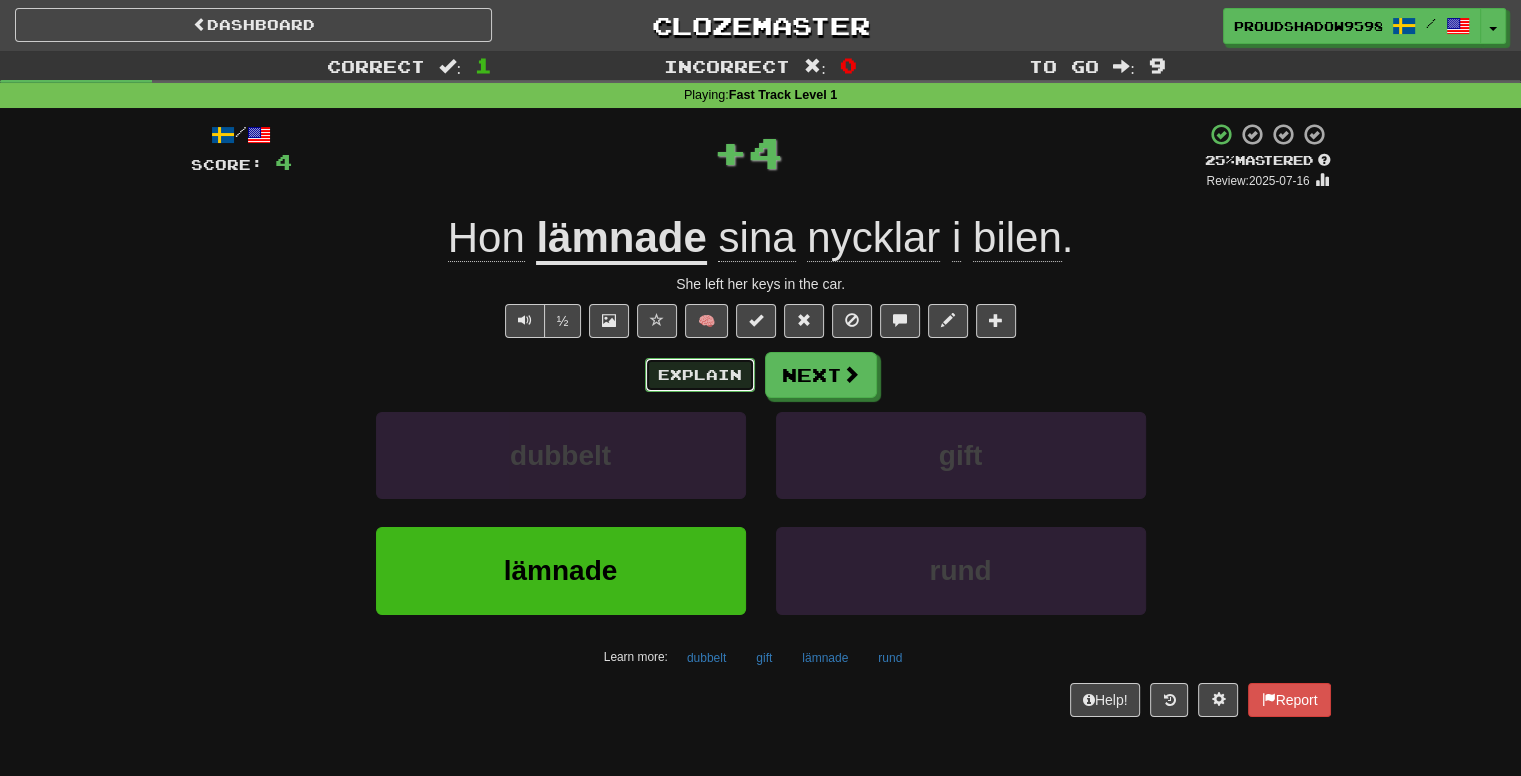 click on "Explain" at bounding box center (700, 375) 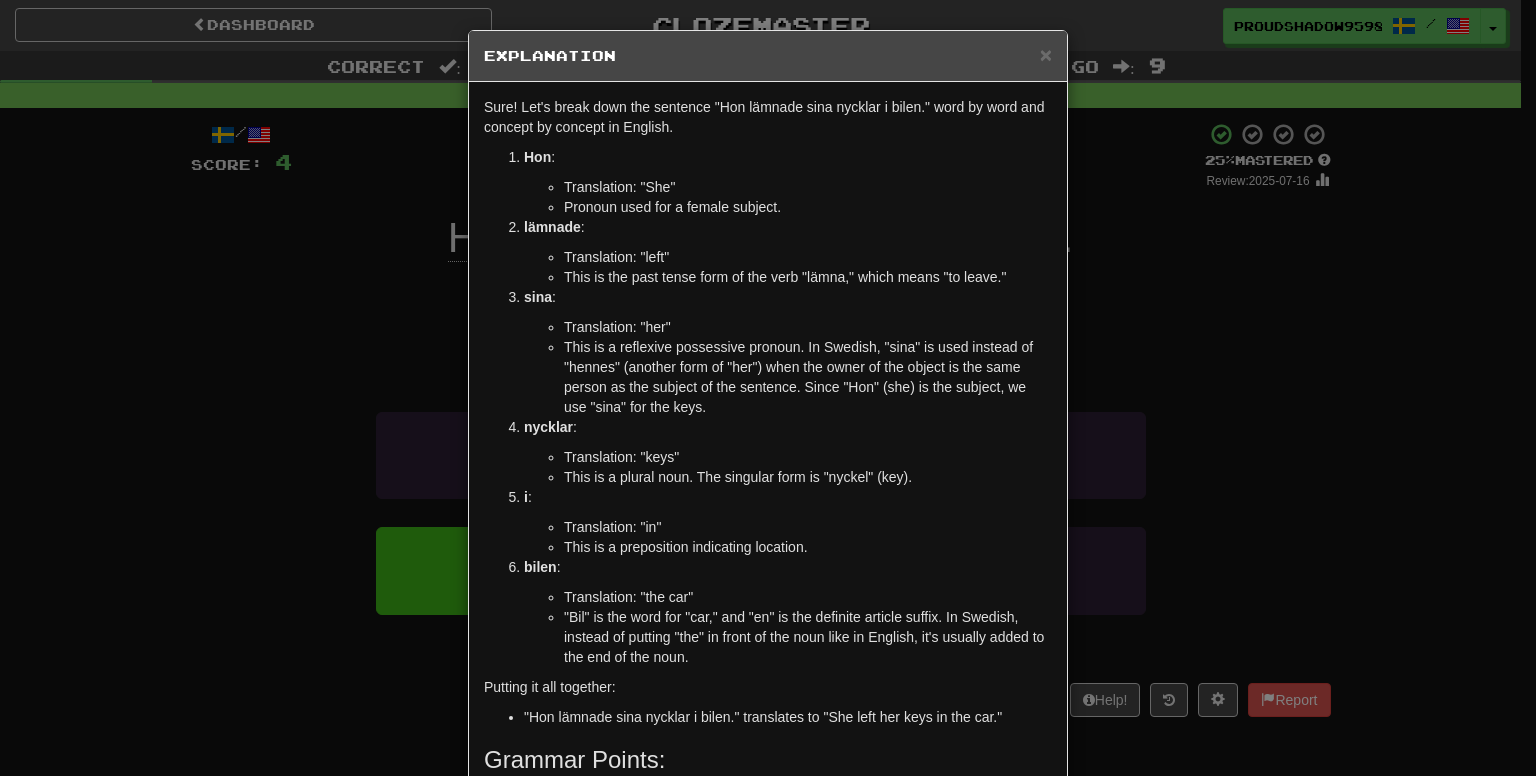 drag, startPoint x: 1184, startPoint y: 380, endPoint x: 1115, endPoint y: 390, distance: 69.72087 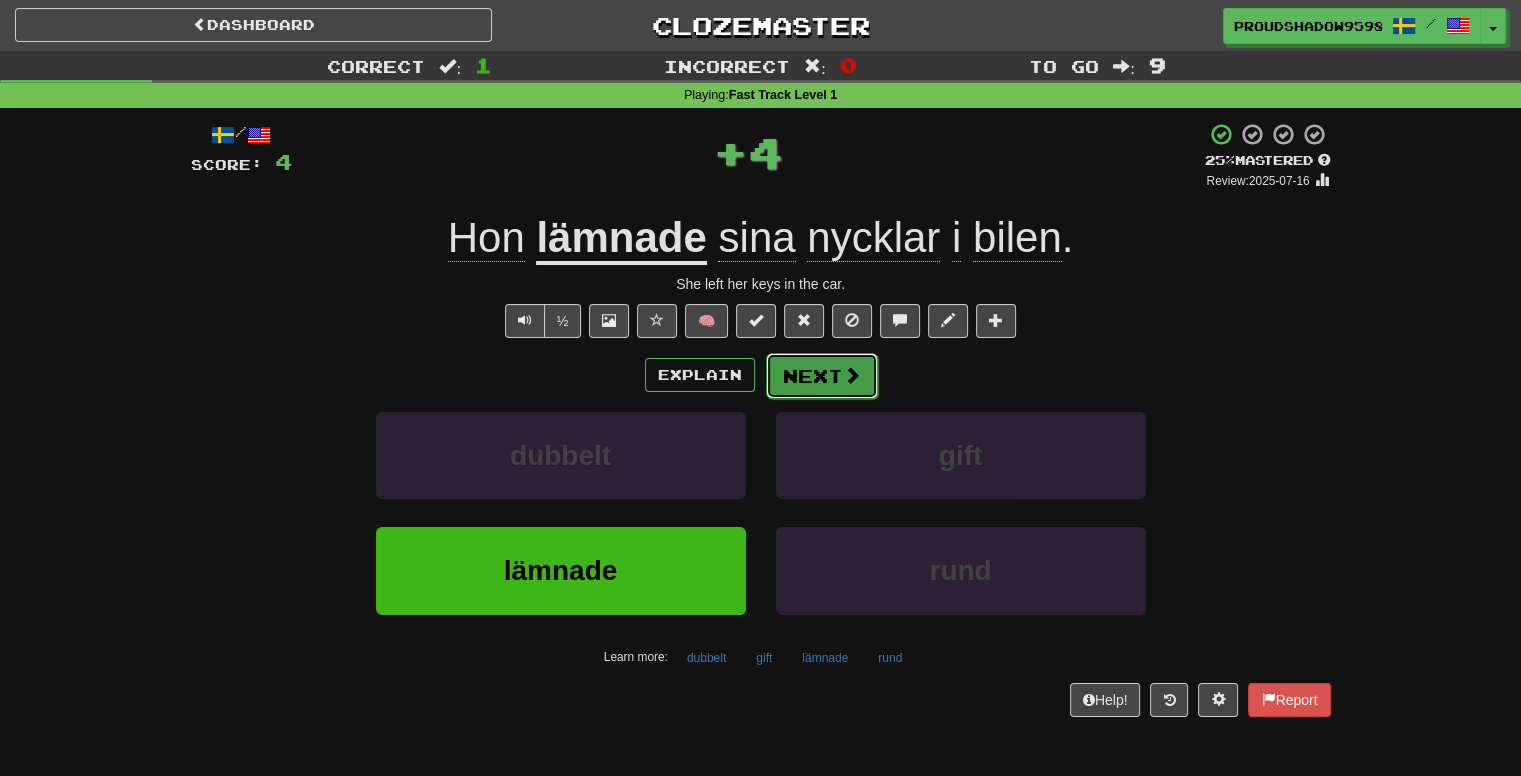 click on "Next" at bounding box center [822, 376] 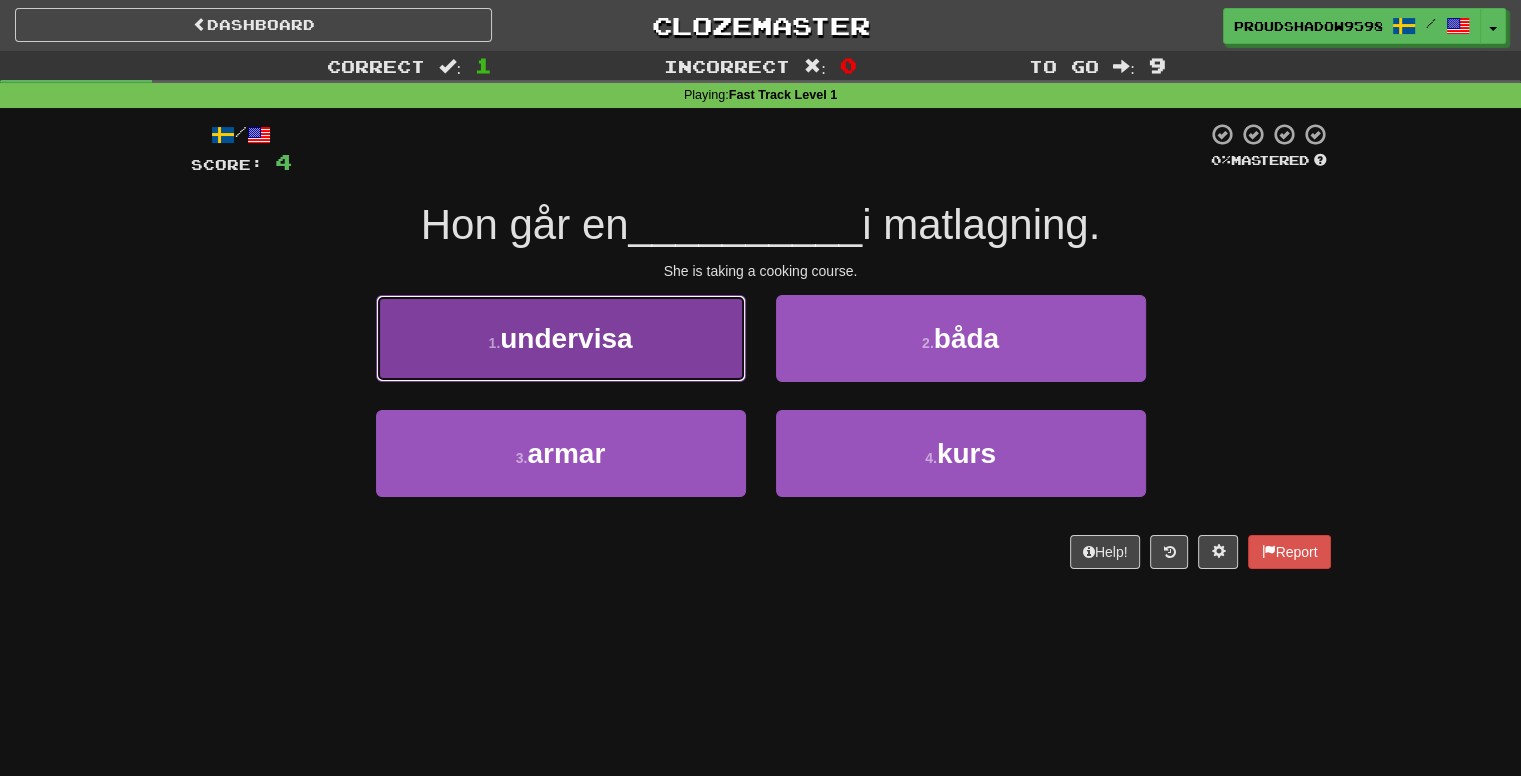 click on "1 .  undervisa" at bounding box center [561, 338] 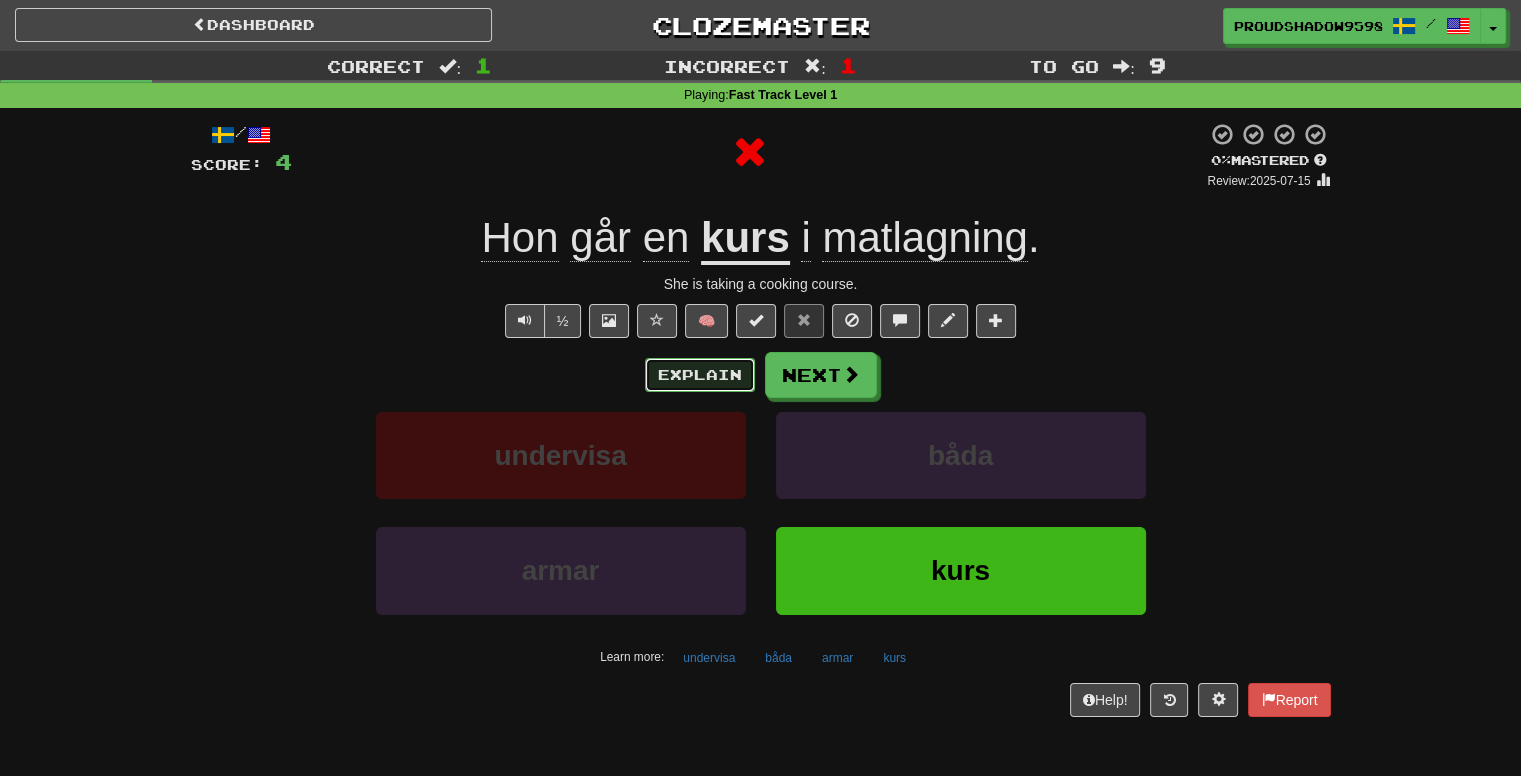 click on "Explain" at bounding box center [700, 375] 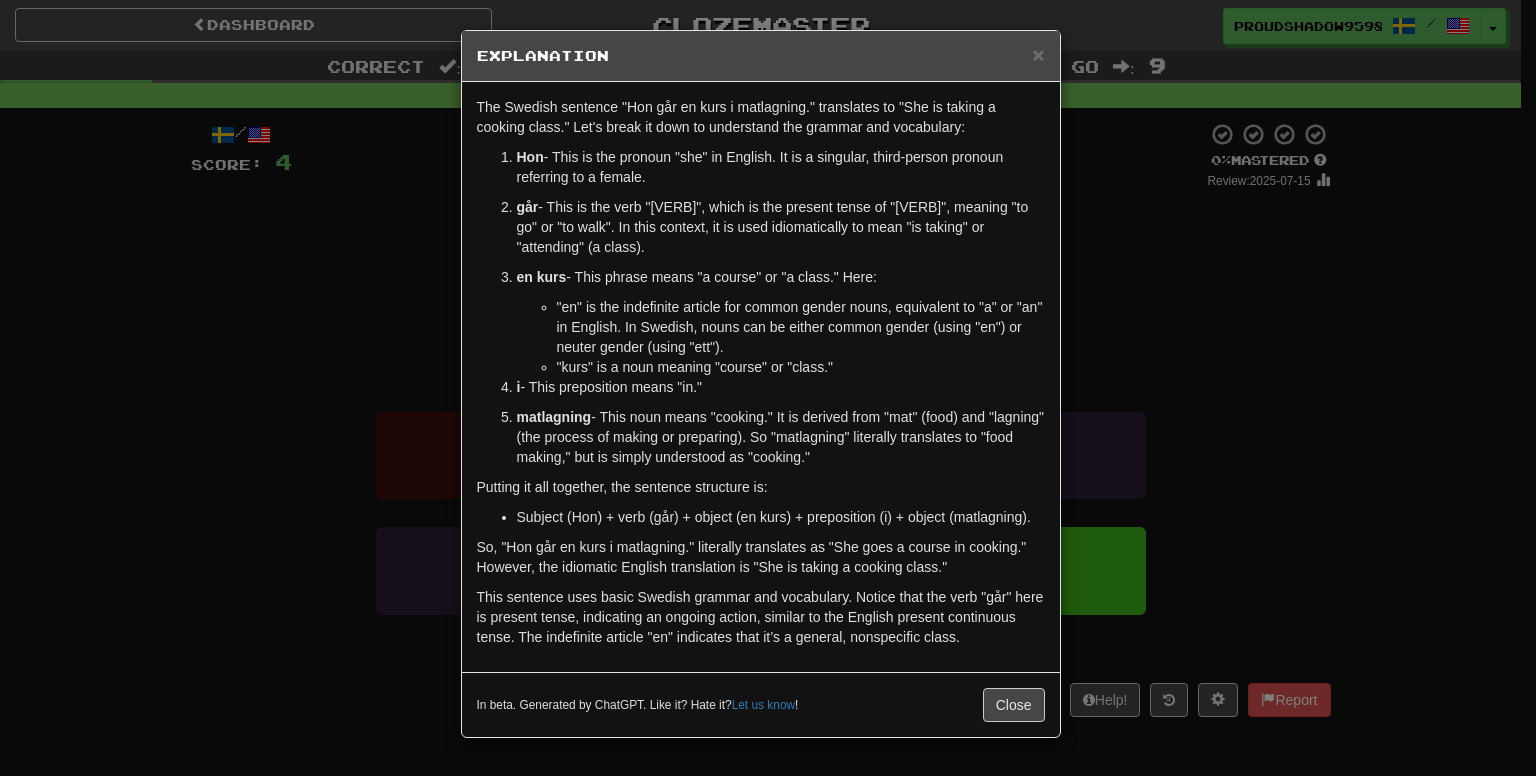 click on "× Explanation The Swedish sentence "Hon går en kurs i matlagning." translates to "She is taking a cooking class." Let's break it down to understand the grammar and vocabulary:
Hon  - This is the pronoun "she" in English. It is a singular, third-person pronoun referring to a female.
går  - This is the verb "går," which is the present tense of "gå," meaning "to go" or "to walk." In this context, it is used idiomatically to mean "is taking" or "attending" (a class).
en kurs  - This phrase means "a course" or "a class." Here:
"en" is the indefinite article for common gender nouns, equivalent to "a" or "an" in English. In Swedish, nouns can be either common gender (using "en") or neuter gender (using "ett").
"kurs" is a noun meaning "course" or "class."
i  - This preposition means "in."
matlagning
Putting it all together, the sentence structure is:
Subject (Hon) + verb (går) + object (en kurs) + preposition (i) + object (matlagning).
Let us know ! Close" at bounding box center (768, 388) 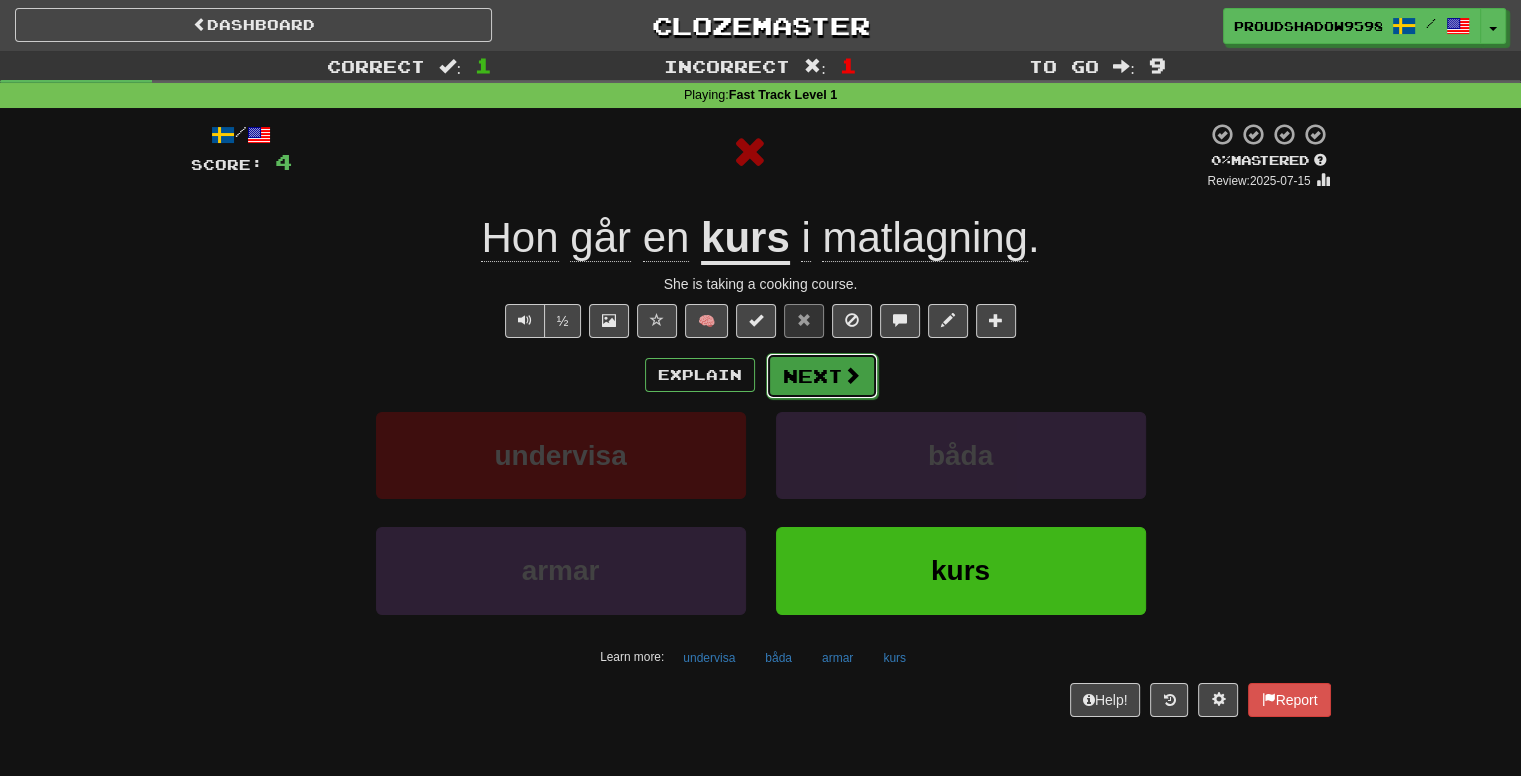 click on "Next" at bounding box center [822, 376] 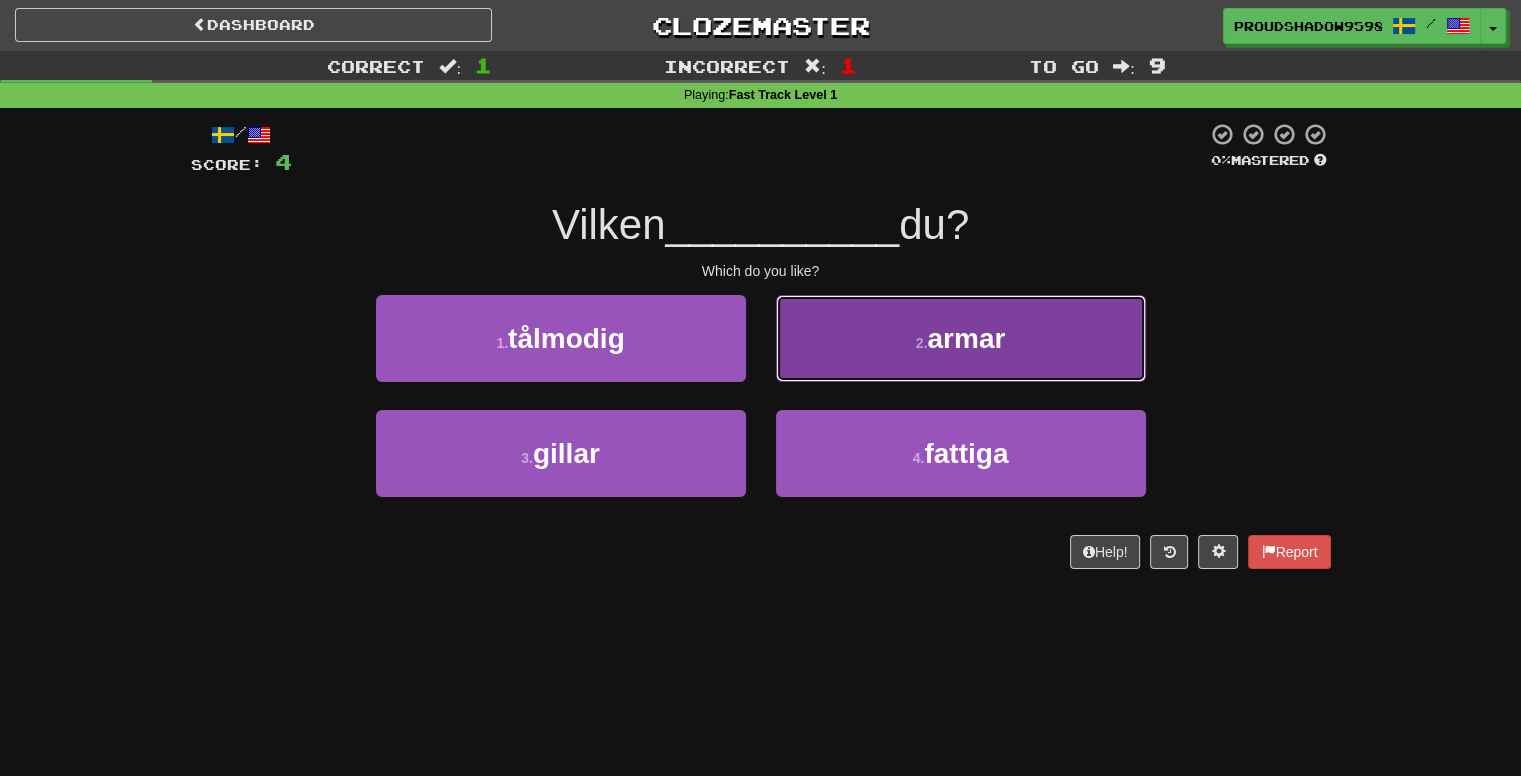 click on "2 .  armar" at bounding box center [961, 338] 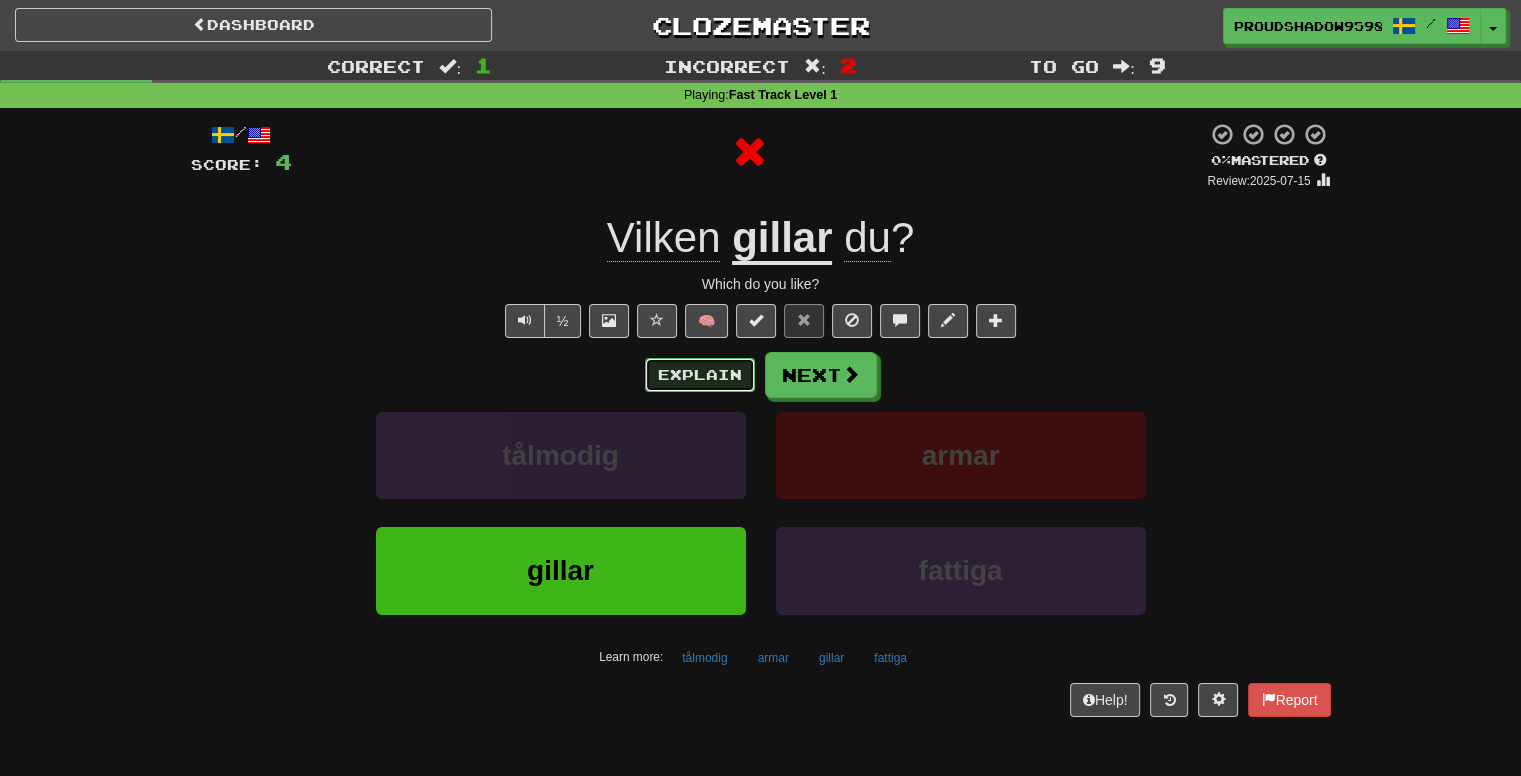 click on "Explain" at bounding box center (700, 375) 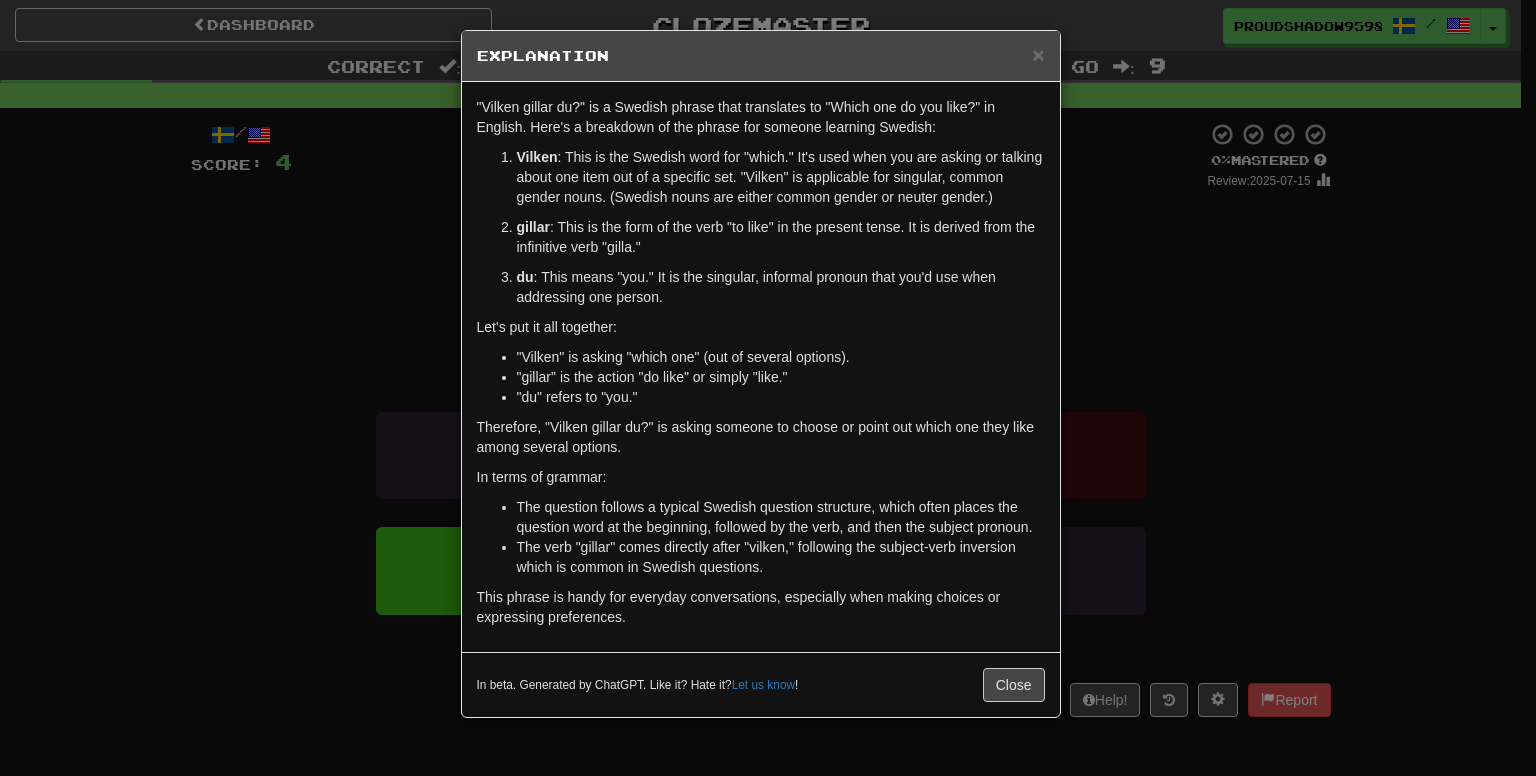 click on "× Explanation "Vilken gillar du?" is a Swedish phrase that translates to "Which one do you like?" in English. Here's a breakdown of the phrase for someone learning Swedish:
Vilken : This is the Swedish word for "which." It's used when you are asking or talking about one item out of a specific set. "Vilken" is applicable for singular, common gender nouns. (Swedish nouns are either common gender or neuter gender.)
gillar : This is the form of the verb "to like" in the present tense. It is derived from the infinitive verb "gilla."
du : This means "you." It is the singular, informal pronoun that you'd use when addressing one person.
Let's put it all together:
"Vilken" is asking "which one" (out of several options).
"gillar" is the action "do like" or simply "like."
"du" refers to "you."
Therefore, "Vilken gillar du?" is asking someone to choose or point out which one they like among several options.
In terms of grammar:
Let us know ! Close" at bounding box center [768, 388] 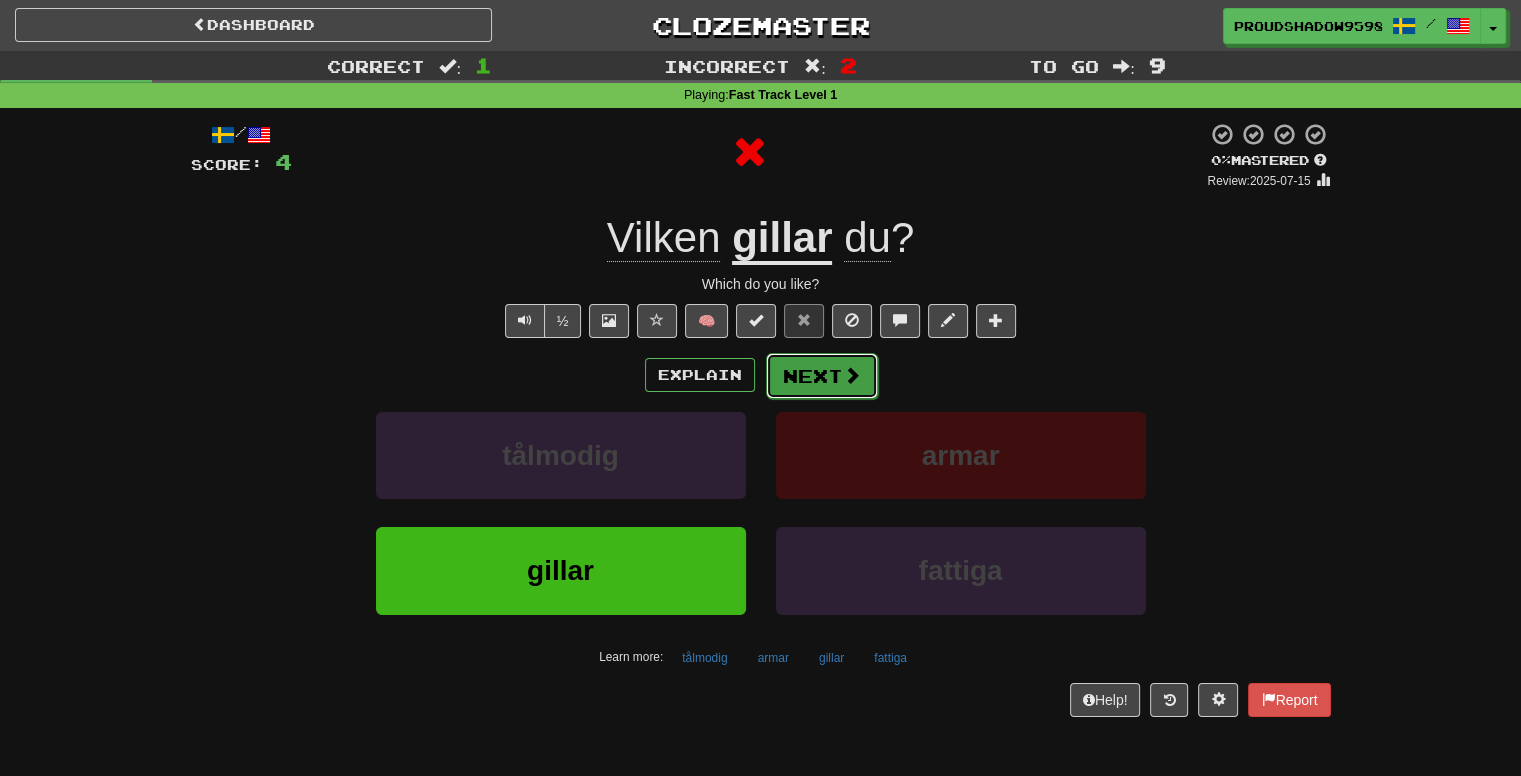 click on "Next" at bounding box center (822, 376) 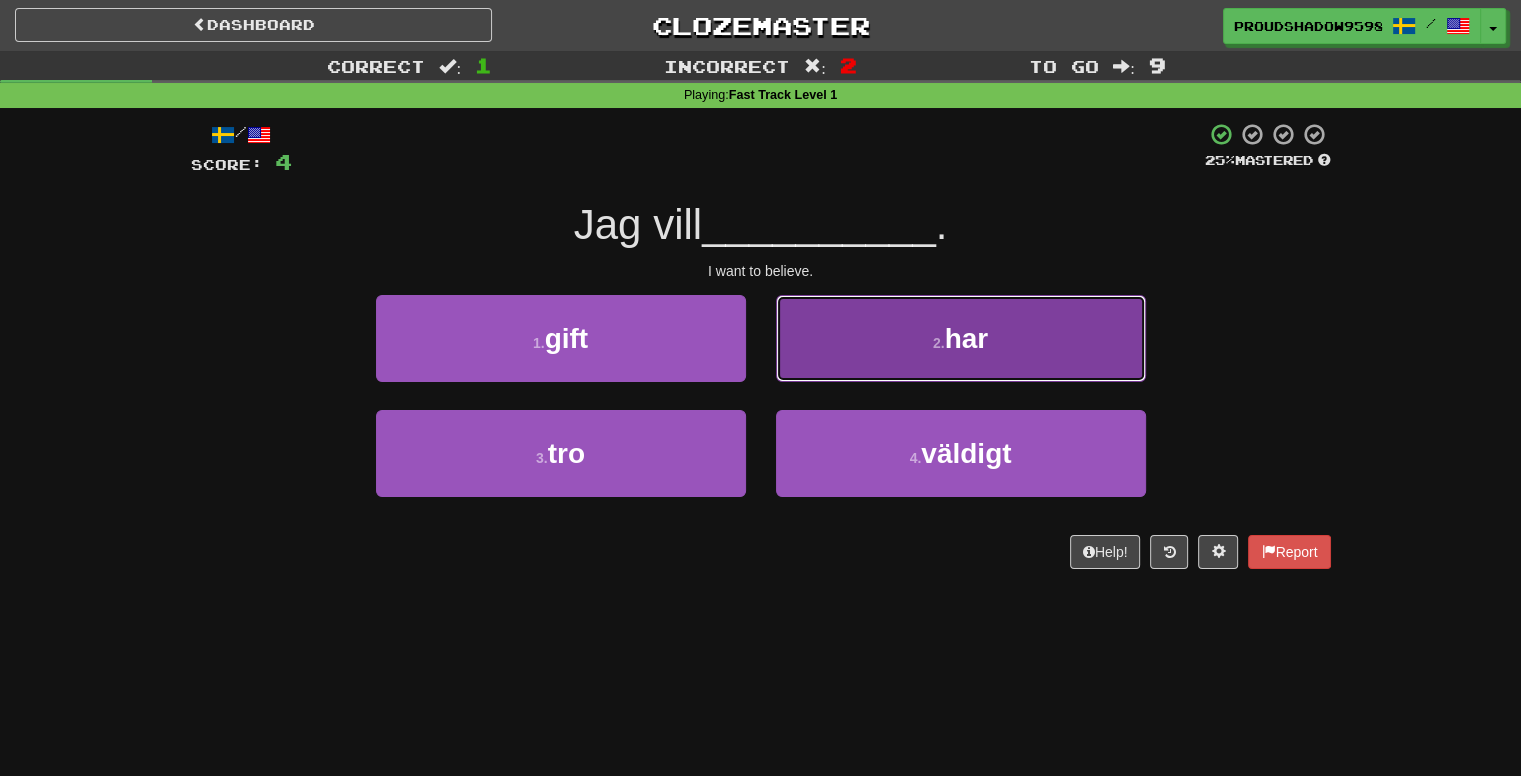click on "2 .  har" at bounding box center (961, 338) 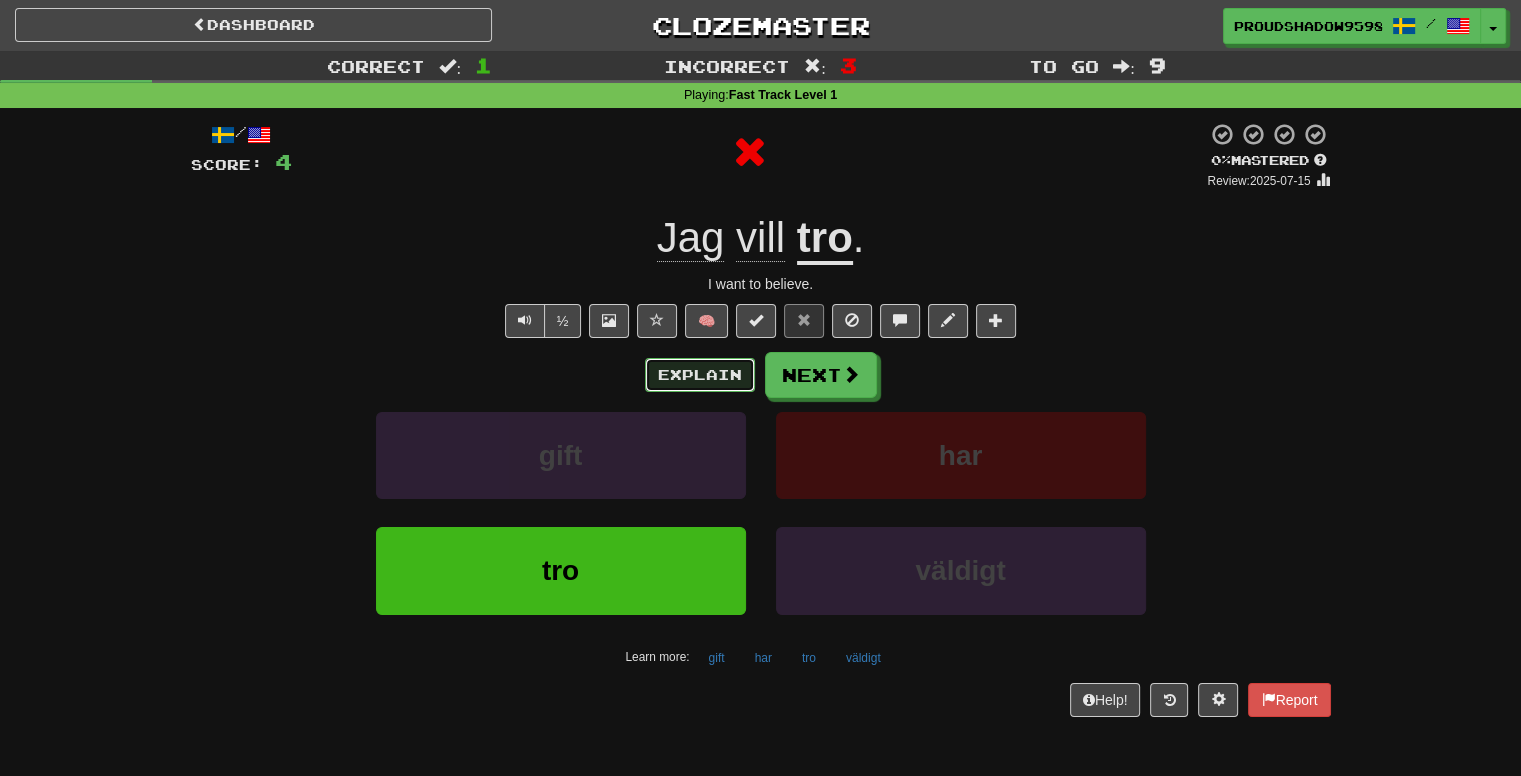 click on "Explain" at bounding box center (700, 375) 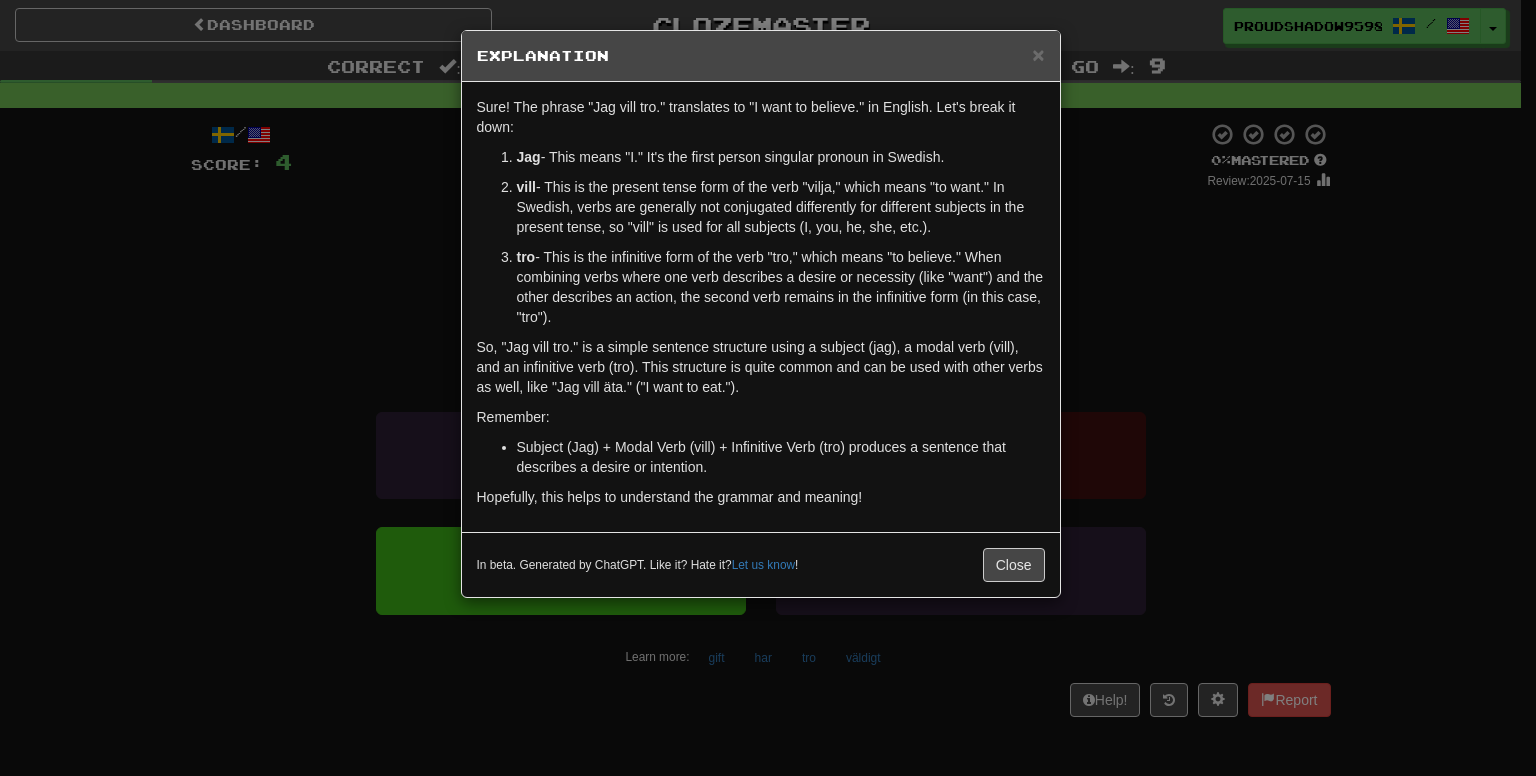 drag, startPoint x: 1067, startPoint y: 312, endPoint x: 860, endPoint y: 360, distance: 212.49236 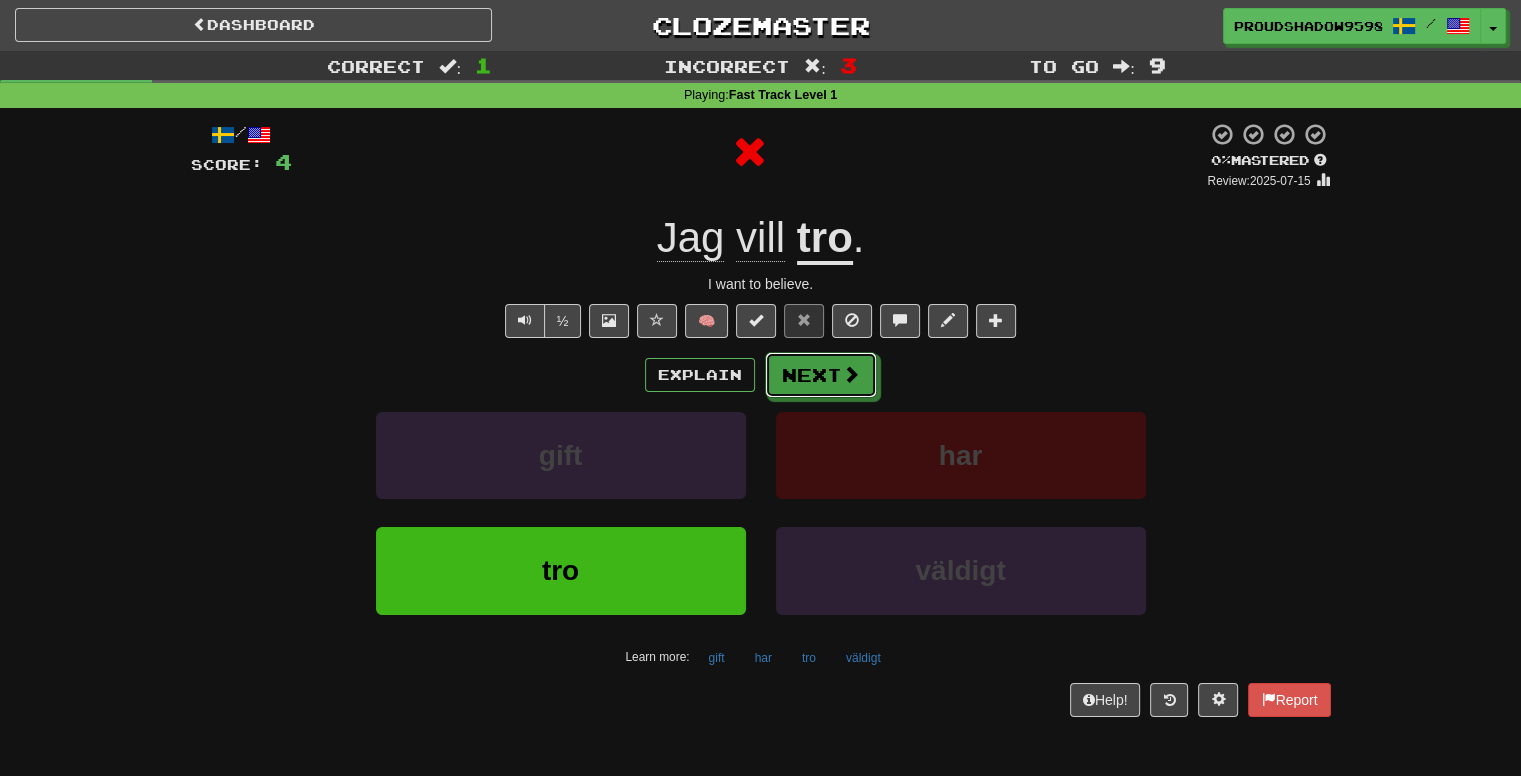 click on "Next" at bounding box center [821, 375] 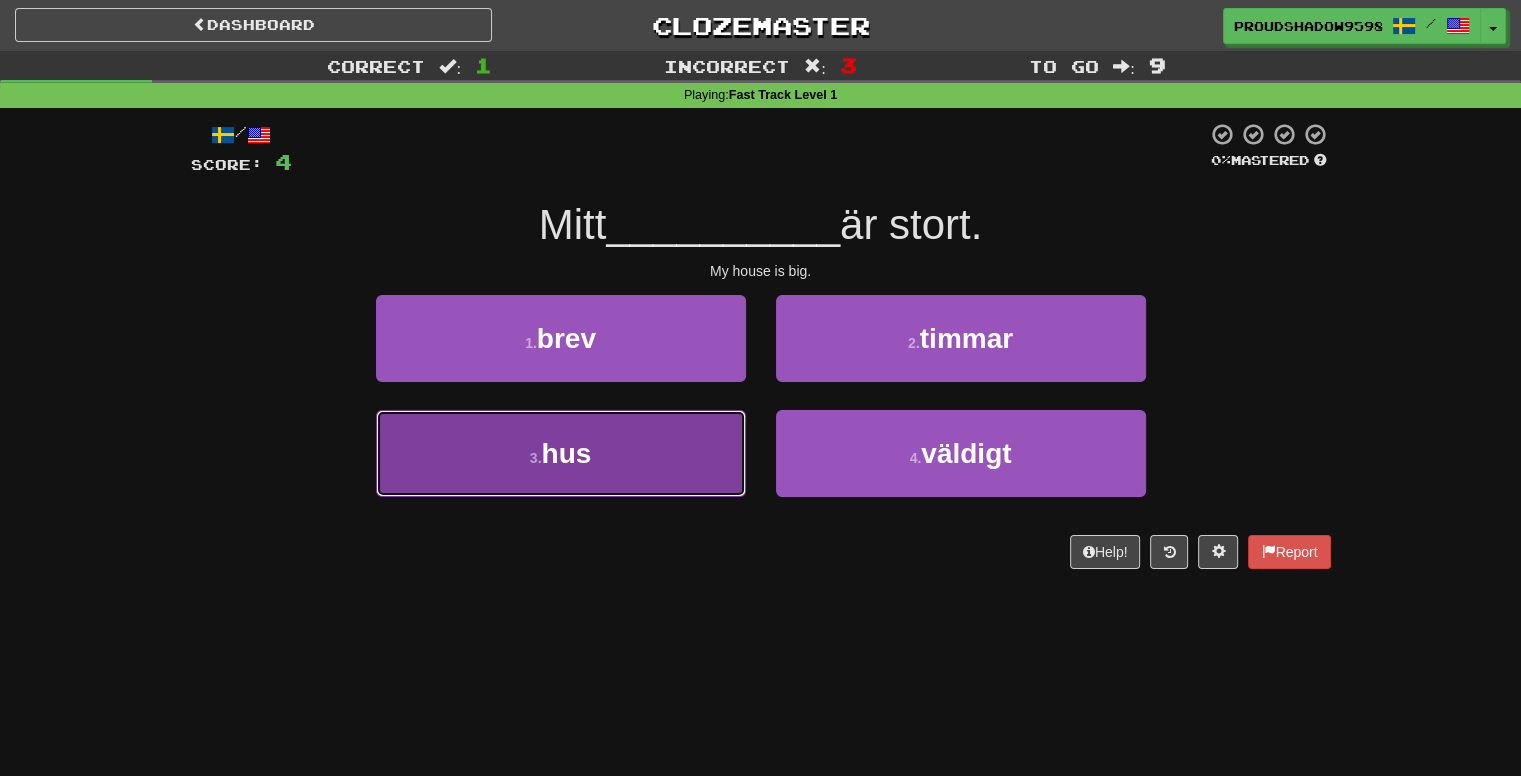 click on "3 .  hus" at bounding box center (561, 453) 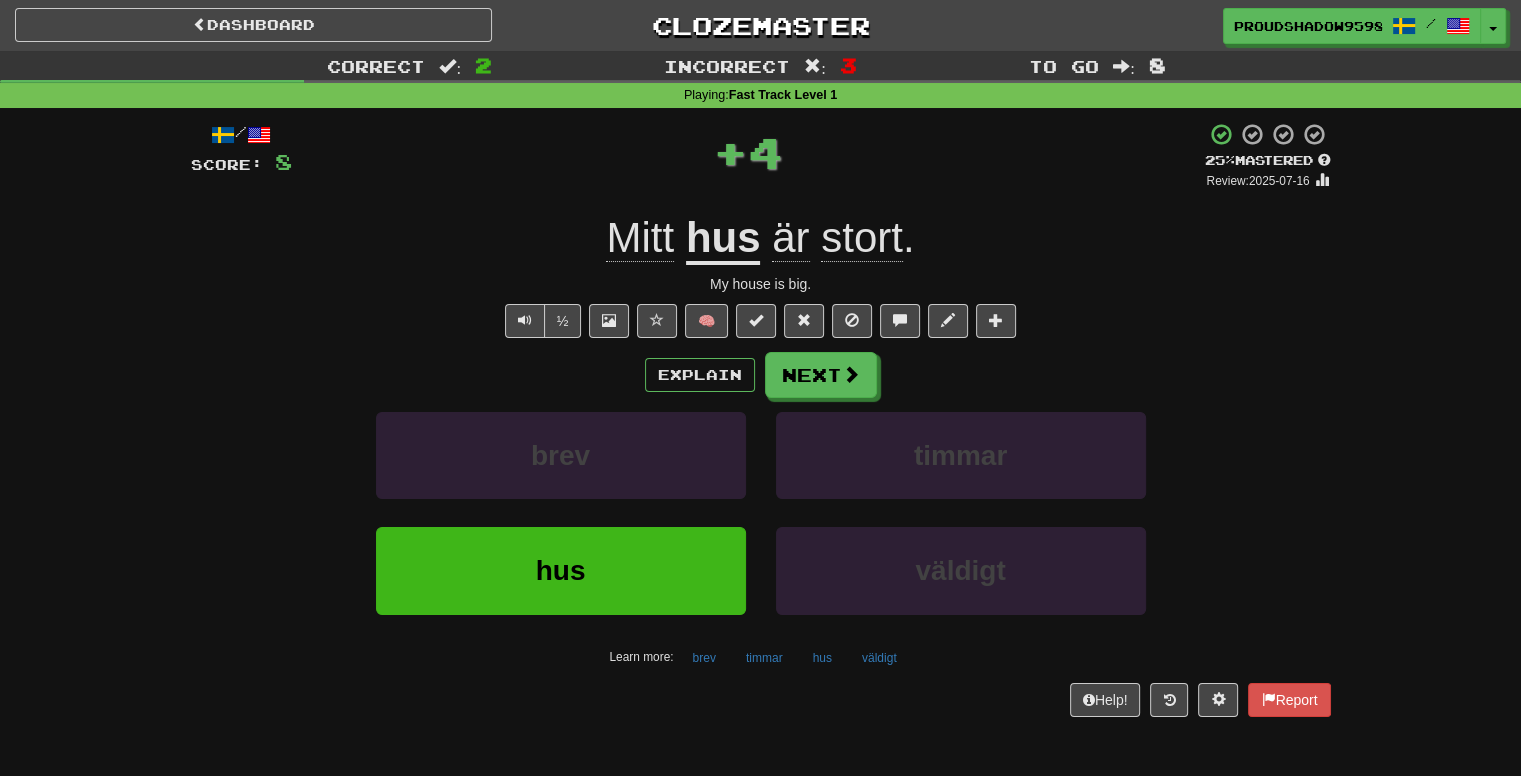 click on "Explain Next" at bounding box center (761, 375) 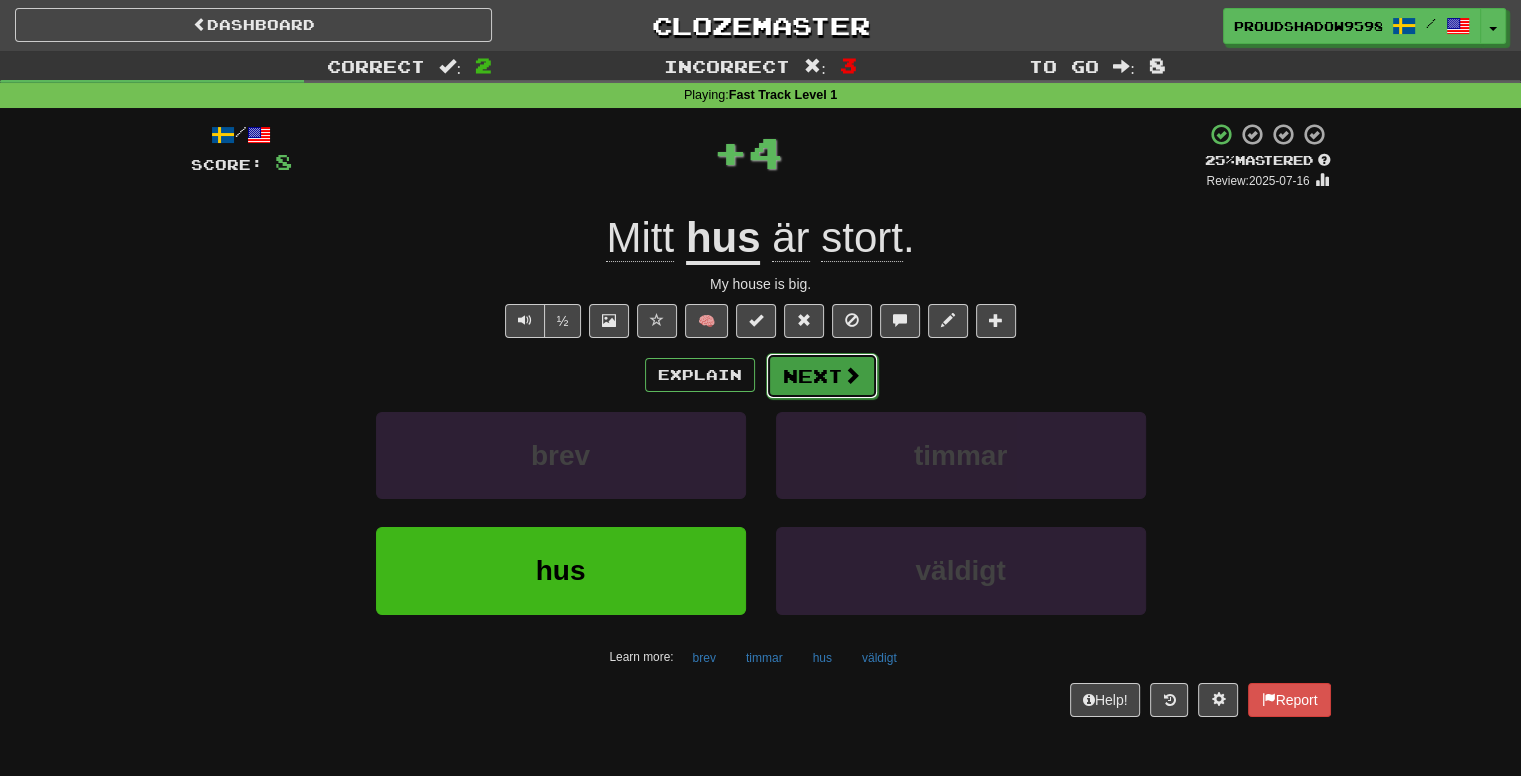 click on "Next" at bounding box center [822, 376] 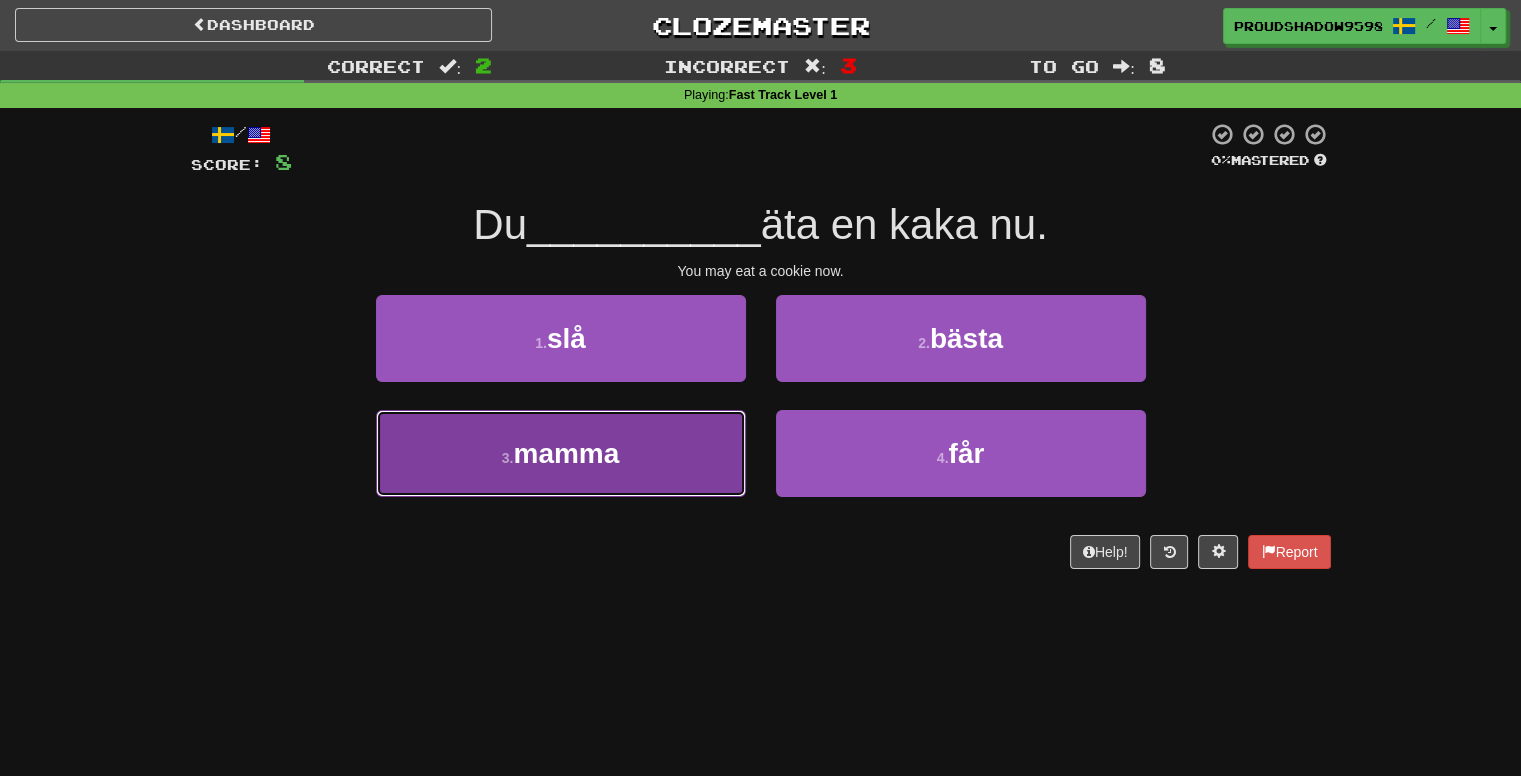 click on "3 .  mamma" at bounding box center [561, 453] 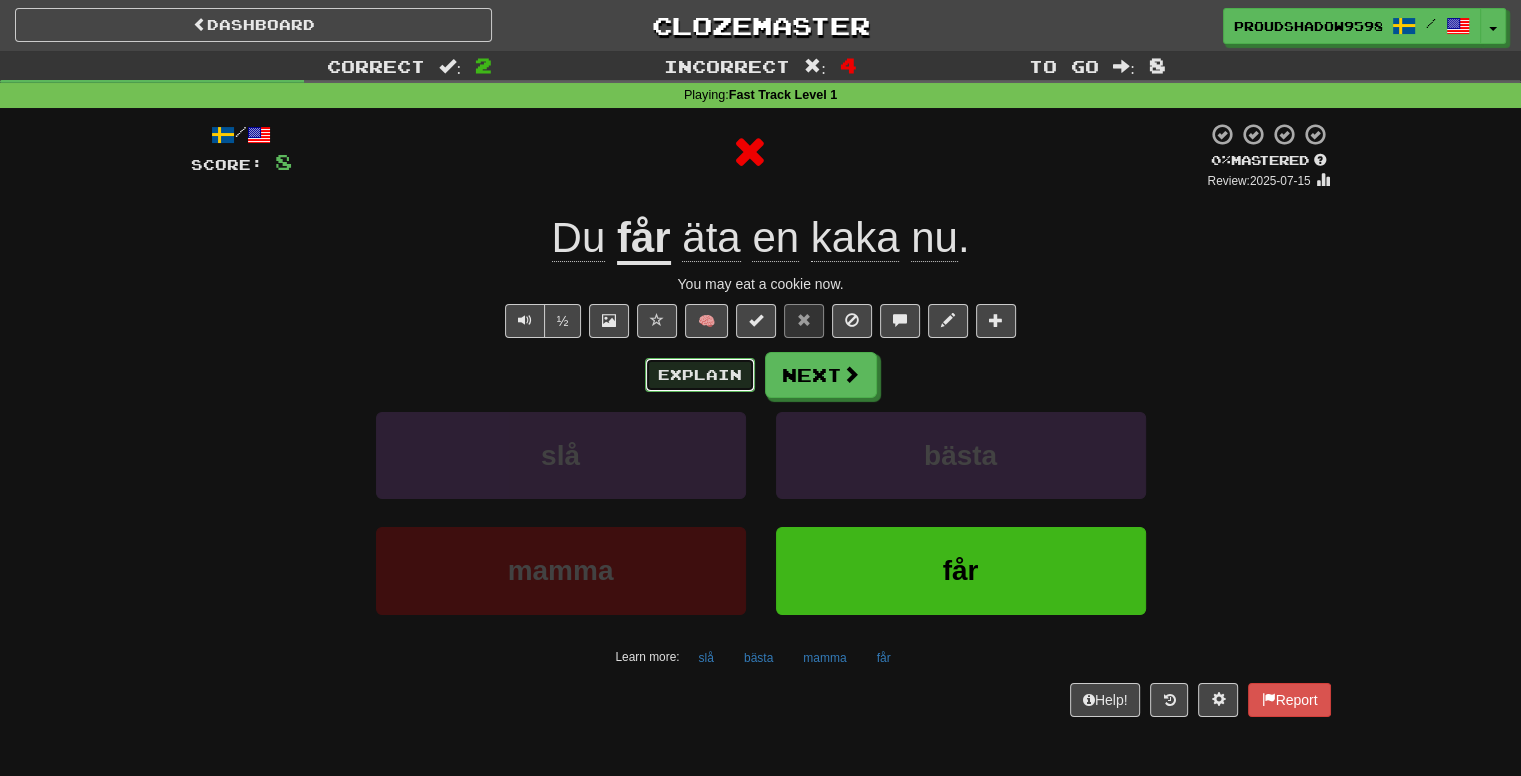 click on "Explain" at bounding box center (700, 375) 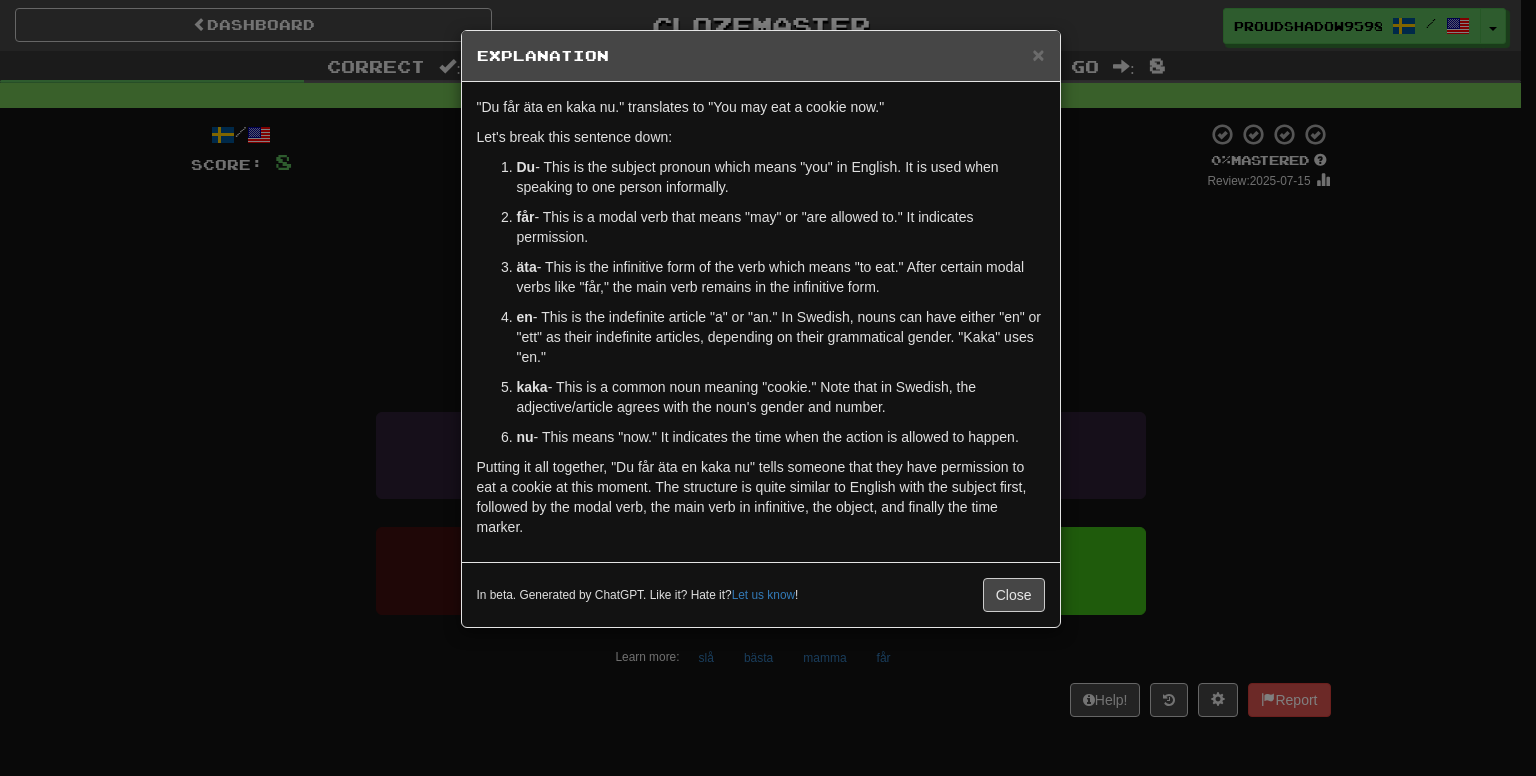 click on "en  - This is the indefinite article "a" or "an." In Swedish, nouns can have either "en" or "ett" as their indefinite articles, depending on their grammatical gender. "Kaka" uses "en."" at bounding box center (781, 337) 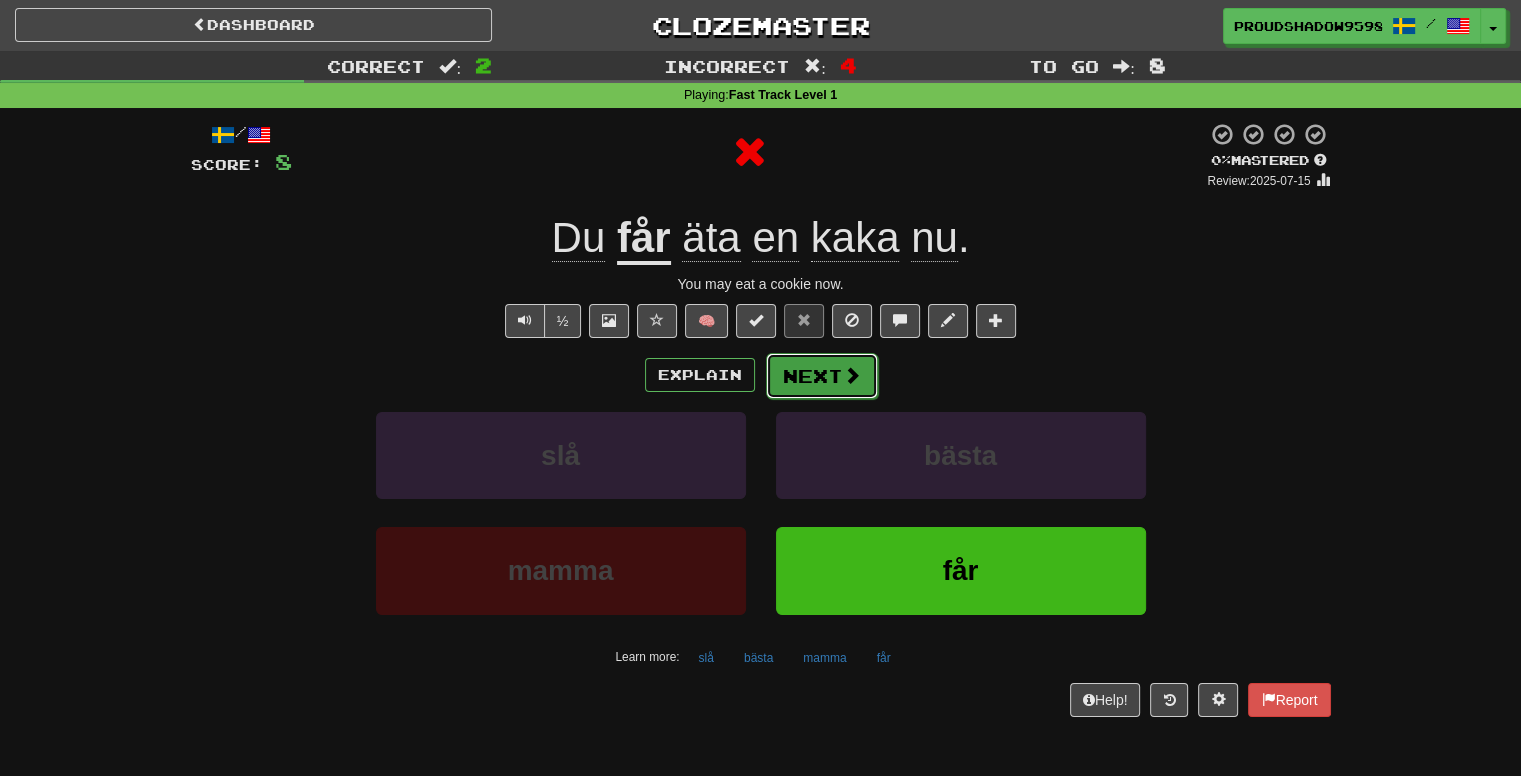 click on "Next" at bounding box center [822, 376] 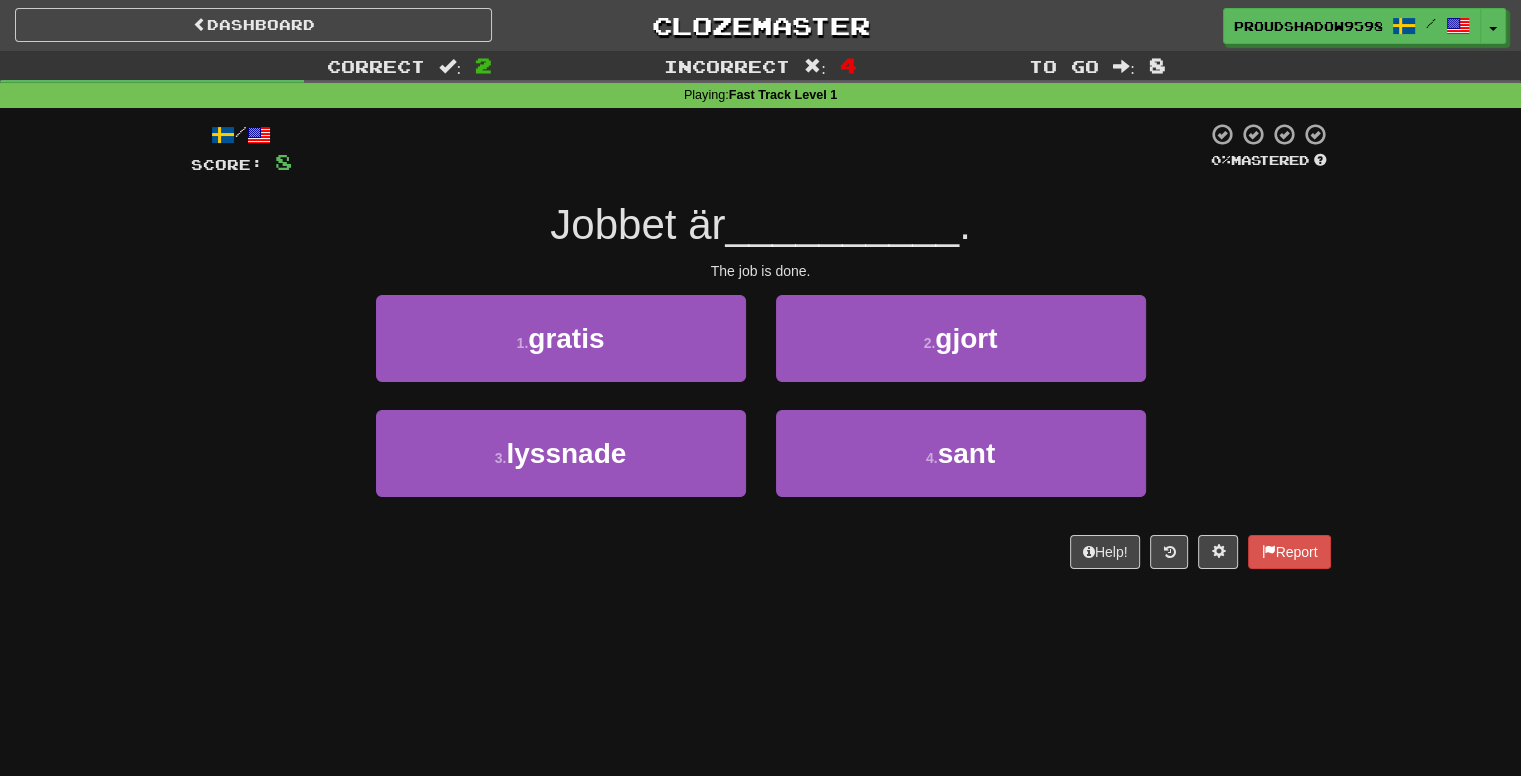 click on "2 .  gjort" at bounding box center [961, 352] 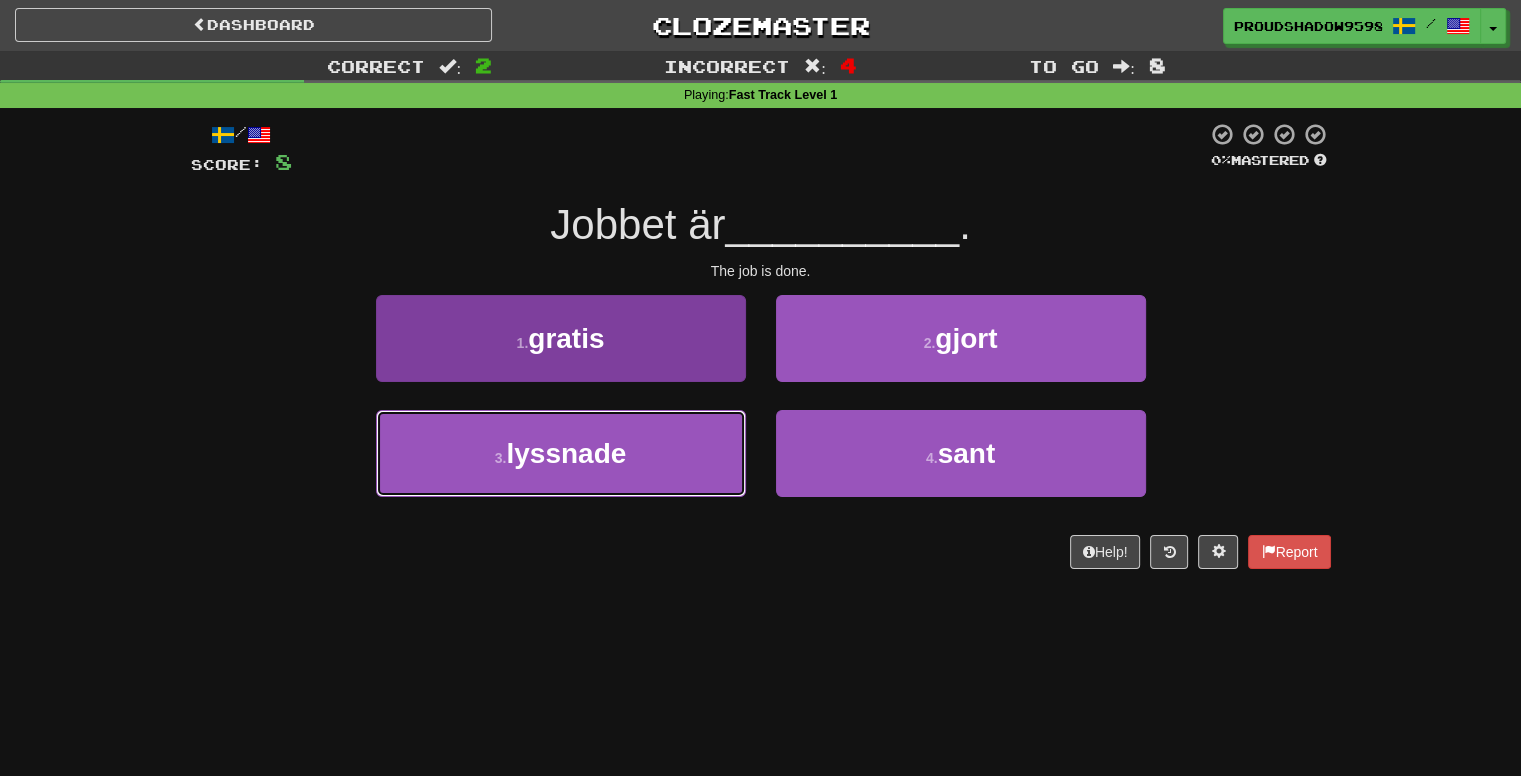 click on "3 .  lyssnade" at bounding box center (561, 453) 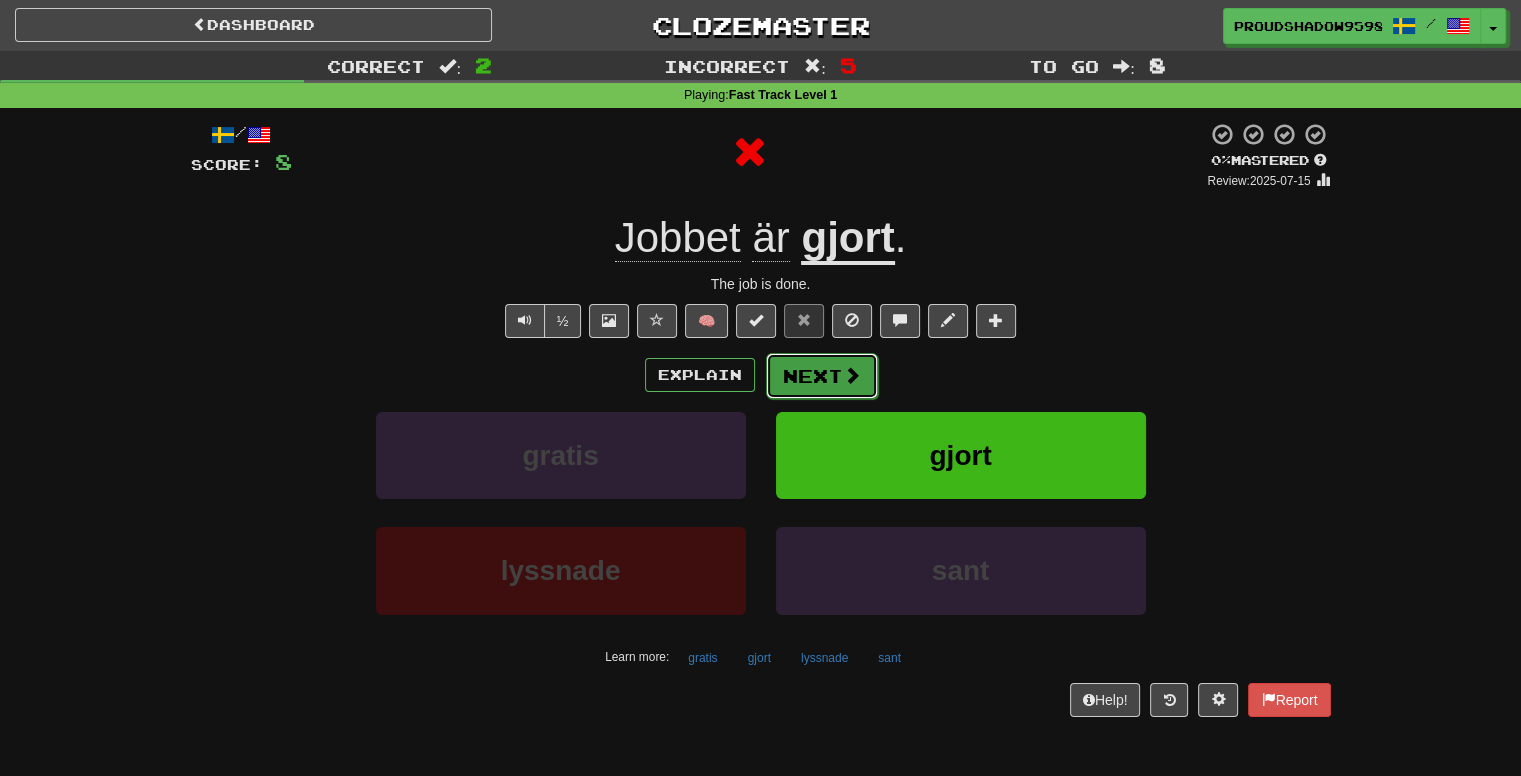 click on "Explain Next" at bounding box center [761, 375] 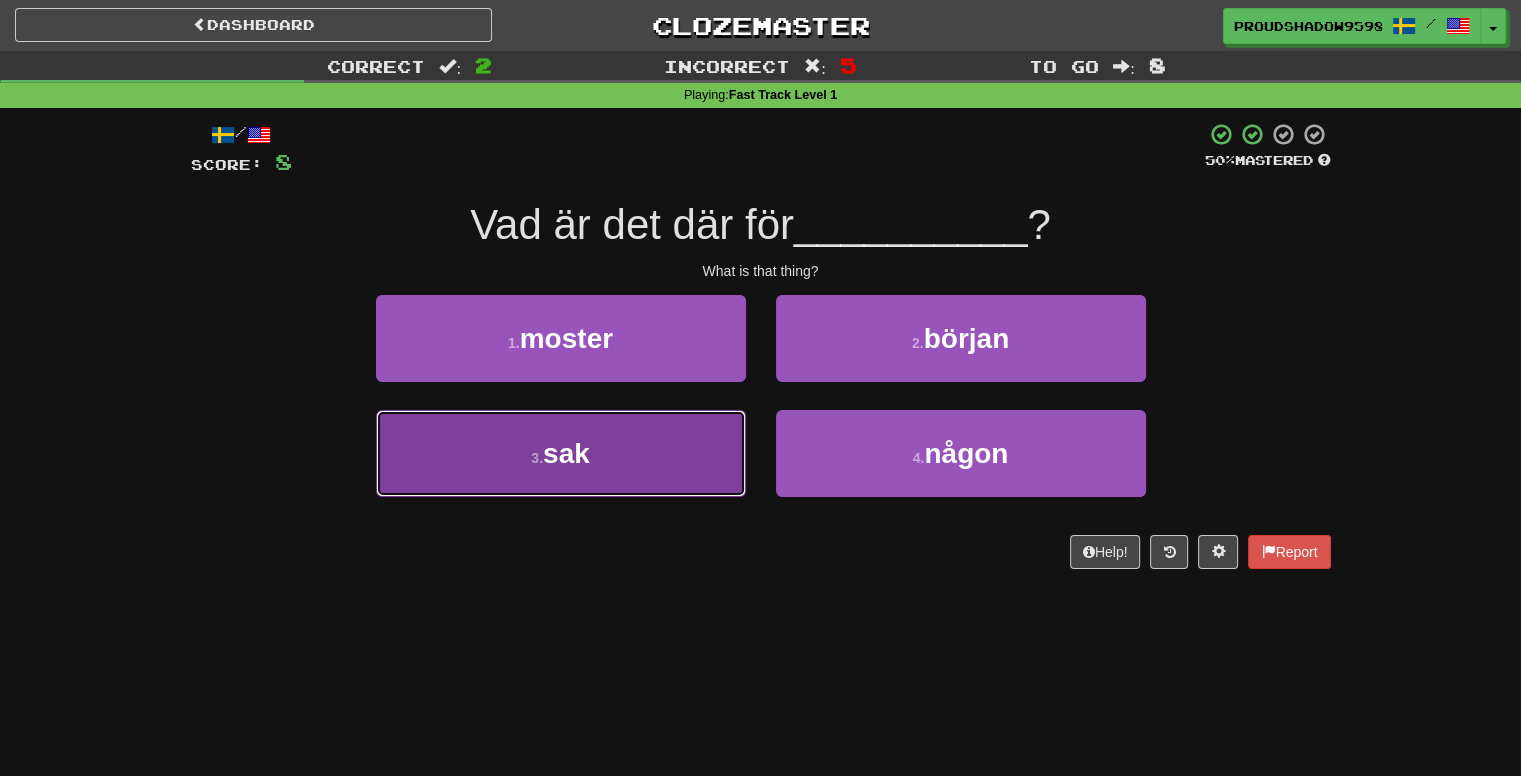 click on "3 .  sak" at bounding box center [561, 453] 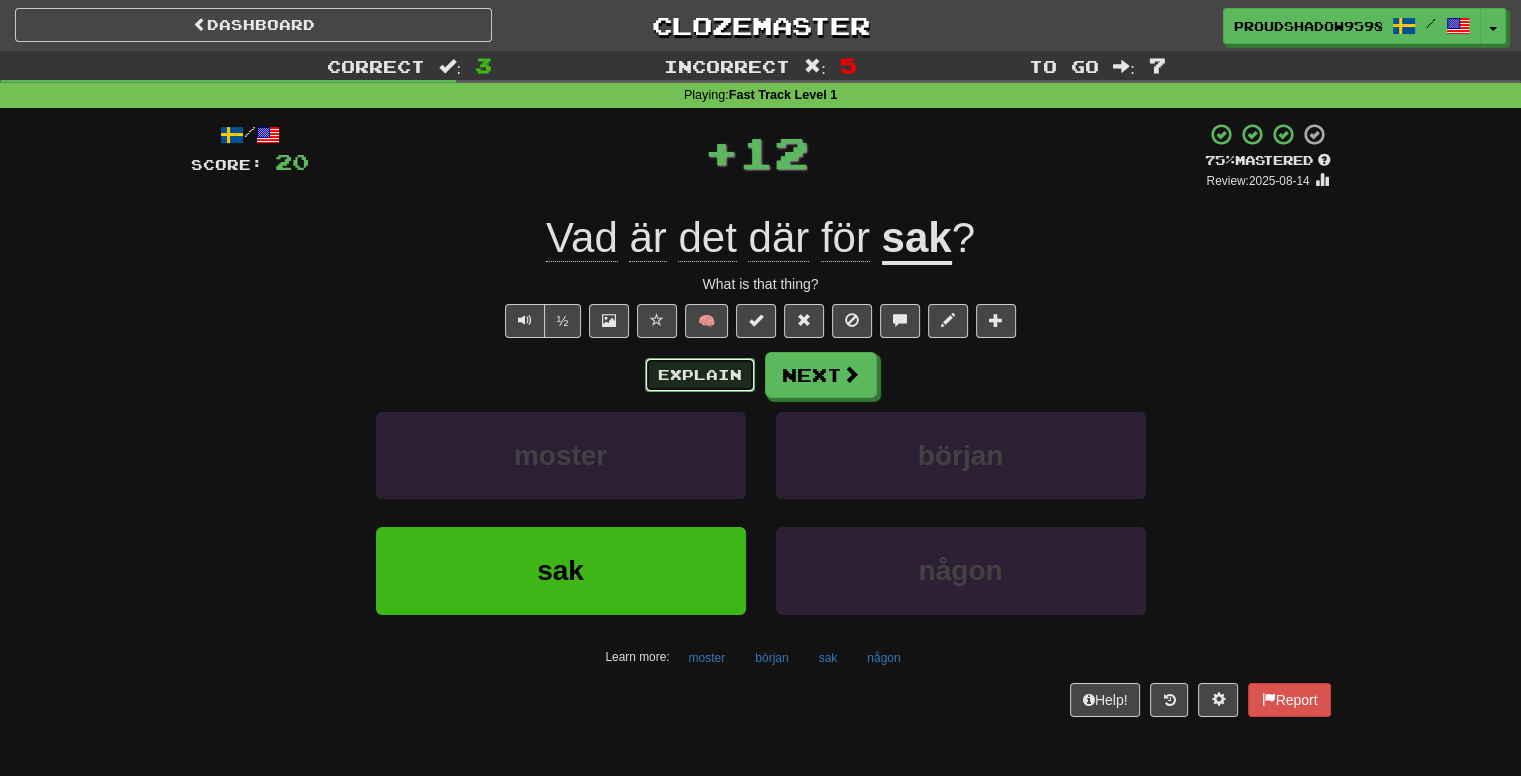 click on "Explain" at bounding box center (700, 375) 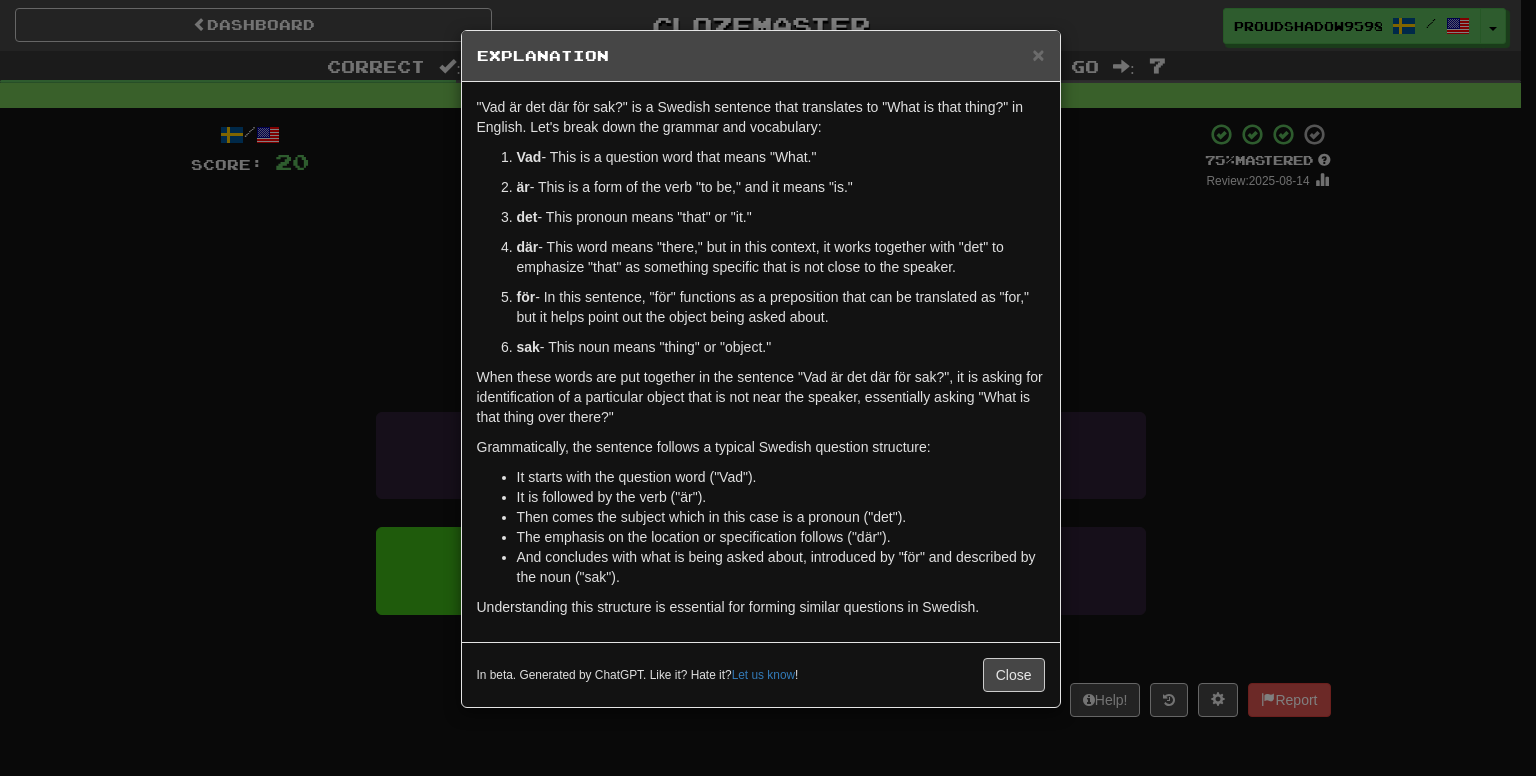 click on "× Explanation "Vad är det där för sak?" is a Swedish sentence that translates to "What is that thing?" in English. Let's break down the grammar and vocabulary:
Vad  - This is a question word that means "What."
är  - This is a form of the verb "to be," and it means "is."
det  - This pronoun means "that" or "it."
där  - This word means "there," but in this context, it works together with "det" to emphasize "that" as something specific that is not close to the speaker.
för  - In this sentence, "för" functions as a preposition that can be translated as "for," but it helps point out the object being asked about.
sak  - This noun means "thing" or "object."
When these words are put together in the sentence "Vad är det där för sak?", it is asking for identification of a particular object that is not near the speaker, essentially asking "What is that thing over there?"
Grammatically, the sentence follows a typical Swedish question structure:
!" at bounding box center (768, 388) 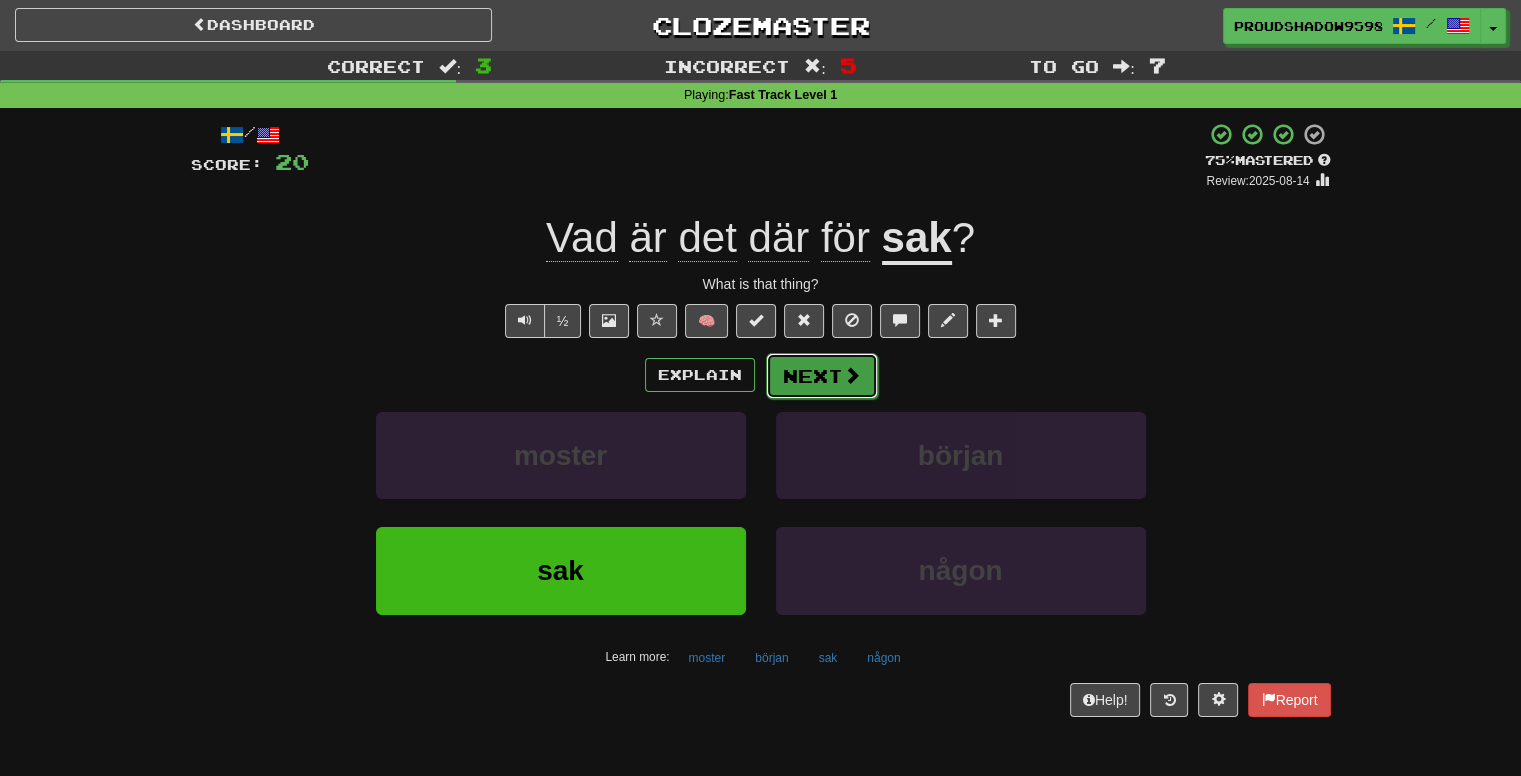 click on "Next" at bounding box center (822, 376) 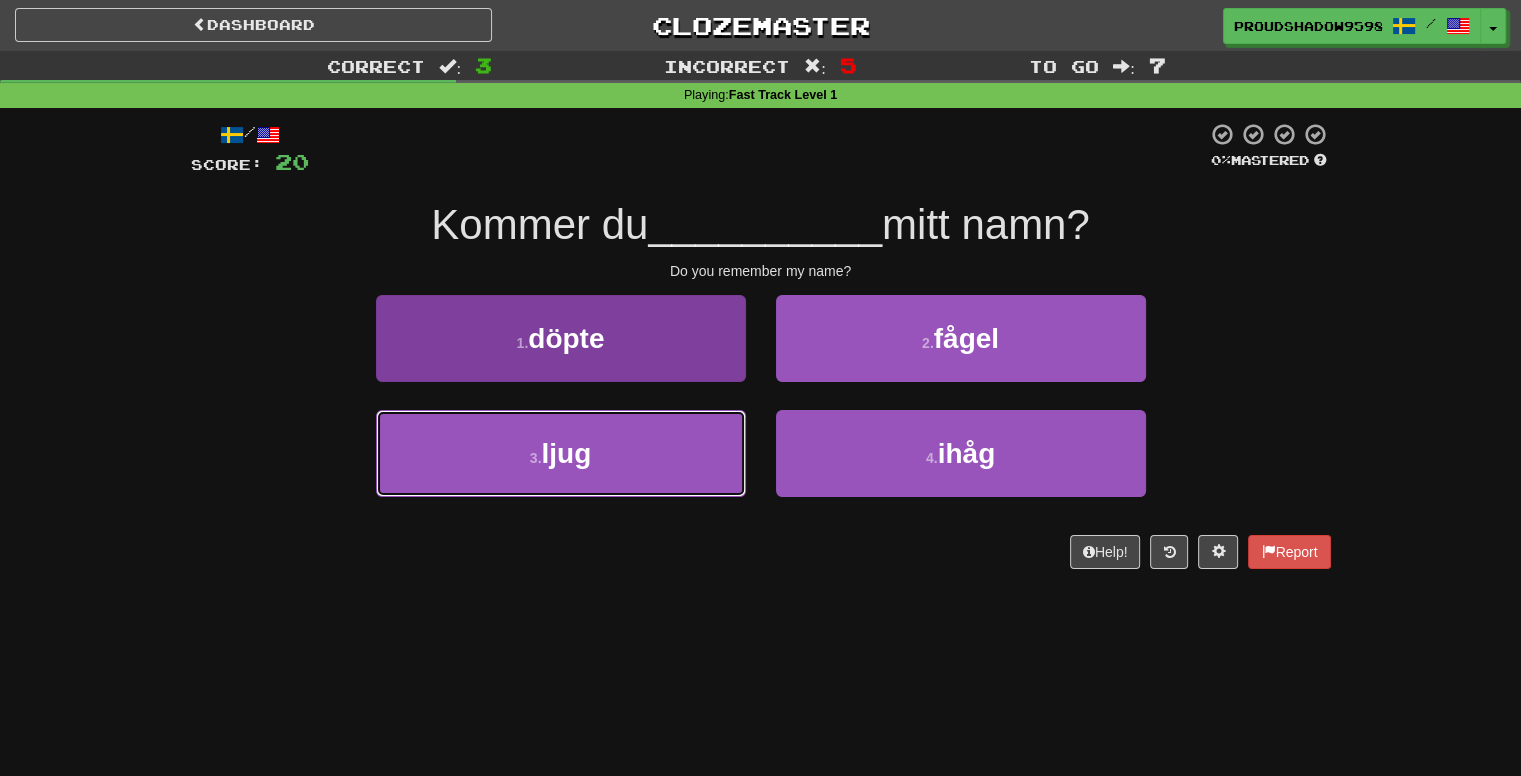 click on "3 .  ljug" at bounding box center (561, 453) 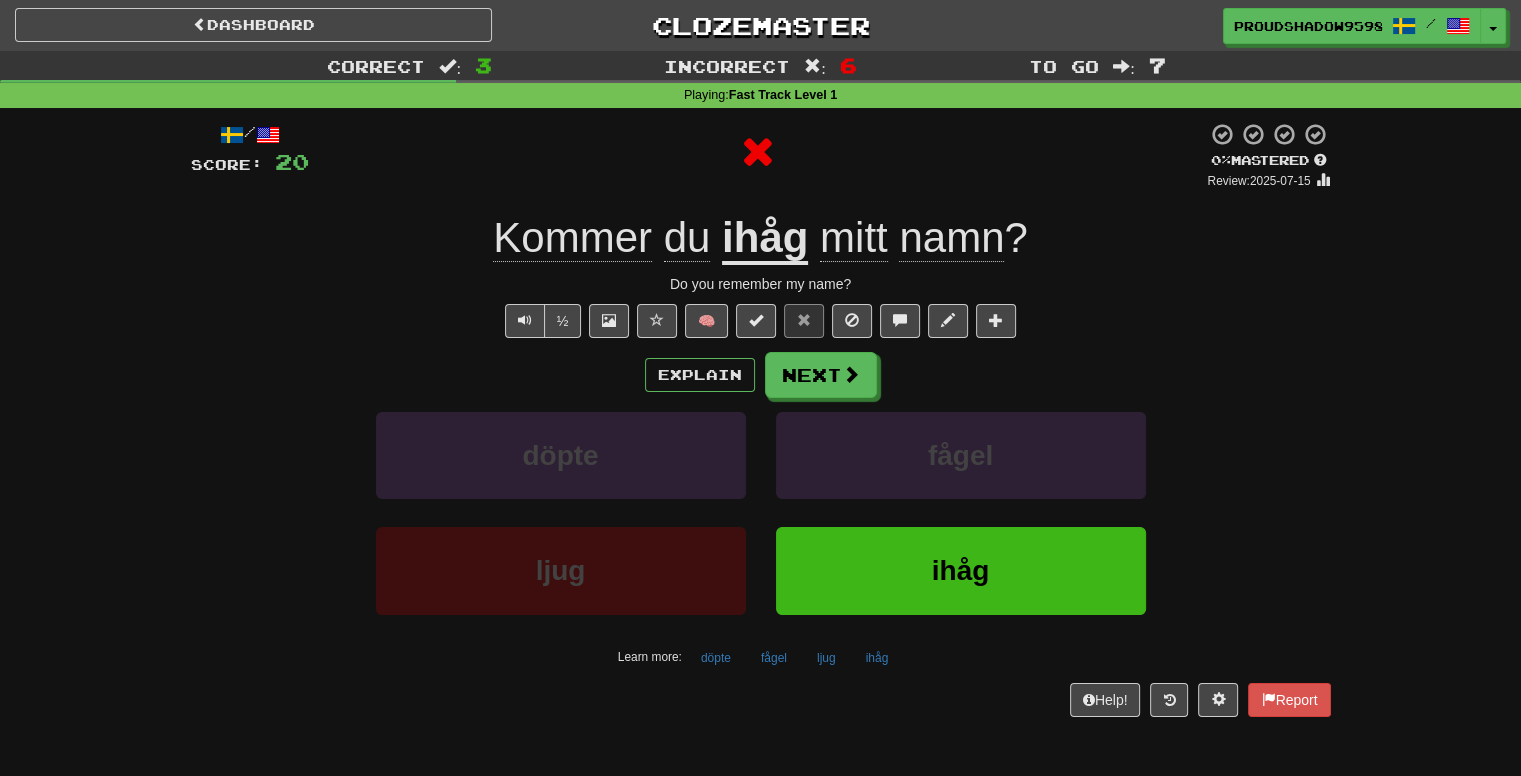 click on "/  Score:   20 0 %  Mastered Review:  2025-07-15 Kommer   du   ihåg   mitt   namn ? Do you remember my name? ½ 🧠 Explain Next döpte fågel ljug ihåg Learn more: döpte fågel ljug ihåg  Help!  Report" at bounding box center [761, 419] 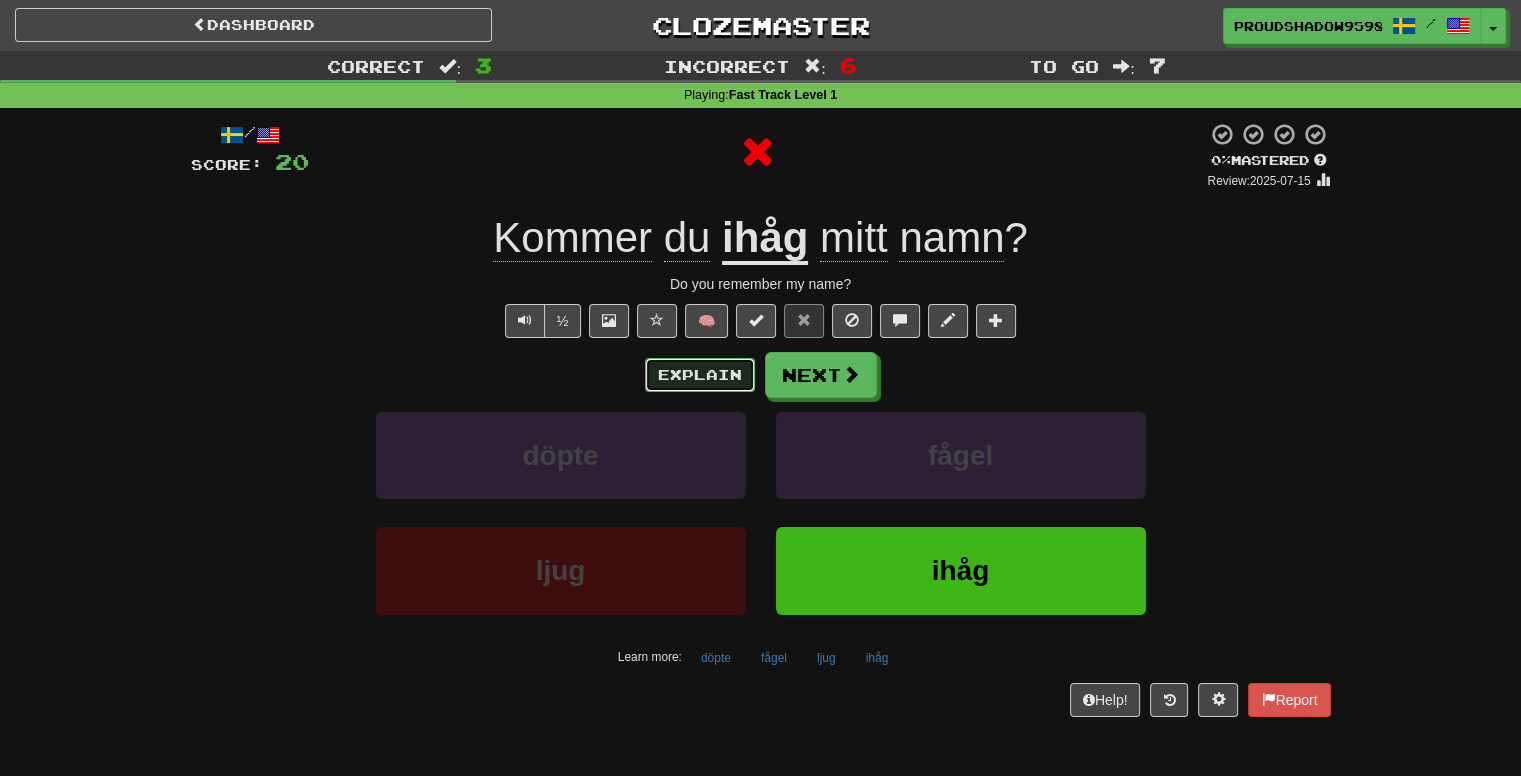 click on "Explain" at bounding box center [700, 375] 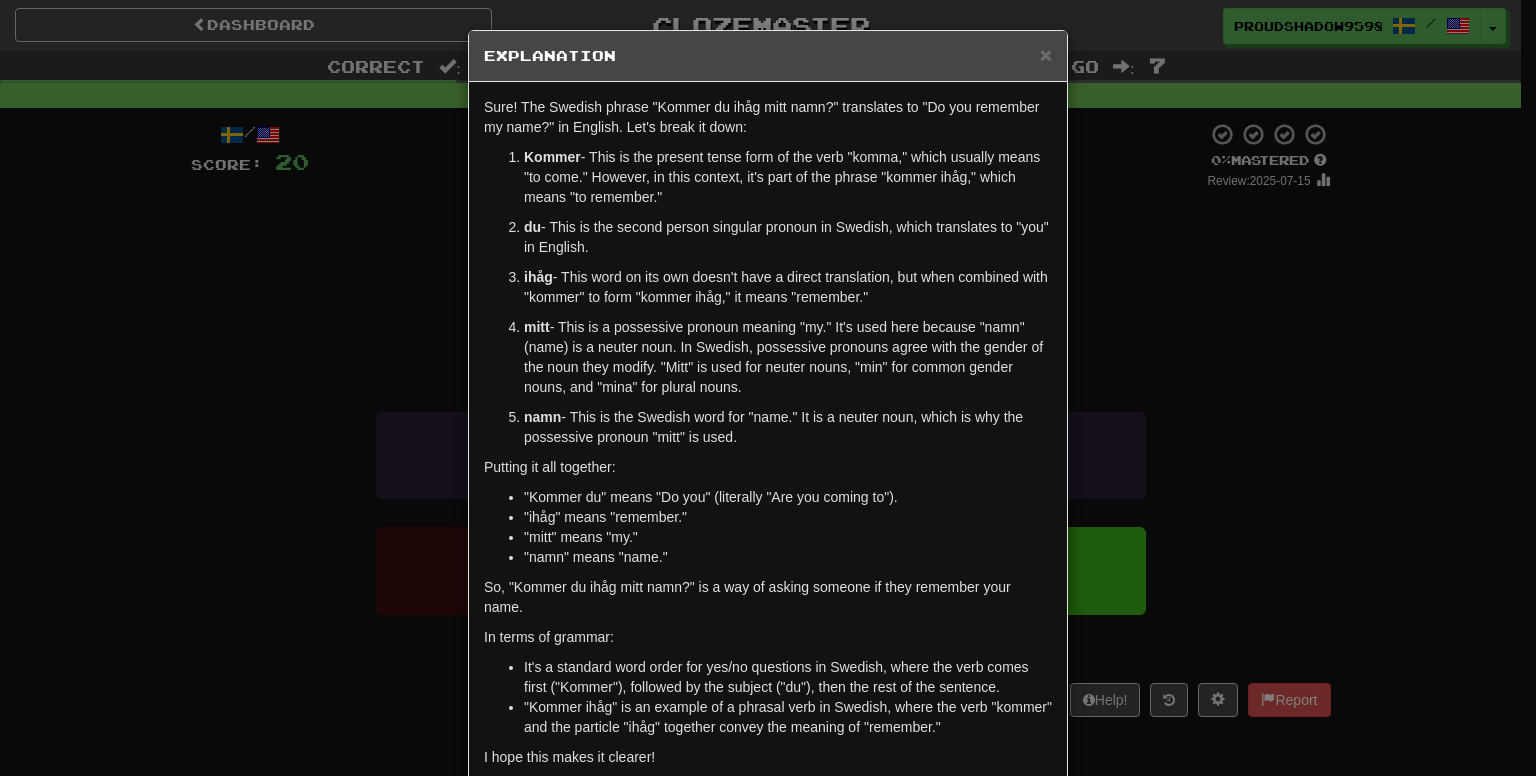 click on "× Explanation Sure! The Swedish phrase "Kommer du ihåg mitt namn?" translates to "Do you remember my name?" in English. Let's break it down:
Kommer  - This is the present tense form of the verb "komma," which usually means "to come." However, in this context, it's part of the phrase "kommer ihåg," which means "to remember."
du  - This is the second person singular pronoun in Swedish, which translates to "you" in English.
ihåg  - This word on its own doesn't have a direct translation, but when combined with "kommer" to form "kommer ihåg," it means "remember."
mitt  - This is a possessive pronoun meaning "my." It's used here because "namn" (name) is a neuter noun. In Swedish, possessive pronouns agree with the gender of the noun they modify. "Mitt" is used for neuter nouns, "min" for common gender nouns, and "mina" for plural nouns.
namn  - This is the Swedish word for "name." It is a neuter noun, which is why the possessive pronoun "mitt" is used." at bounding box center [768, 388] 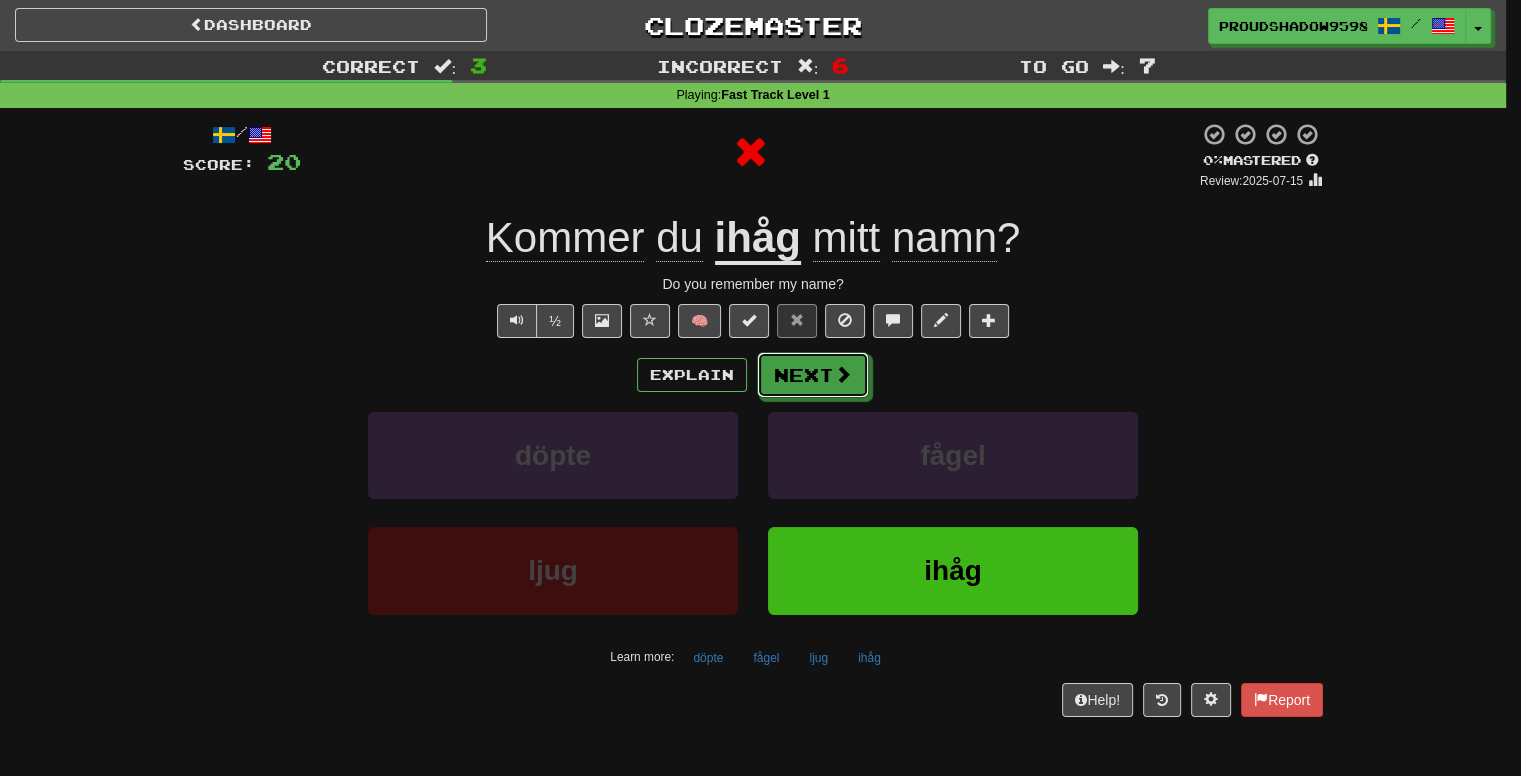 click on "Next" at bounding box center (813, 375) 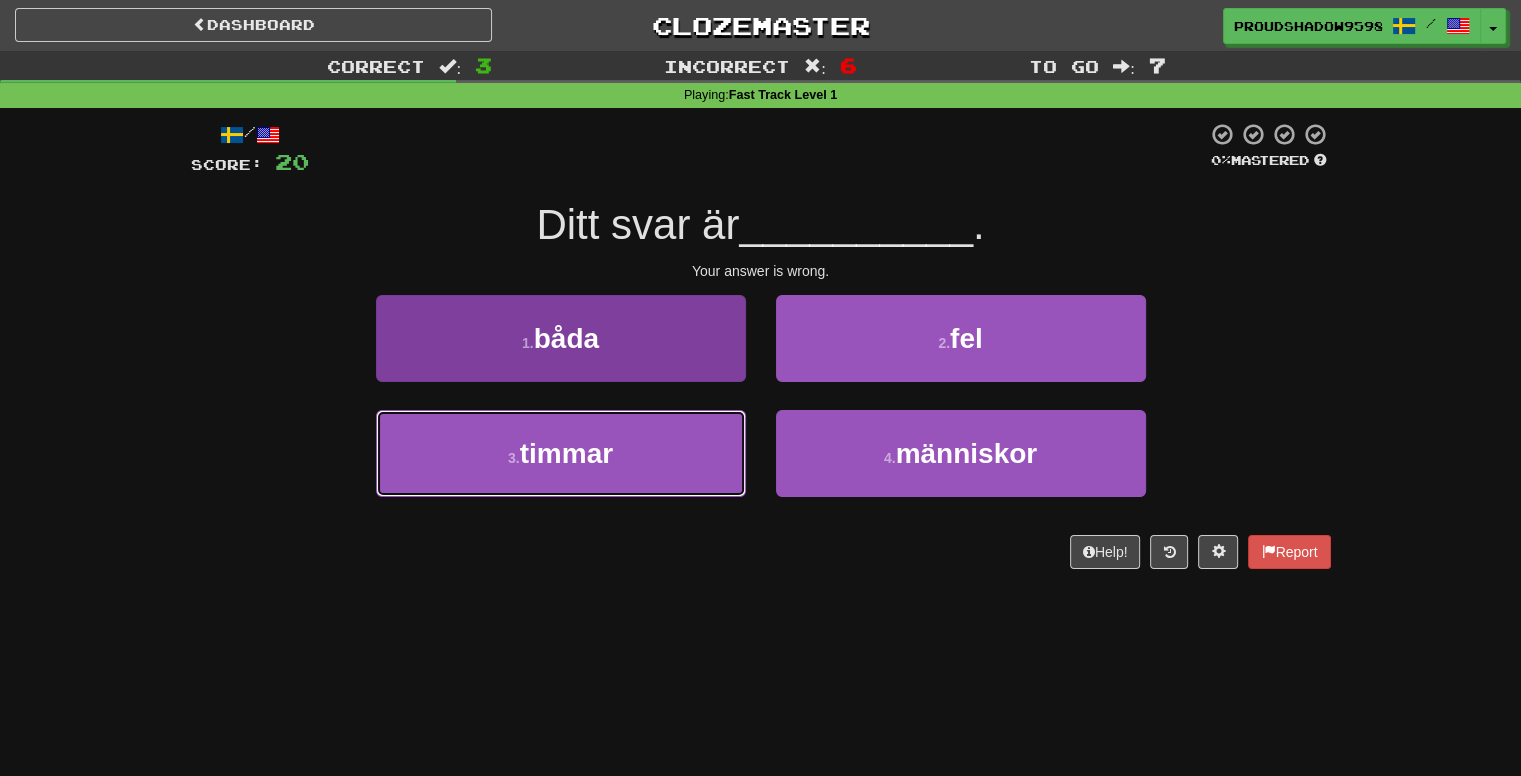 click on "3 .  timmar" at bounding box center (561, 453) 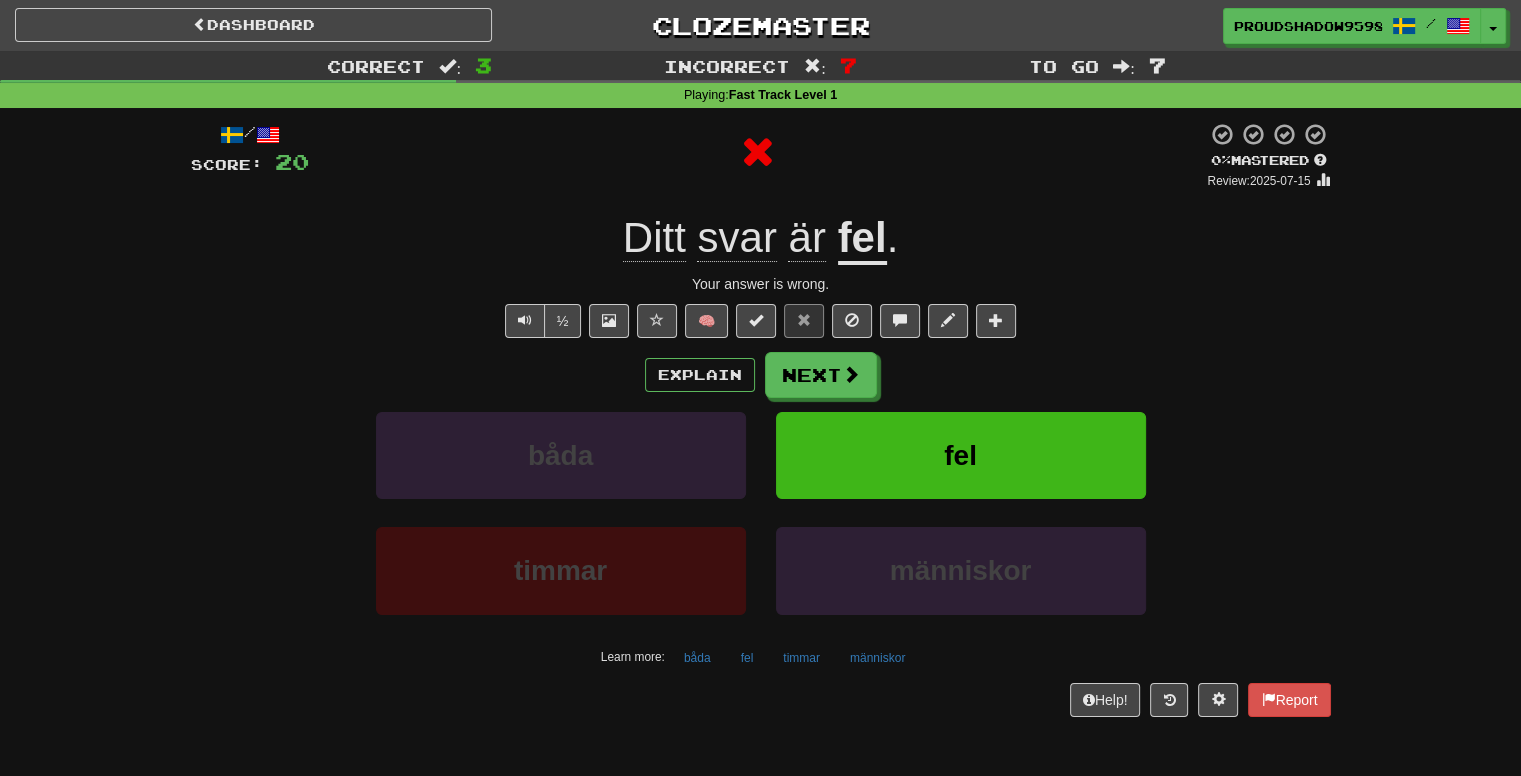 click on "/  Score:   20 0 %  Mastered Review:  2025-07-15 Ditt   svar   är   fel . Your answer is wrong. ½ 🧠 Explain Next båda fel timmar människor Learn more: båda fel timmar människor  Help!  Report" at bounding box center [761, 419] 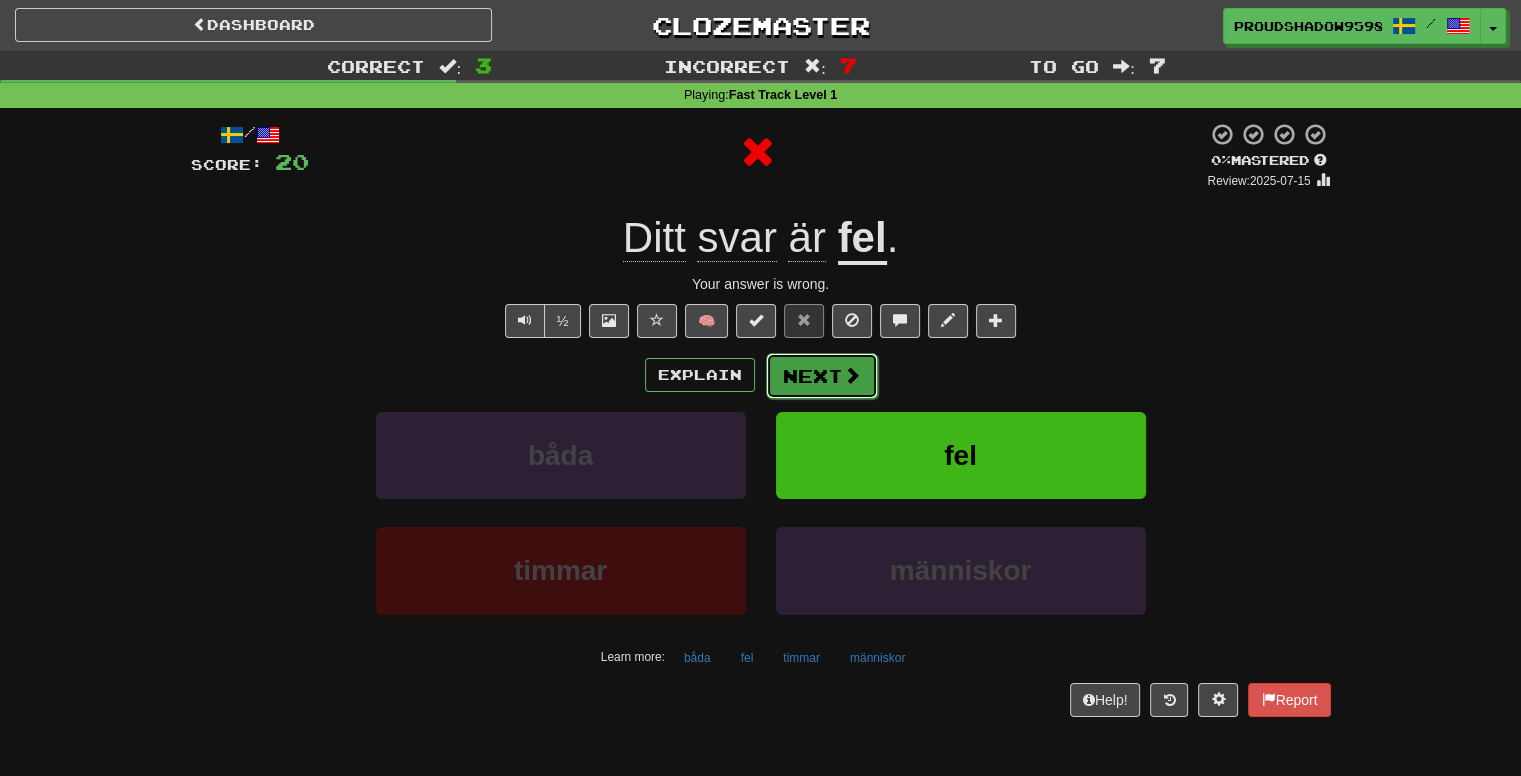 click on "Next" at bounding box center [822, 376] 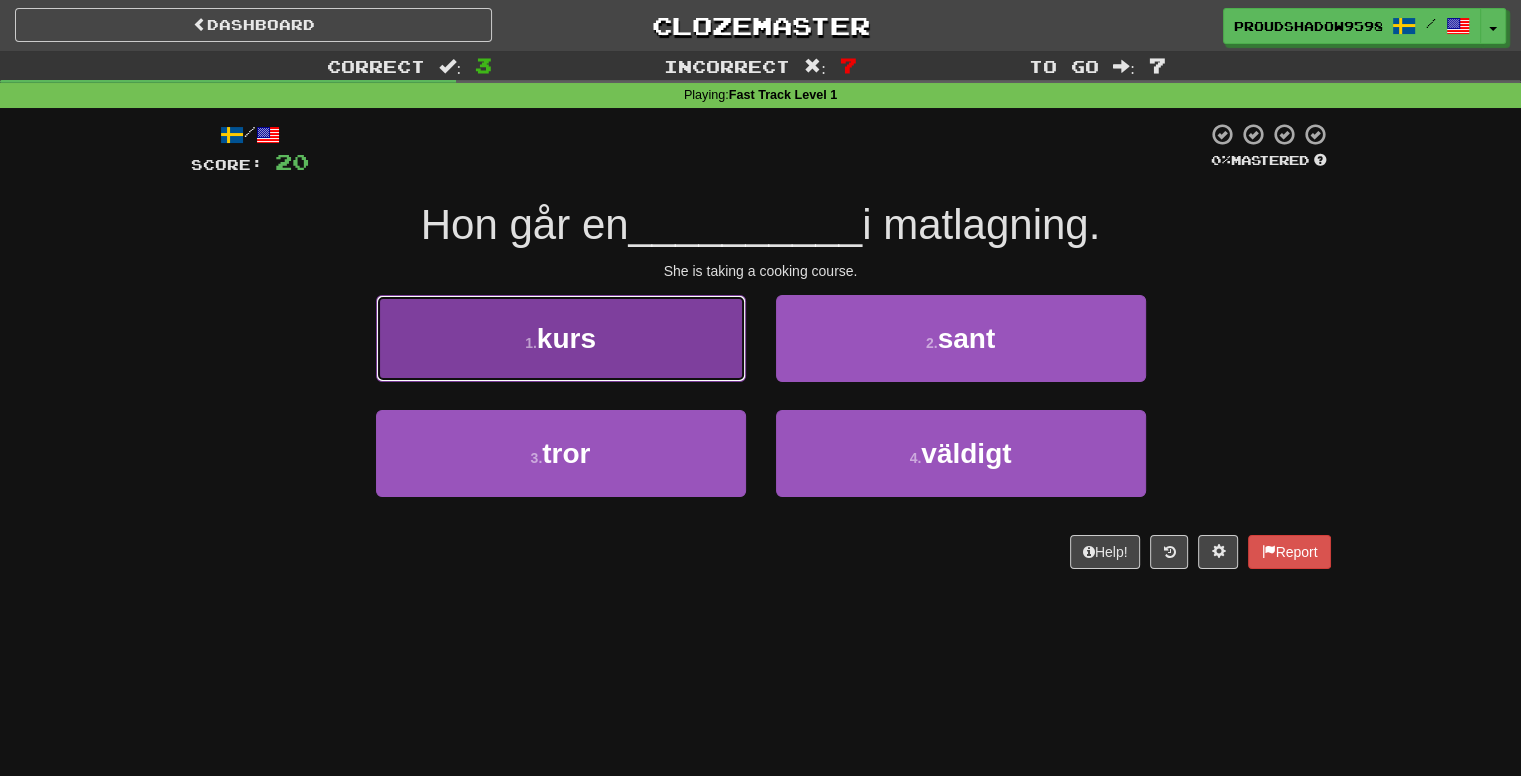 click on "1 .  kurs" at bounding box center (561, 338) 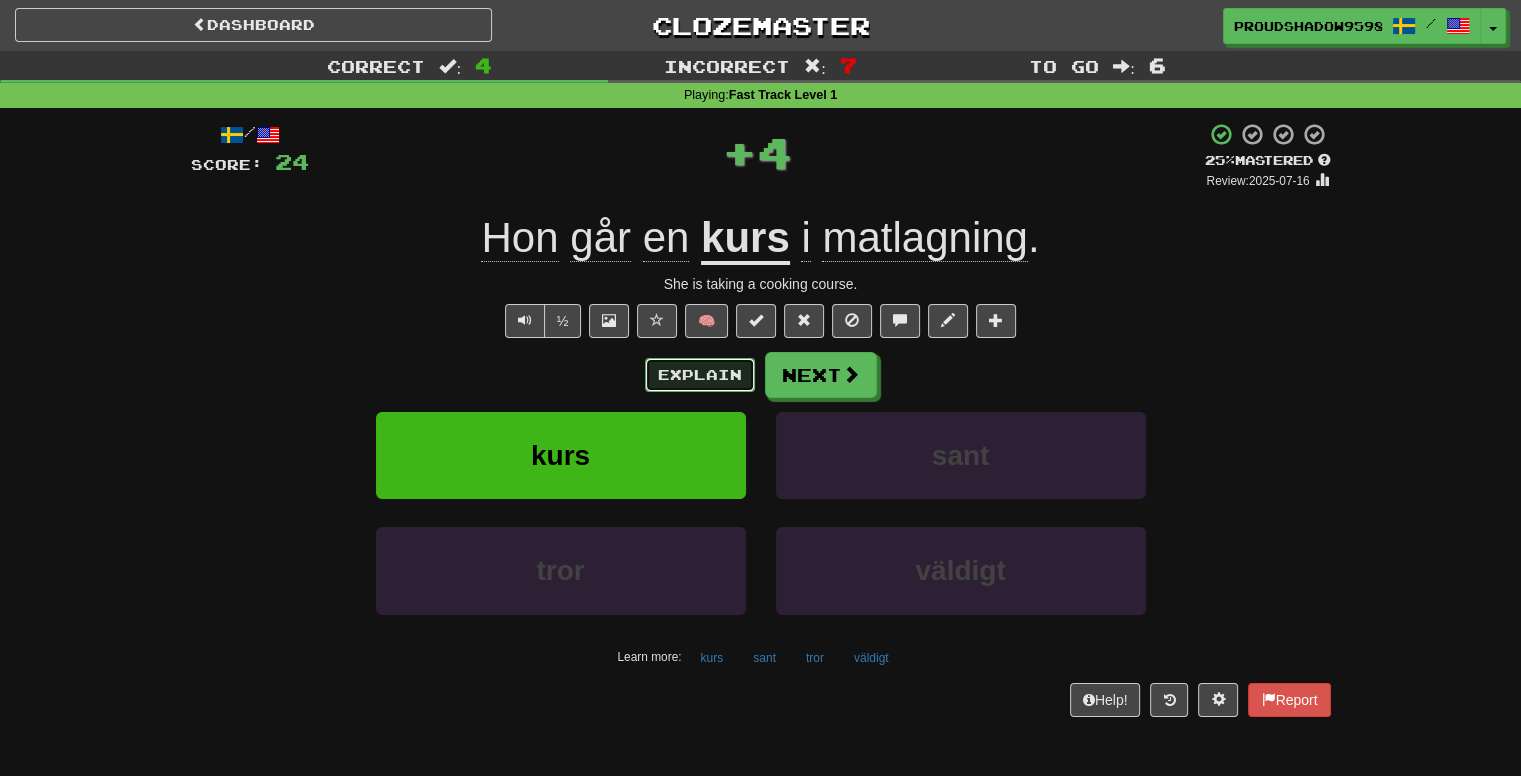 click on "Explain" at bounding box center [700, 375] 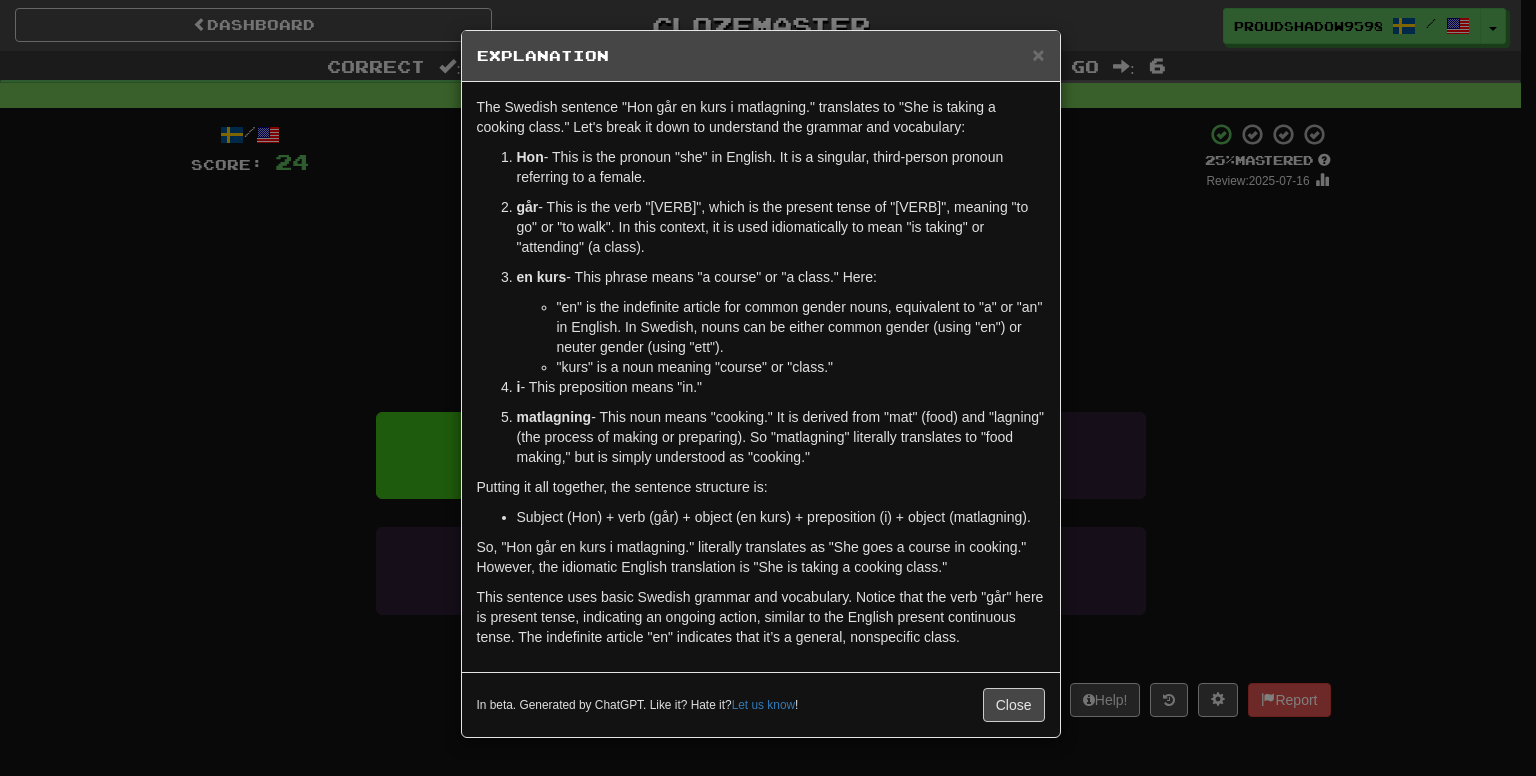 drag, startPoint x: 1277, startPoint y: 338, endPoint x: 1212, endPoint y: 346, distance: 65.490456 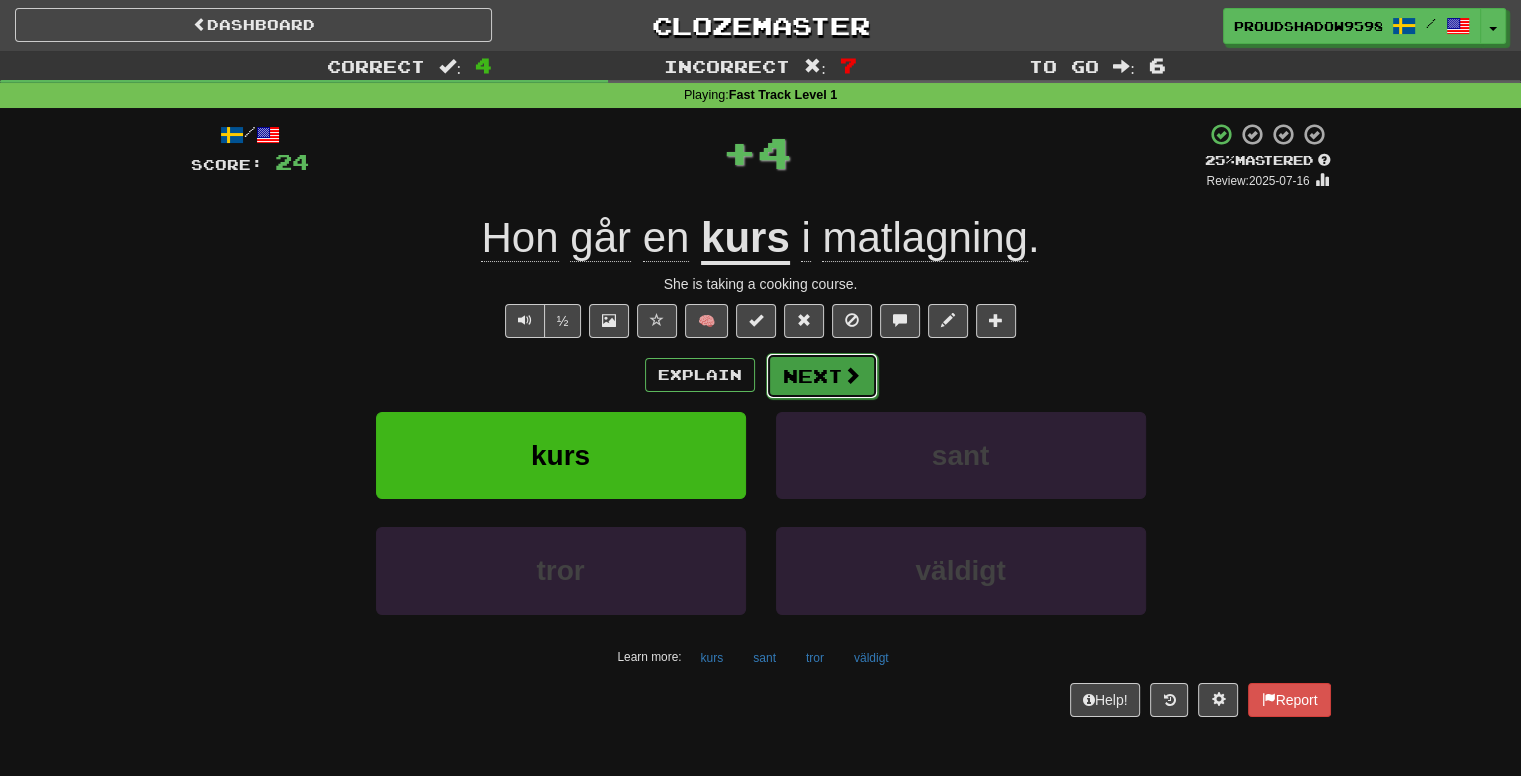 click on "Next" at bounding box center (822, 376) 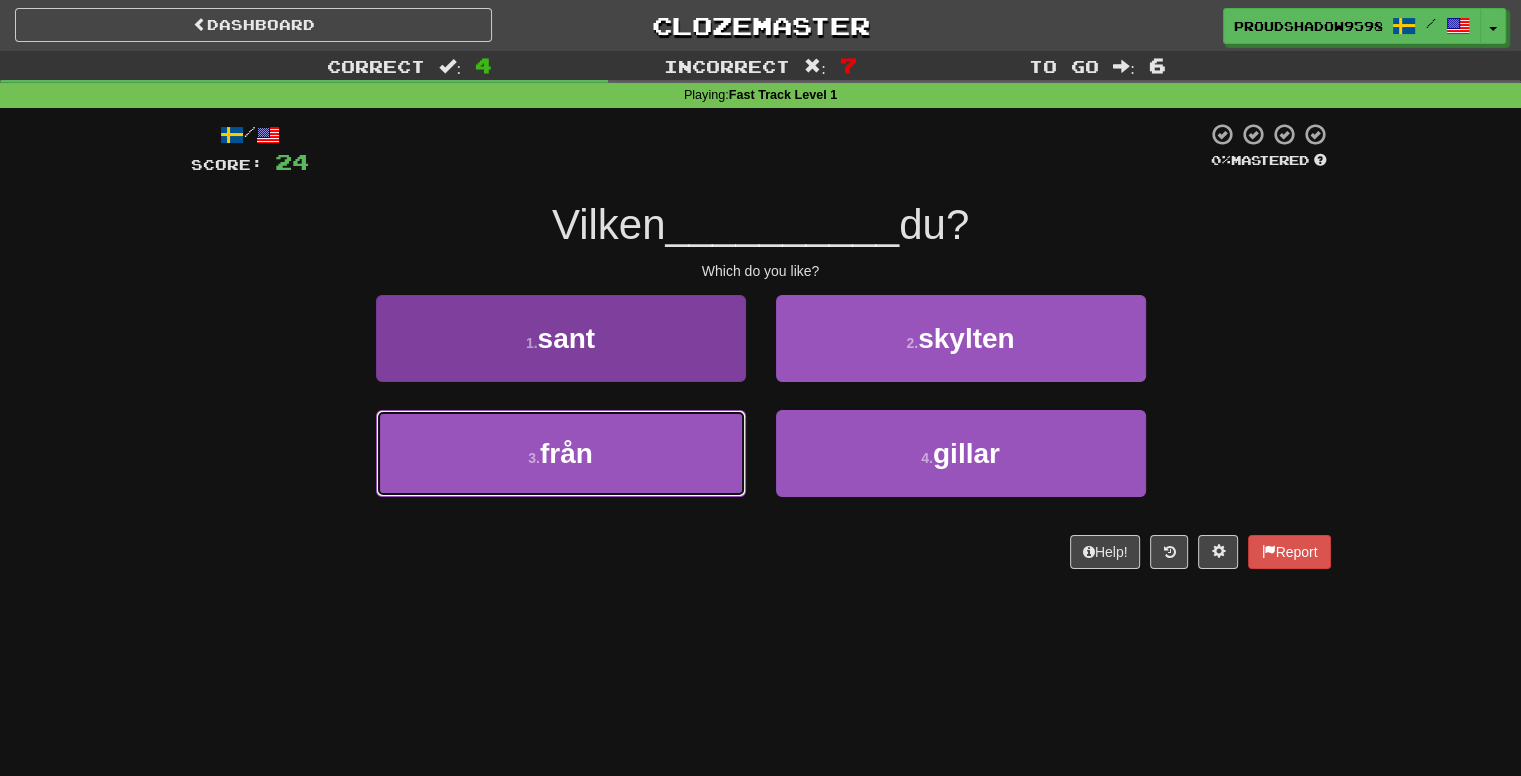 click on "3 .  från" at bounding box center (561, 453) 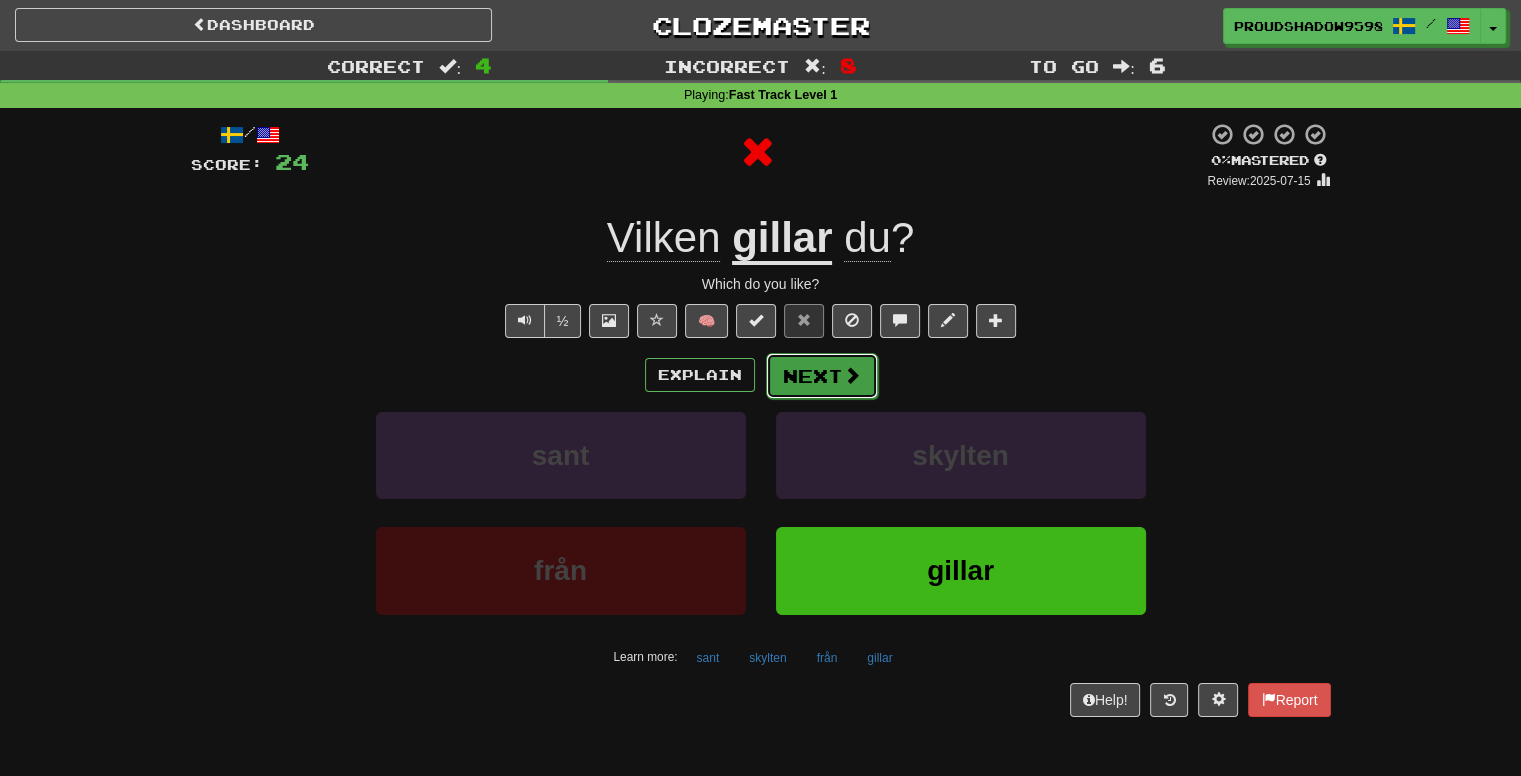 click on "Next" at bounding box center [822, 376] 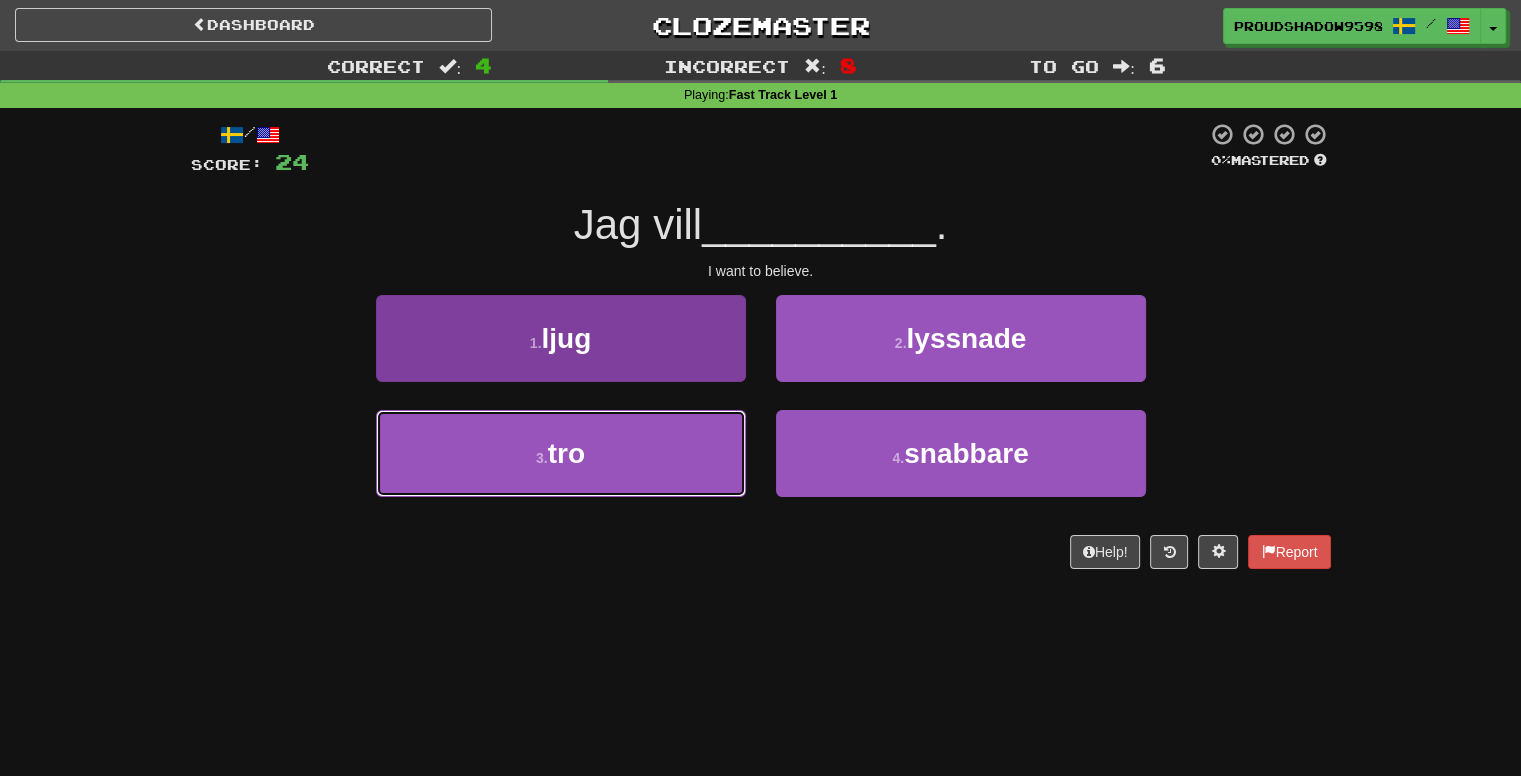 click on "3 .  tro" at bounding box center [561, 453] 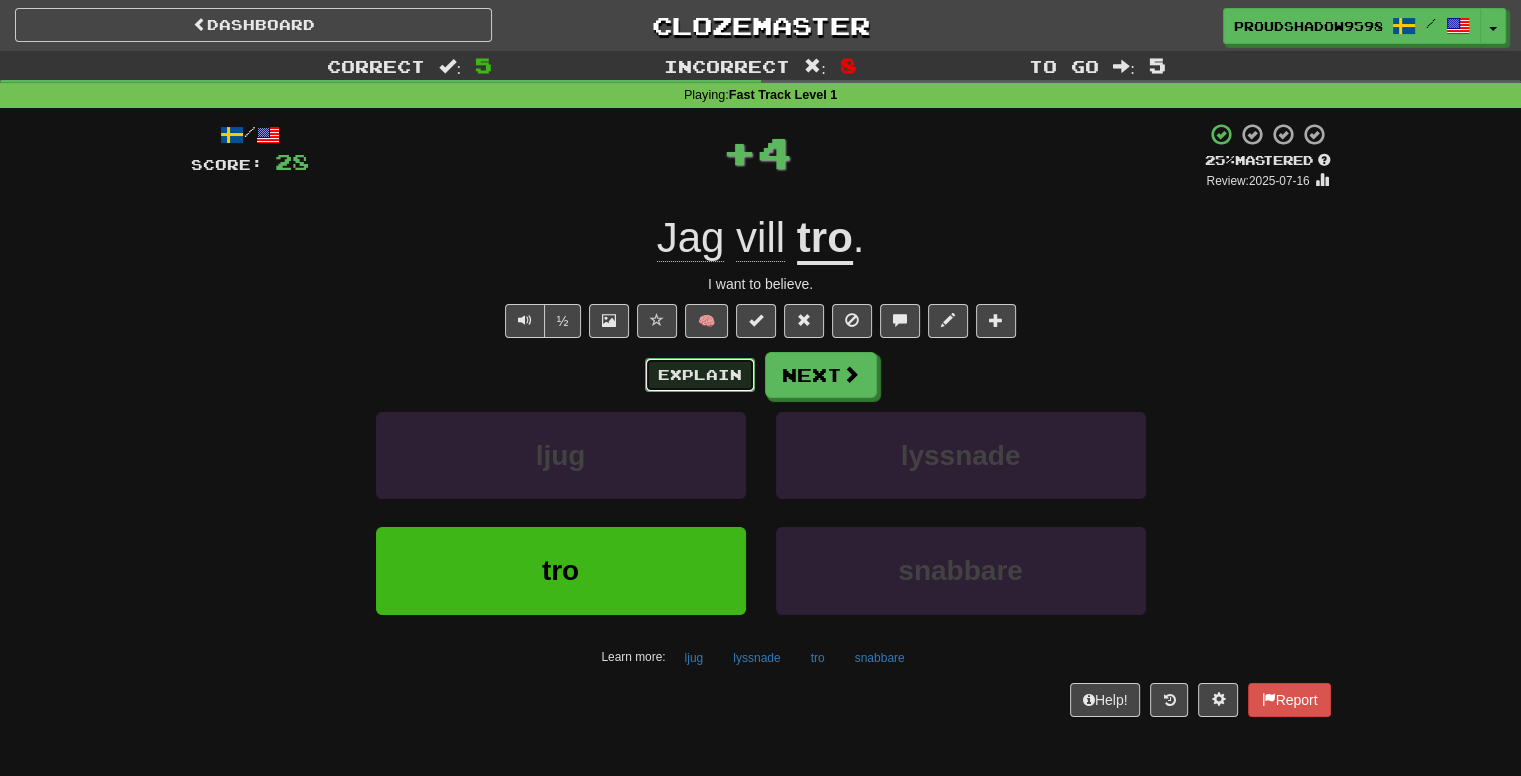 click on "Explain" at bounding box center (700, 375) 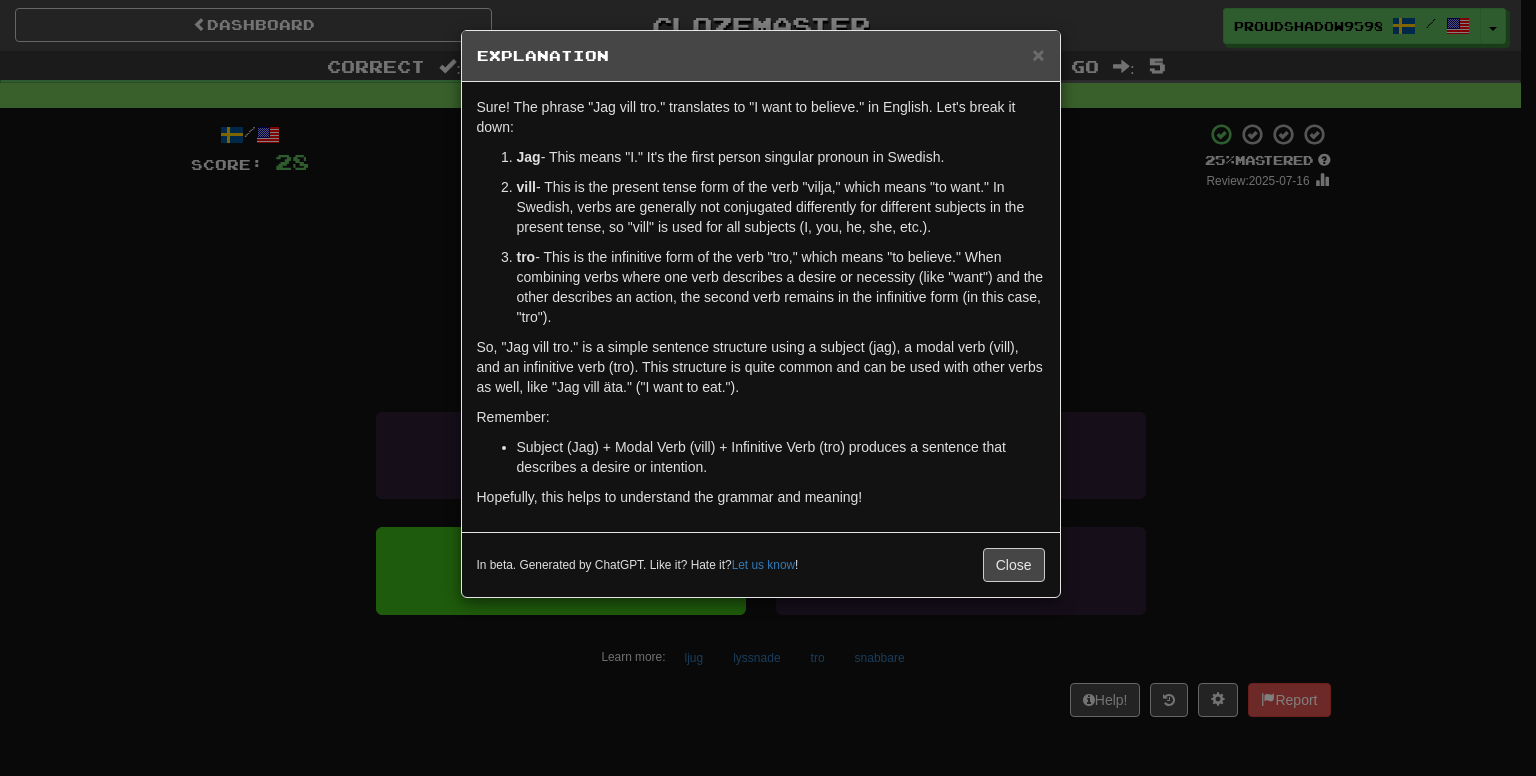 drag, startPoint x: 1222, startPoint y: 353, endPoint x: 925, endPoint y: 408, distance: 302.04965 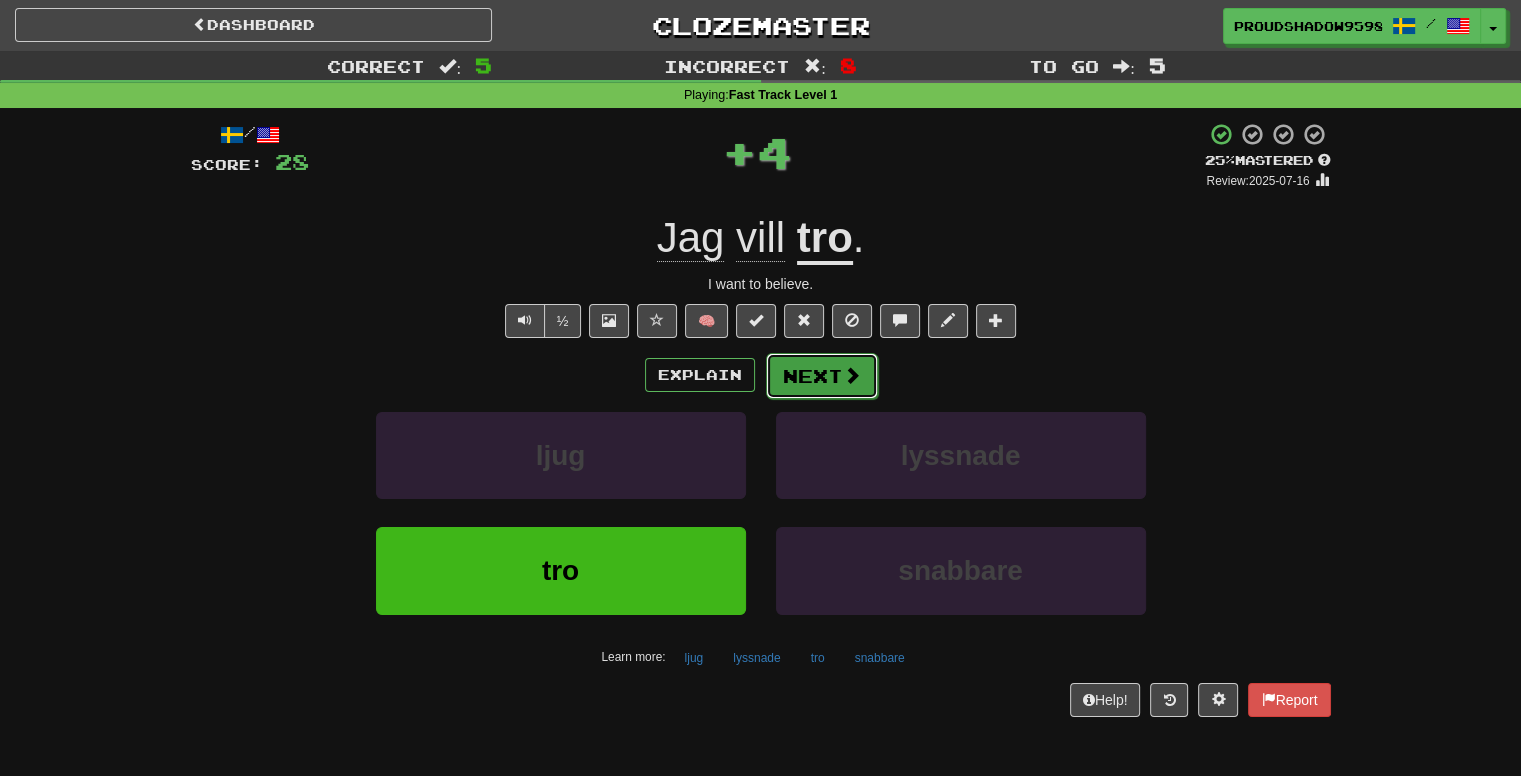click on "Next" at bounding box center [822, 376] 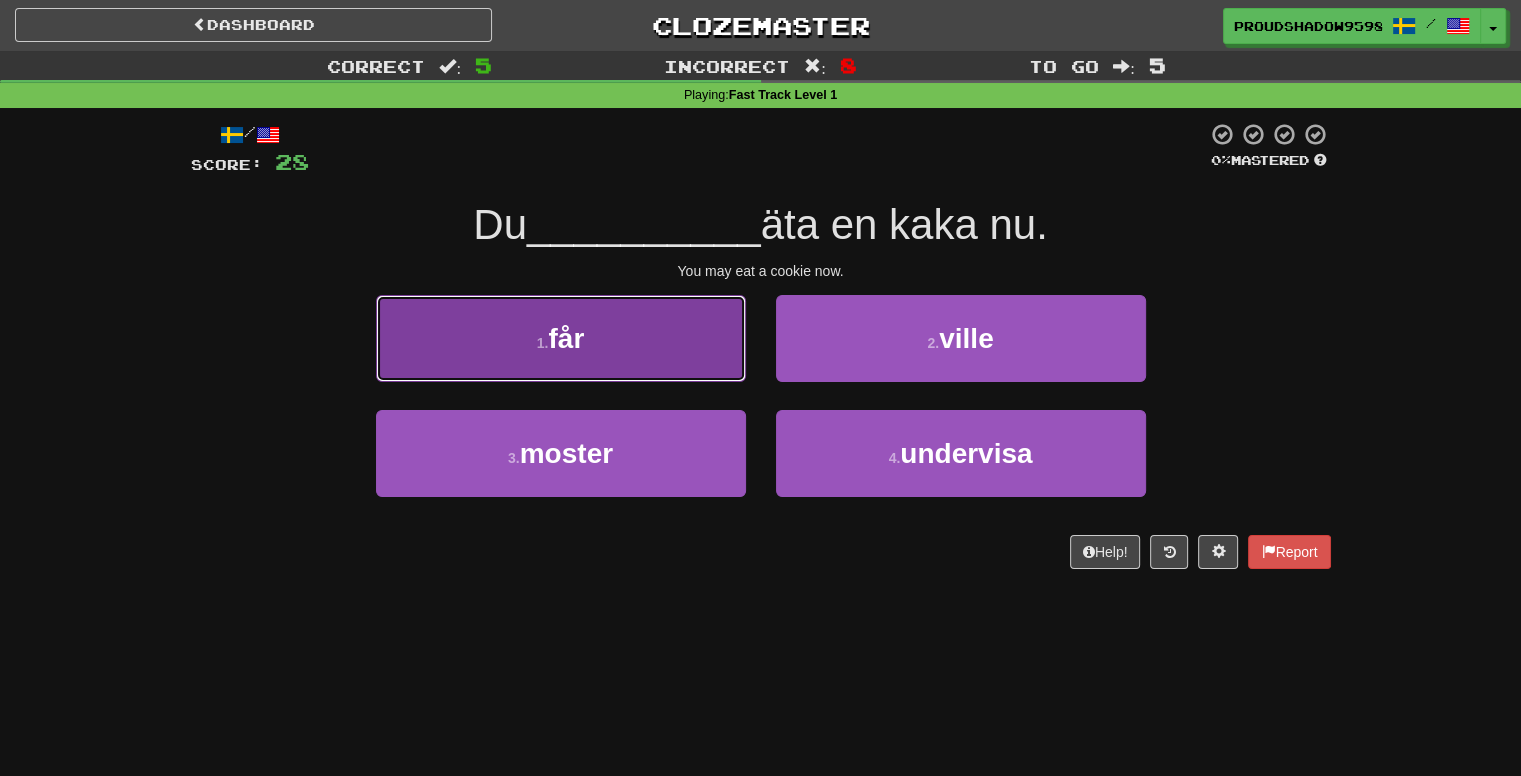click on "1 .  får" at bounding box center (561, 338) 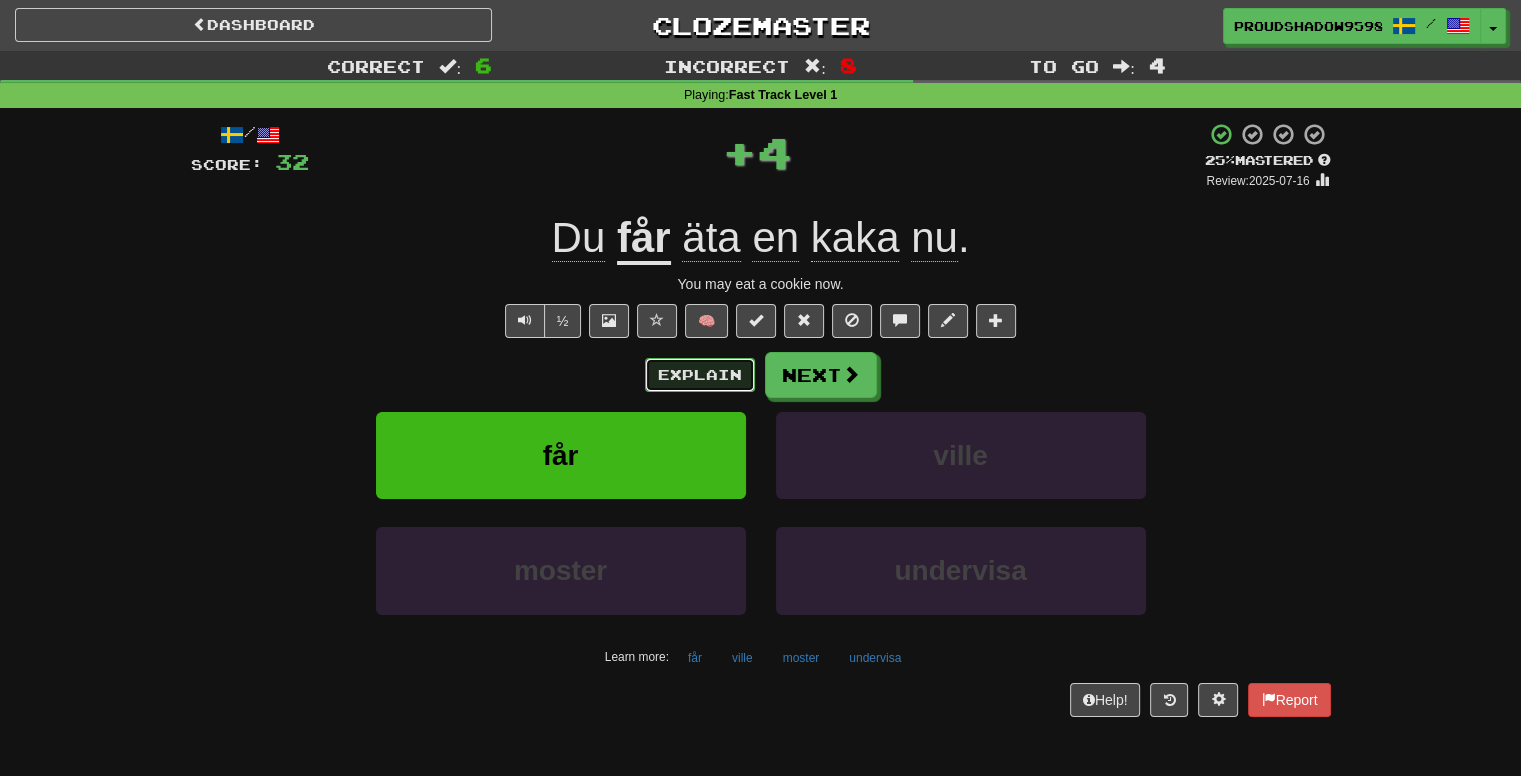 click on "Explain" at bounding box center [700, 375] 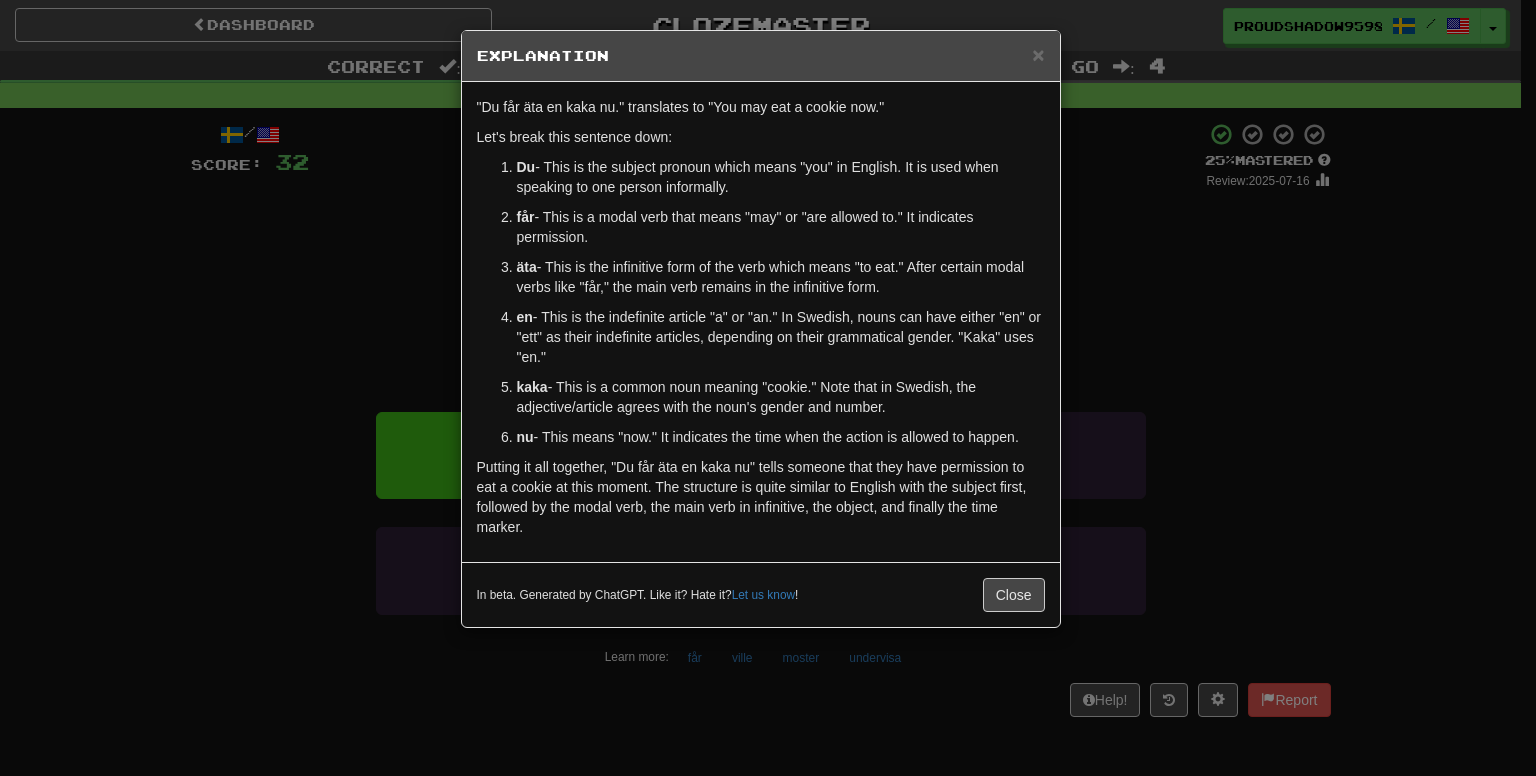 drag, startPoint x: 1186, startPoint y: 321, endPoint x: 921, endPoint y: 357, distance: 267.4341 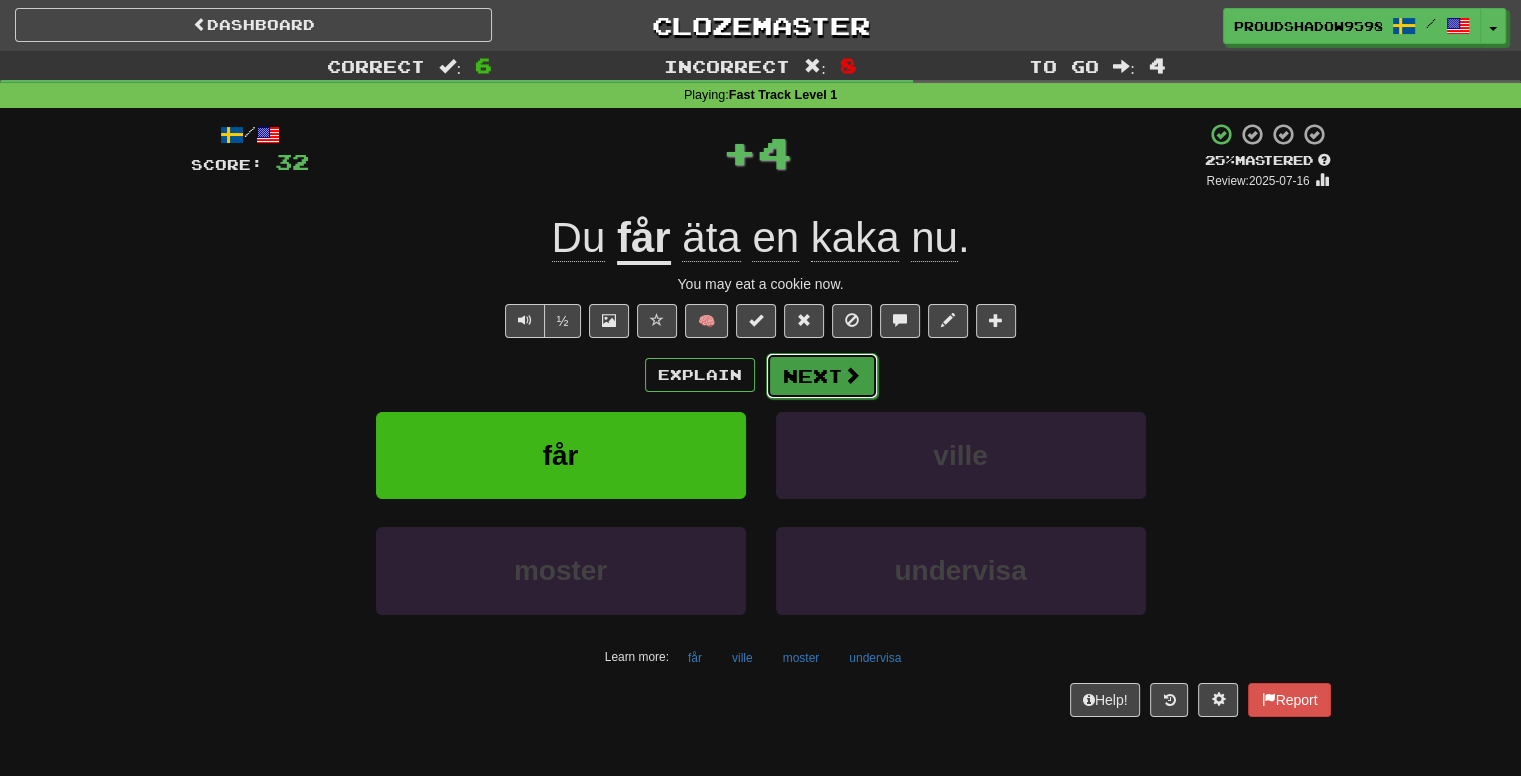 click on "Next" at bounding box center [822, 376] 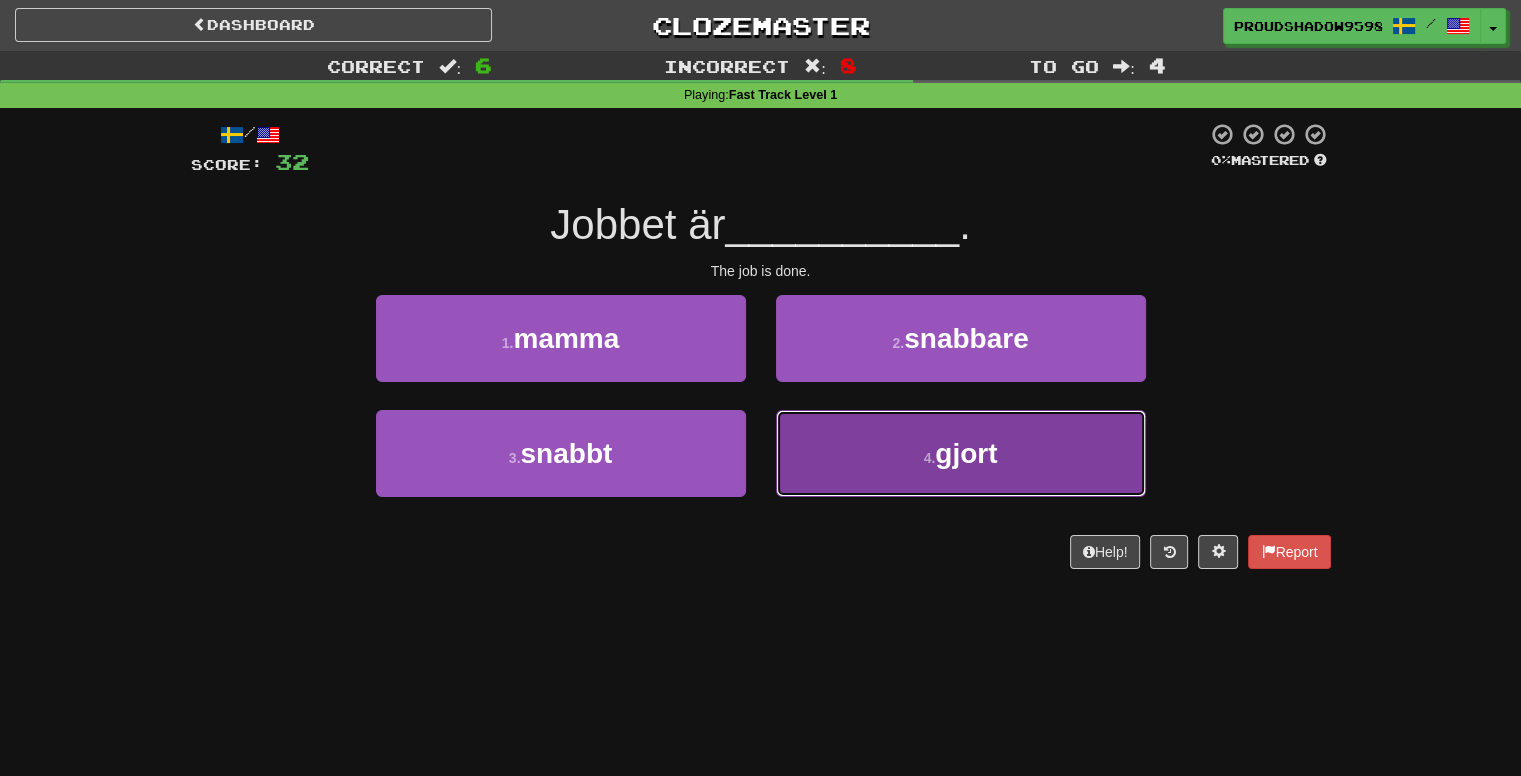 click on "4 .  gjort" at bounding box center [961, 453] 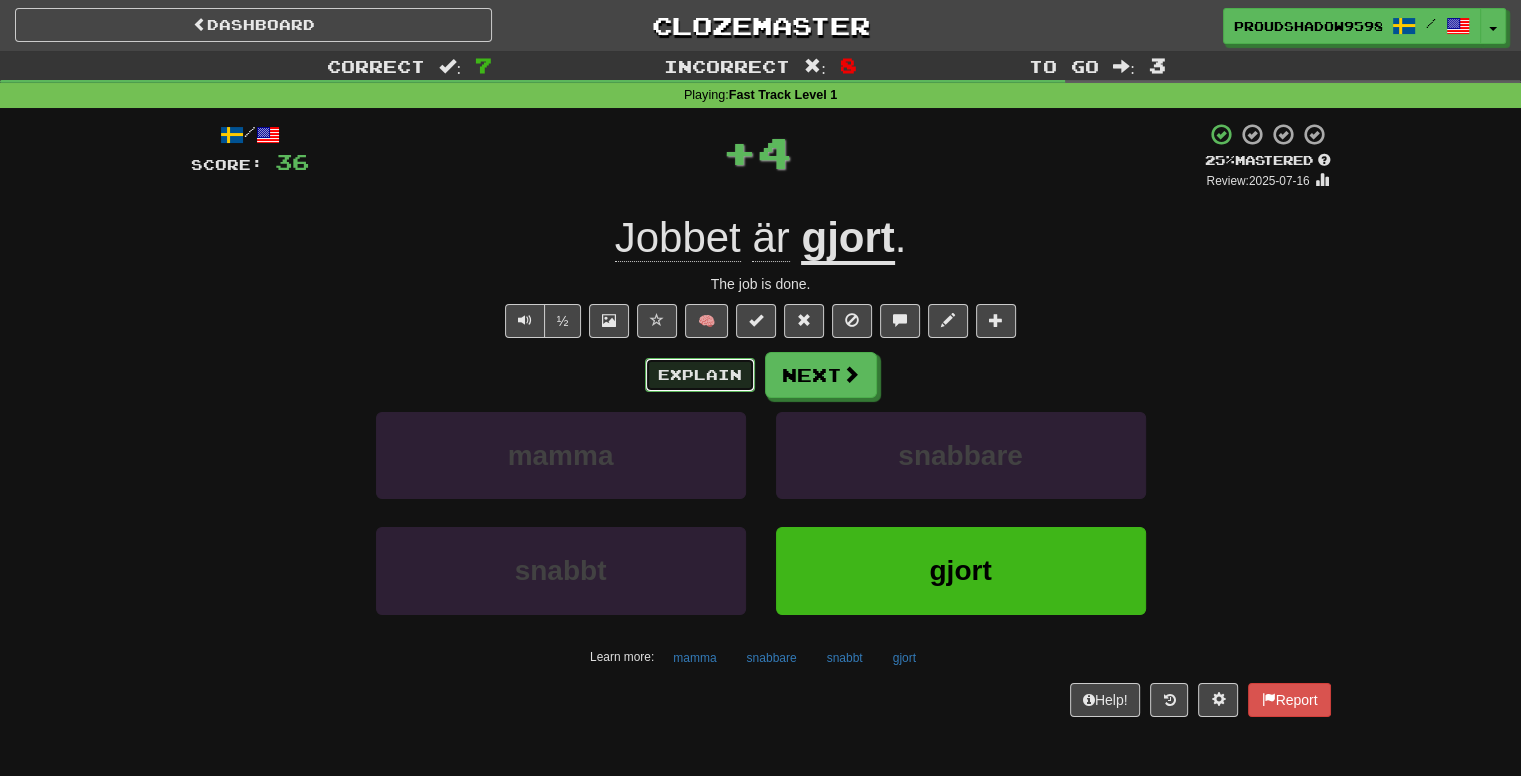 click on "Explain" at bounding box center [700, 375] 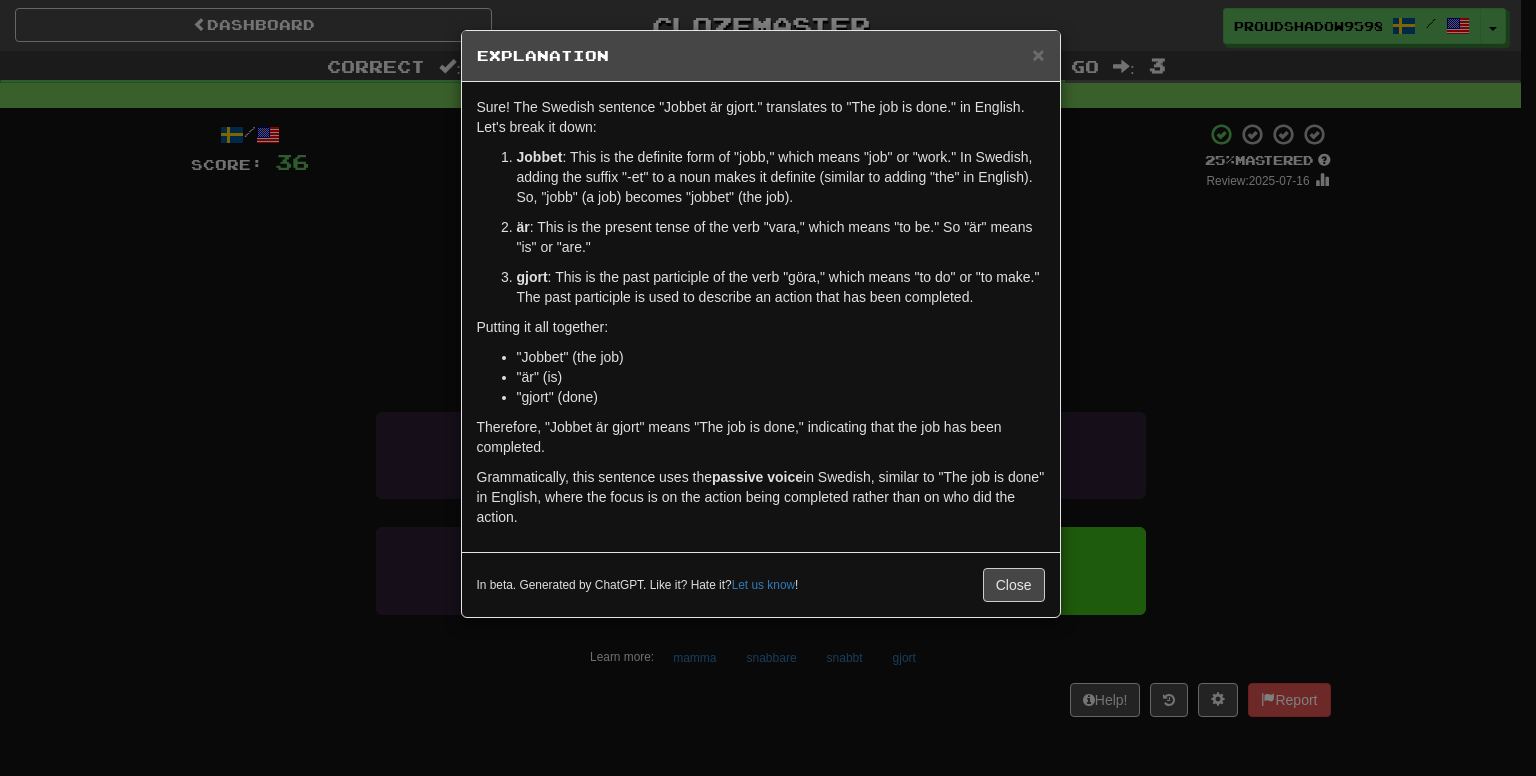 click on "× Explanation Sure! The Swedish sentence "Jobbet är gjort." translates to "The job is done." in English. Let's break it down:
Jobbet : This is the definite form of "jobb," which means "job" or "work." In Swedish, adding the suffix "-et" to a noun makes it definite (similar to adding "the" in English). So, "jobb" (a job) becomes "jobbet" (the job).
är : This is the present tense of the verb "vara," which means "to be." So "är" means "is" or "are."
gjort : This is the past participle of the verb "göra," which means "to do" or "to make." The past participle is used to describe an action that has been completed.
Putting it all together:
"Jobbet" (the job)
"är" (is)
"gjort" (done)
Therefore, "Jobbet är gjort" means "The job is done," indicating that the job has been completed.
Grammatically, this sentence uses the  passive voice  in Swedish, similar to "The job is done" in English, where the focus is on the action being completed rather than on who did the action. !" at bounding box center (768, 388) 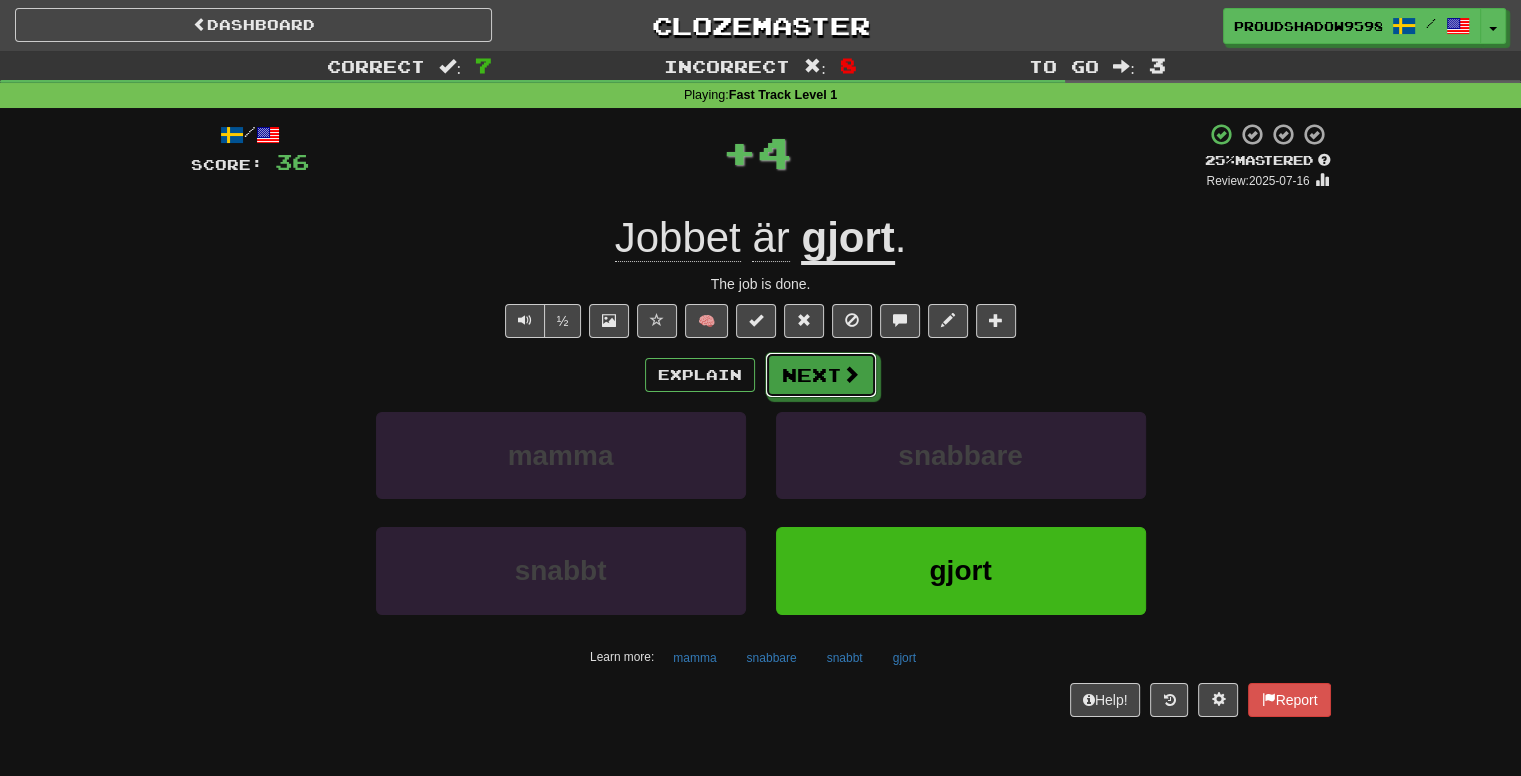 click on "Next" at bounding box center [821, 375] 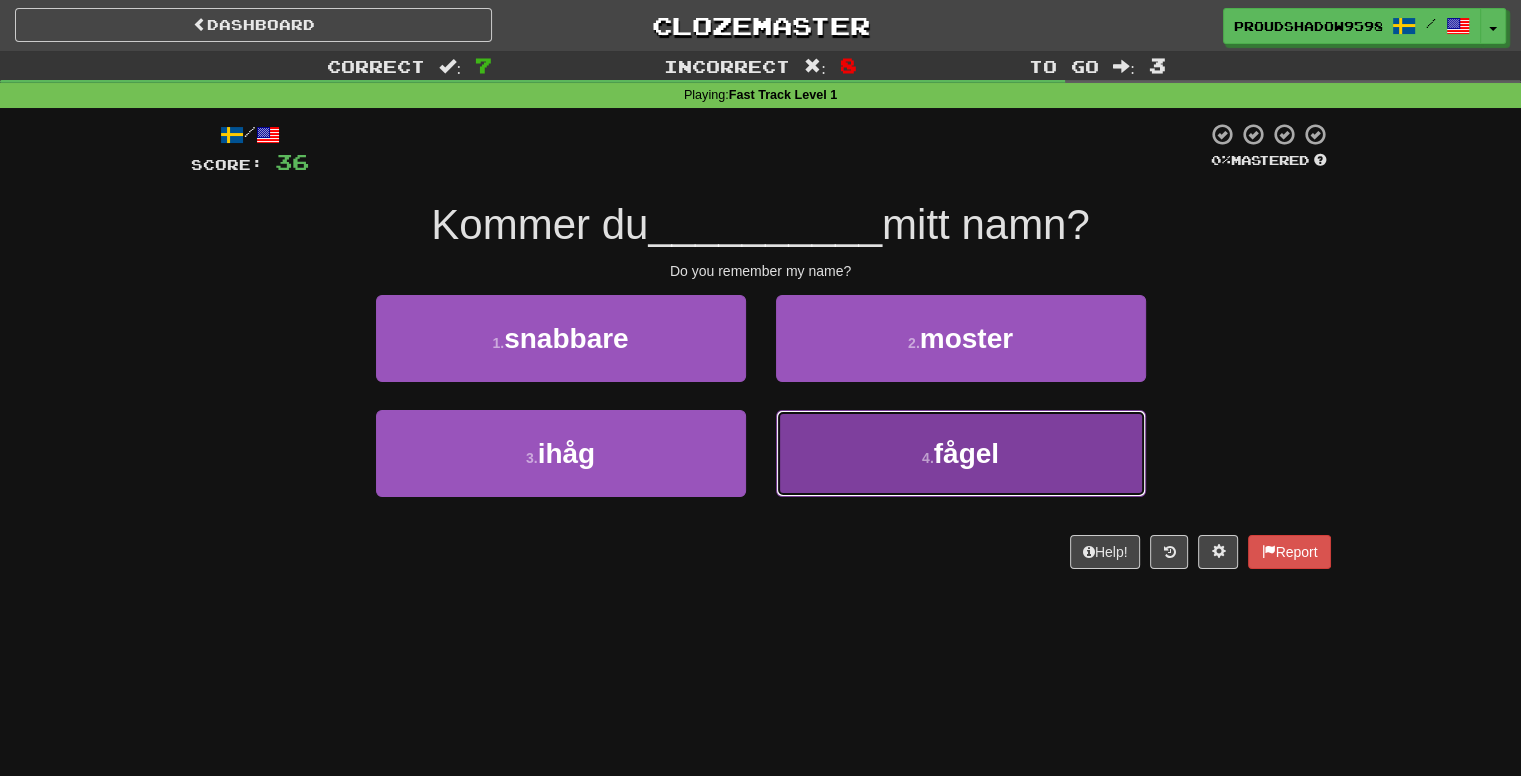 click on "4 .  fågel" at bounding box center [961, 453] 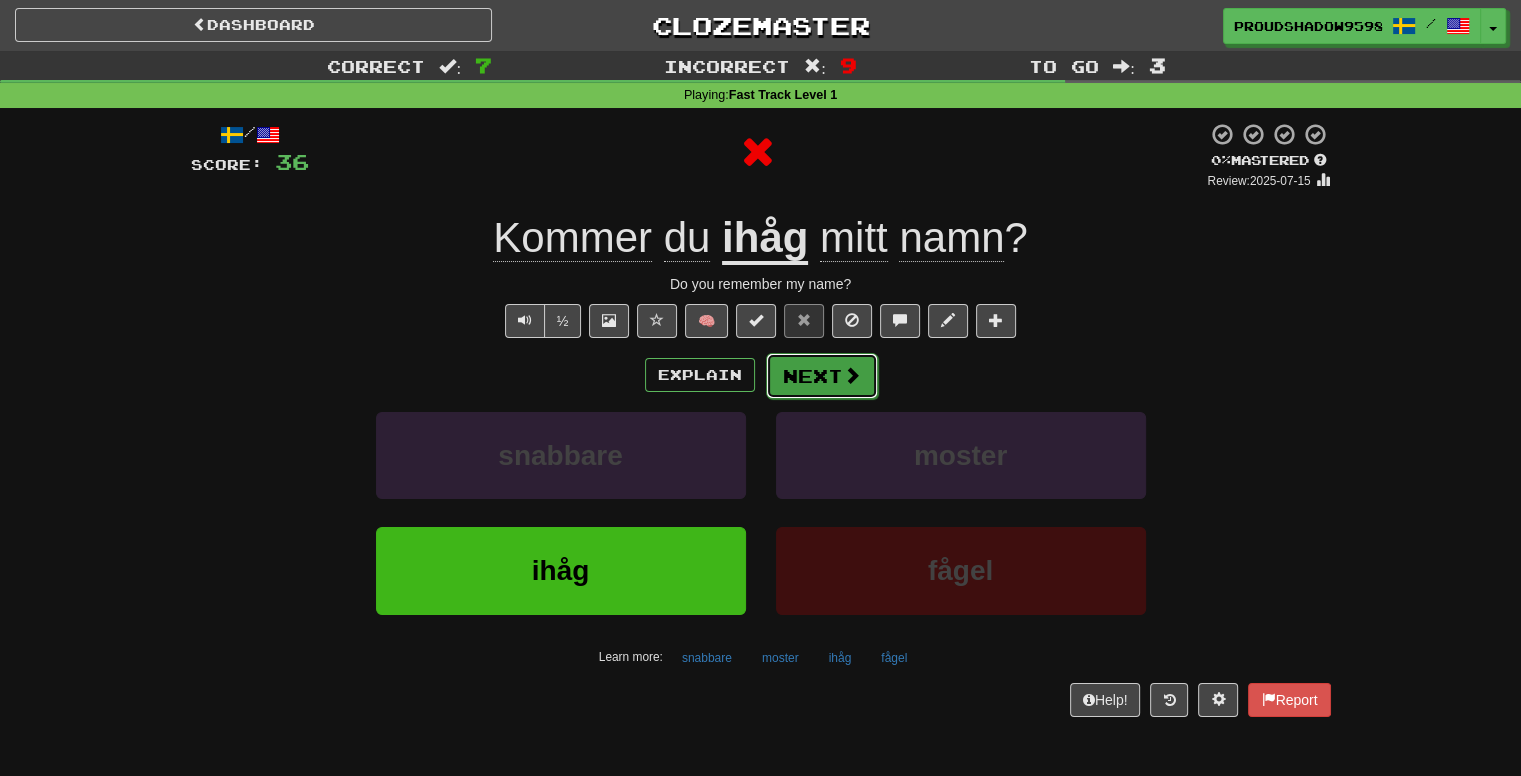 click on "Next" at bounding box center [822, 376] 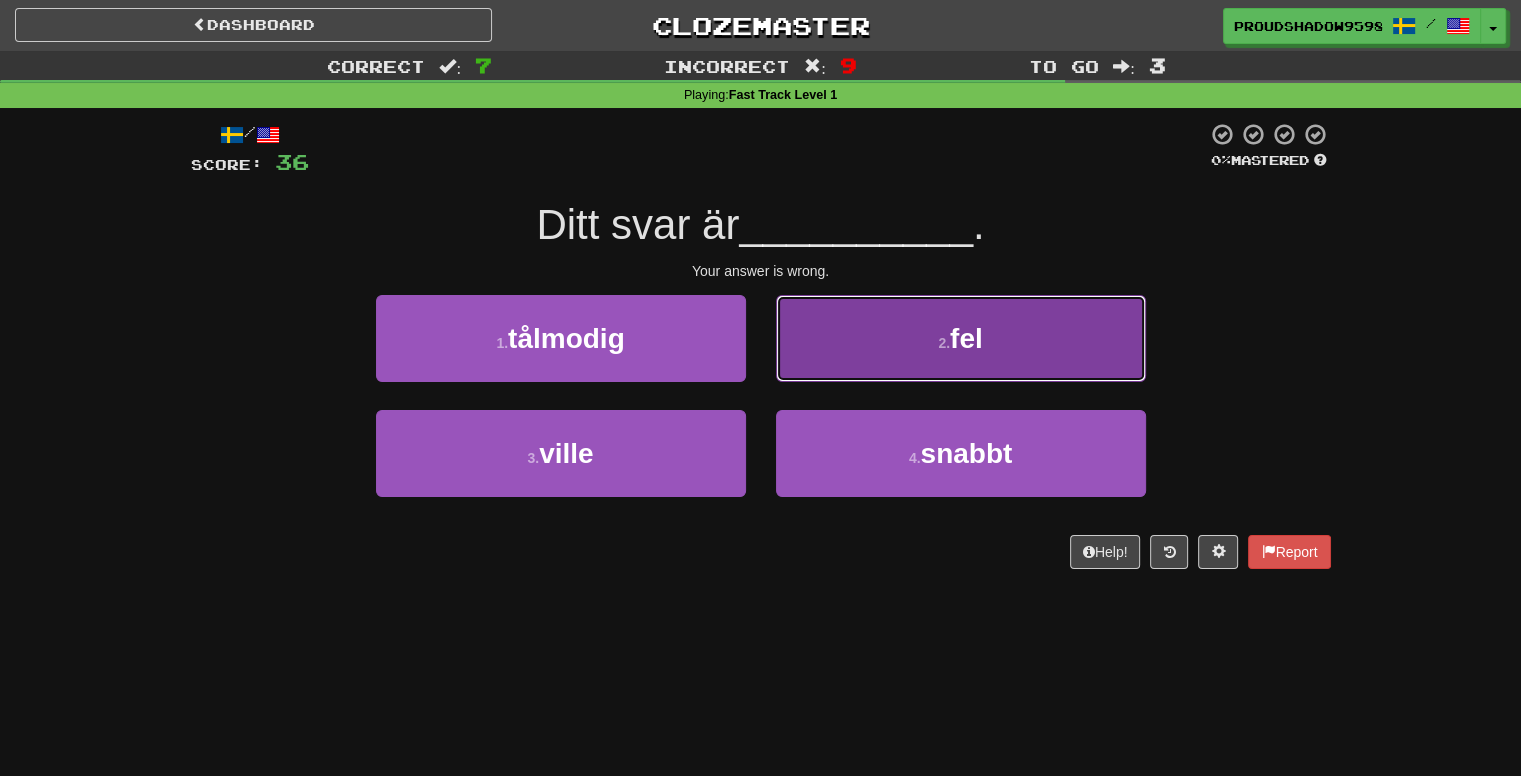 click on "2 .  fel" at bounding box center [961, 338] 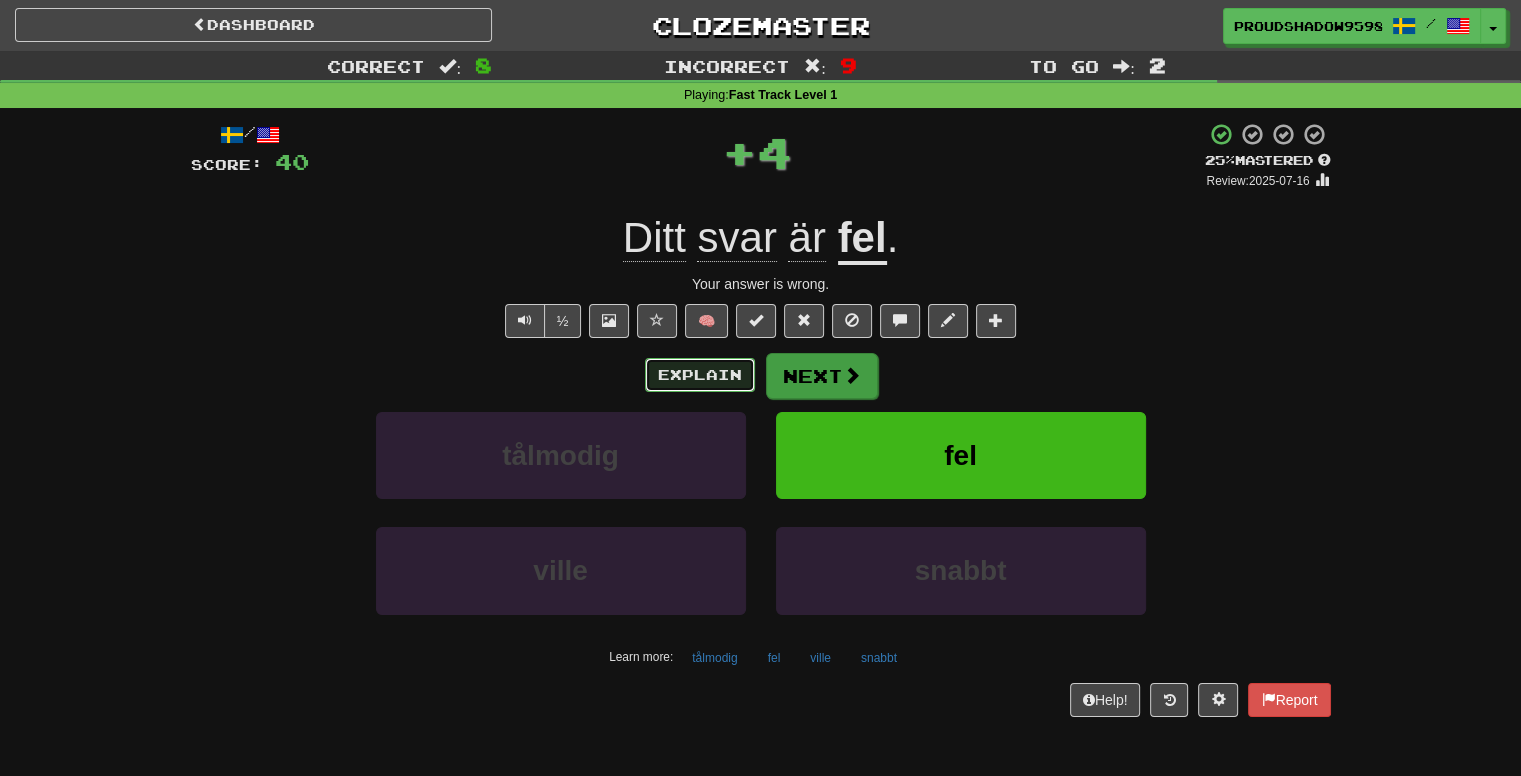 drag, startPoint x: 732, startPoint y: 375, endPoint x: 872, endPoint y: 359, distance: 140.91132 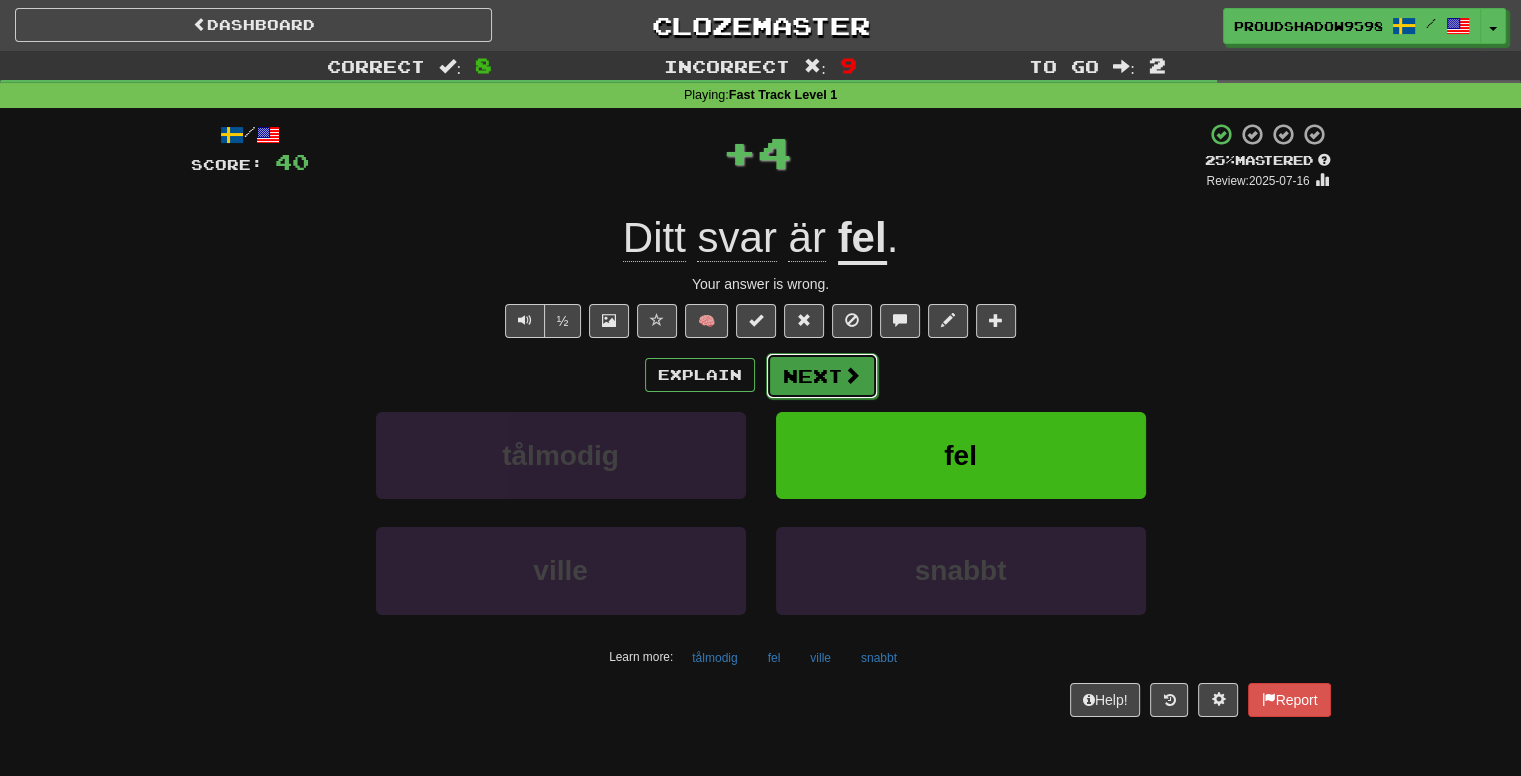 click on "Next" at bounding box center [822, 376] 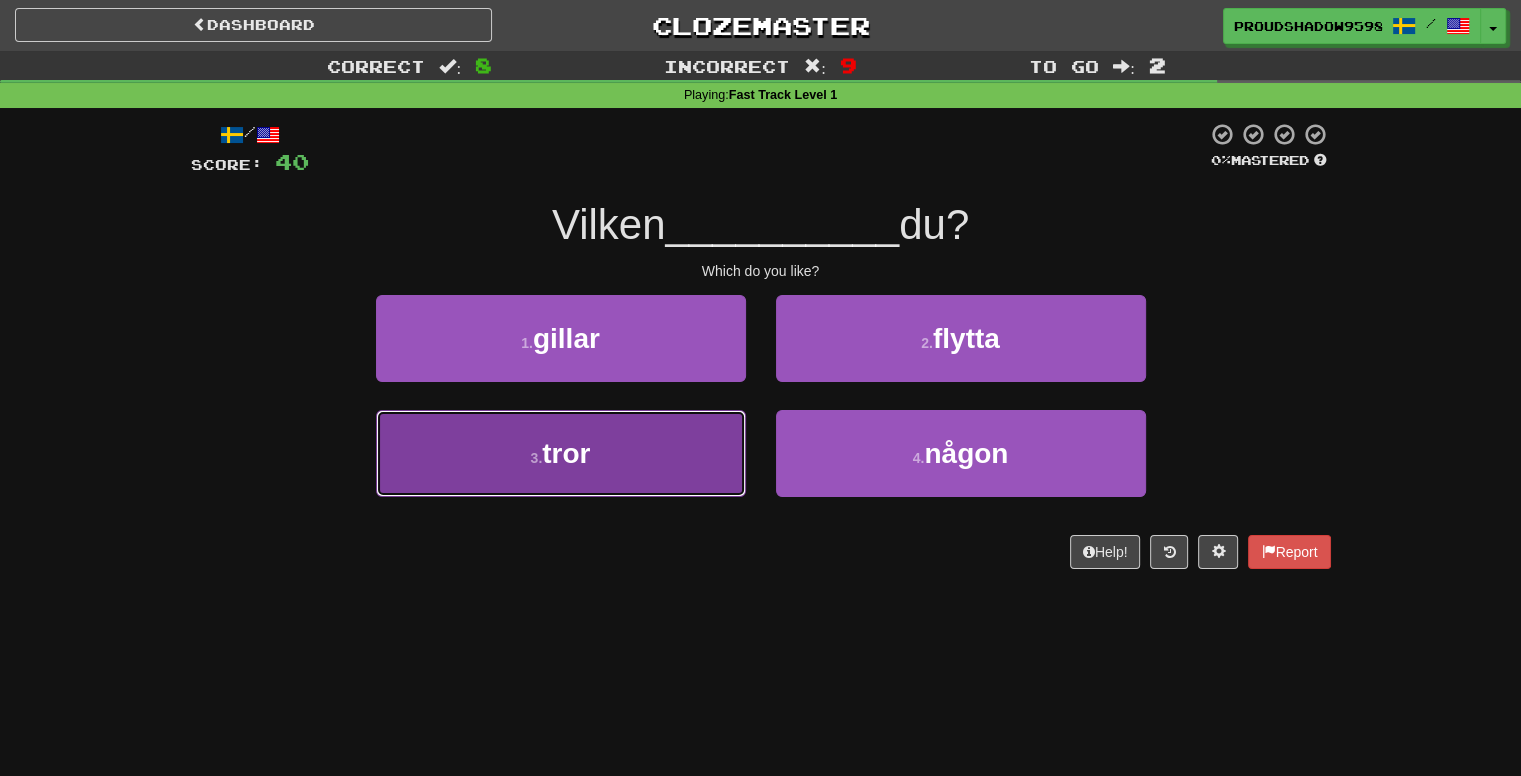 click on "3 .  tror" at bounding box center [561, 453] 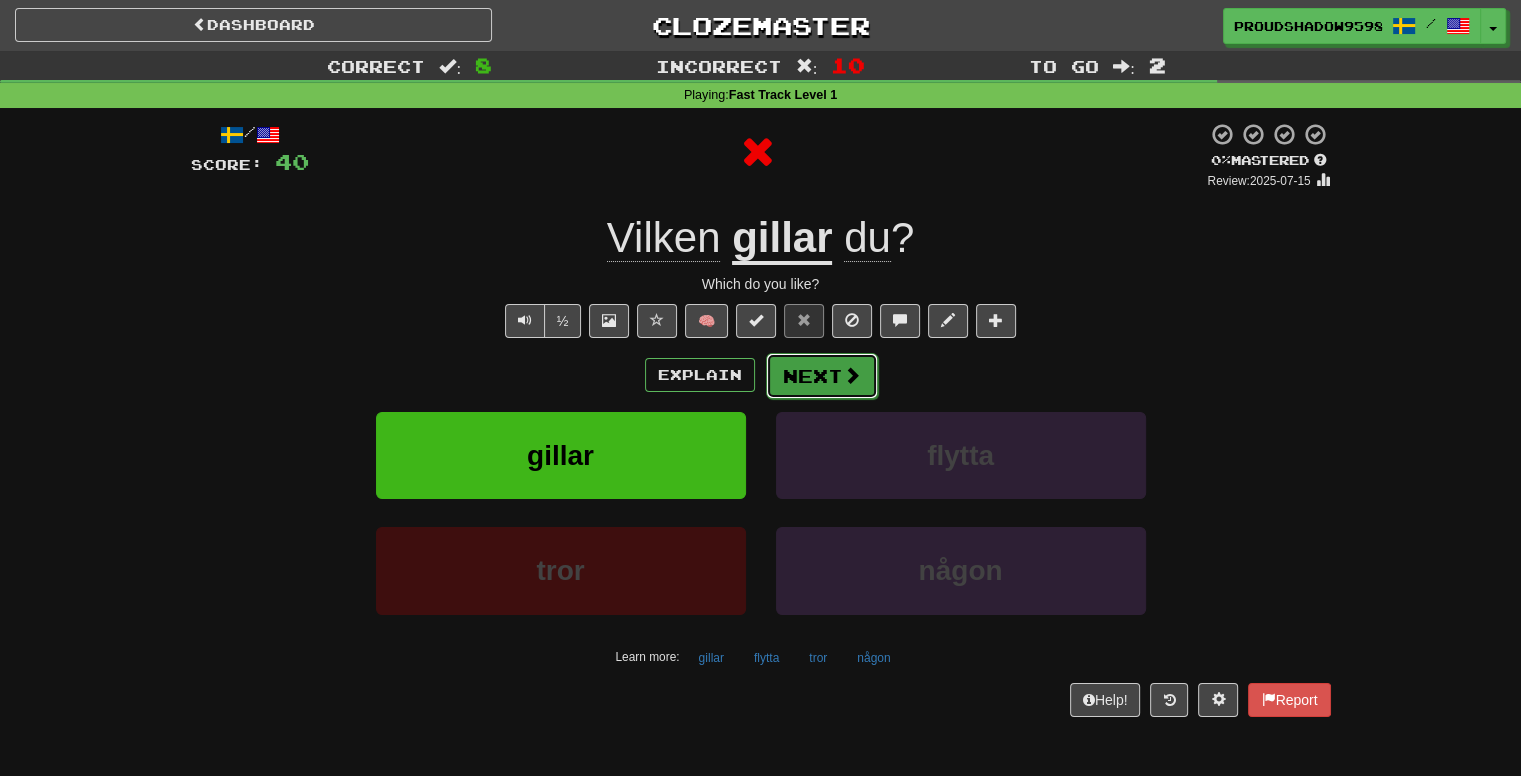 click on "Next" at bounding box center (822, 376) 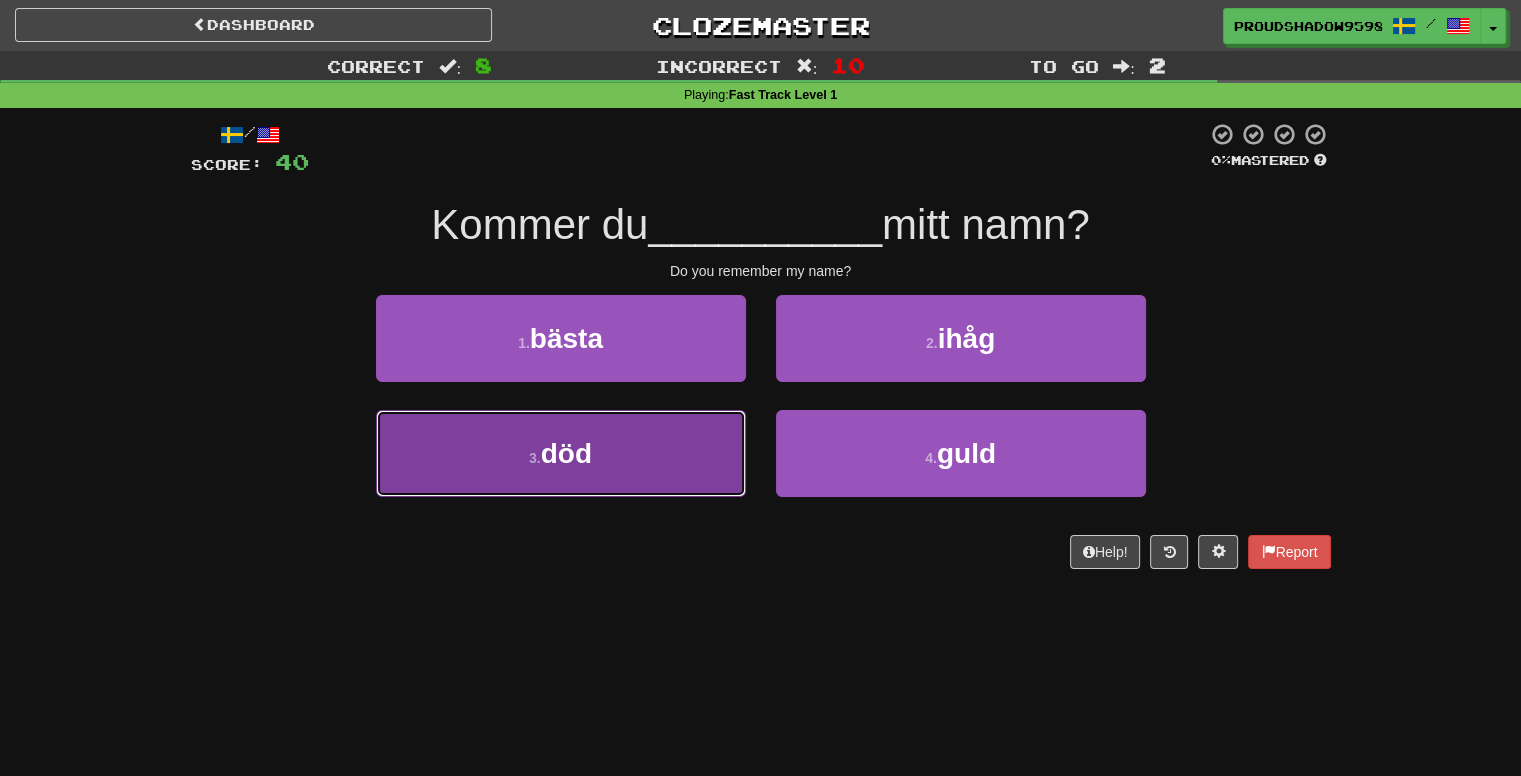 click on "3 .  död" at bounding box center [561, 453] 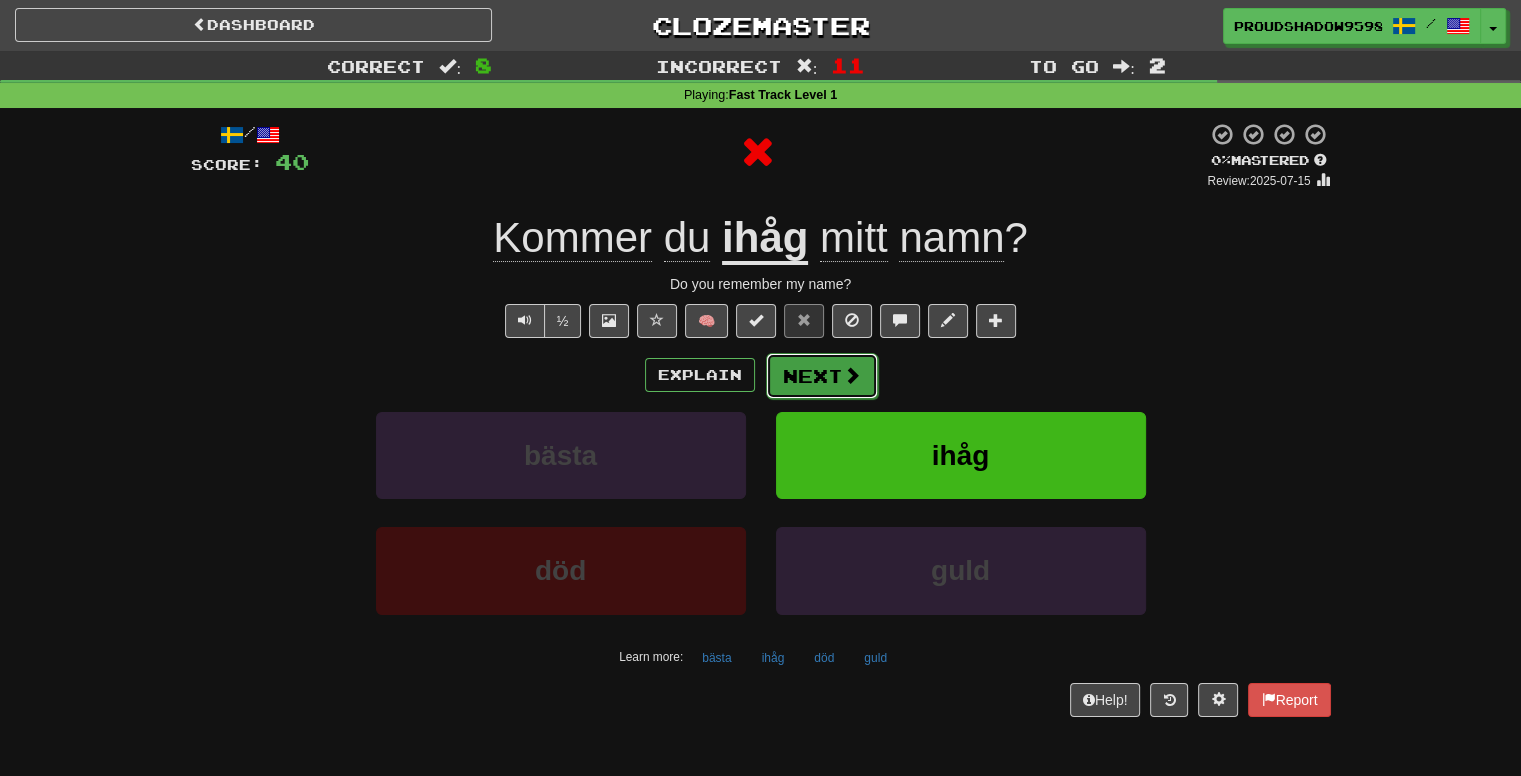 click on "Next" at bounding box center (822, 376) 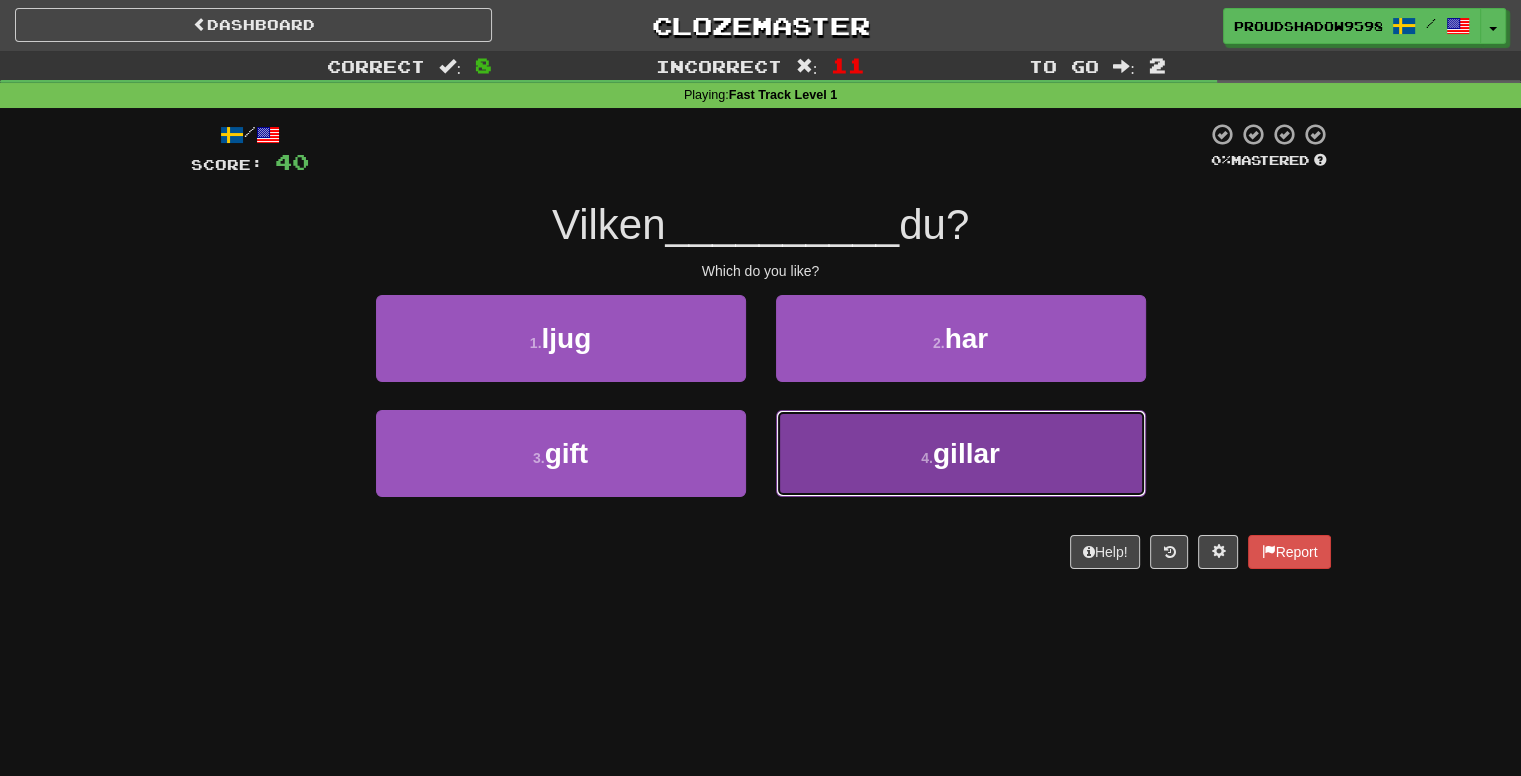 click on "4 .  gillar" at bounding box center [961, 453] 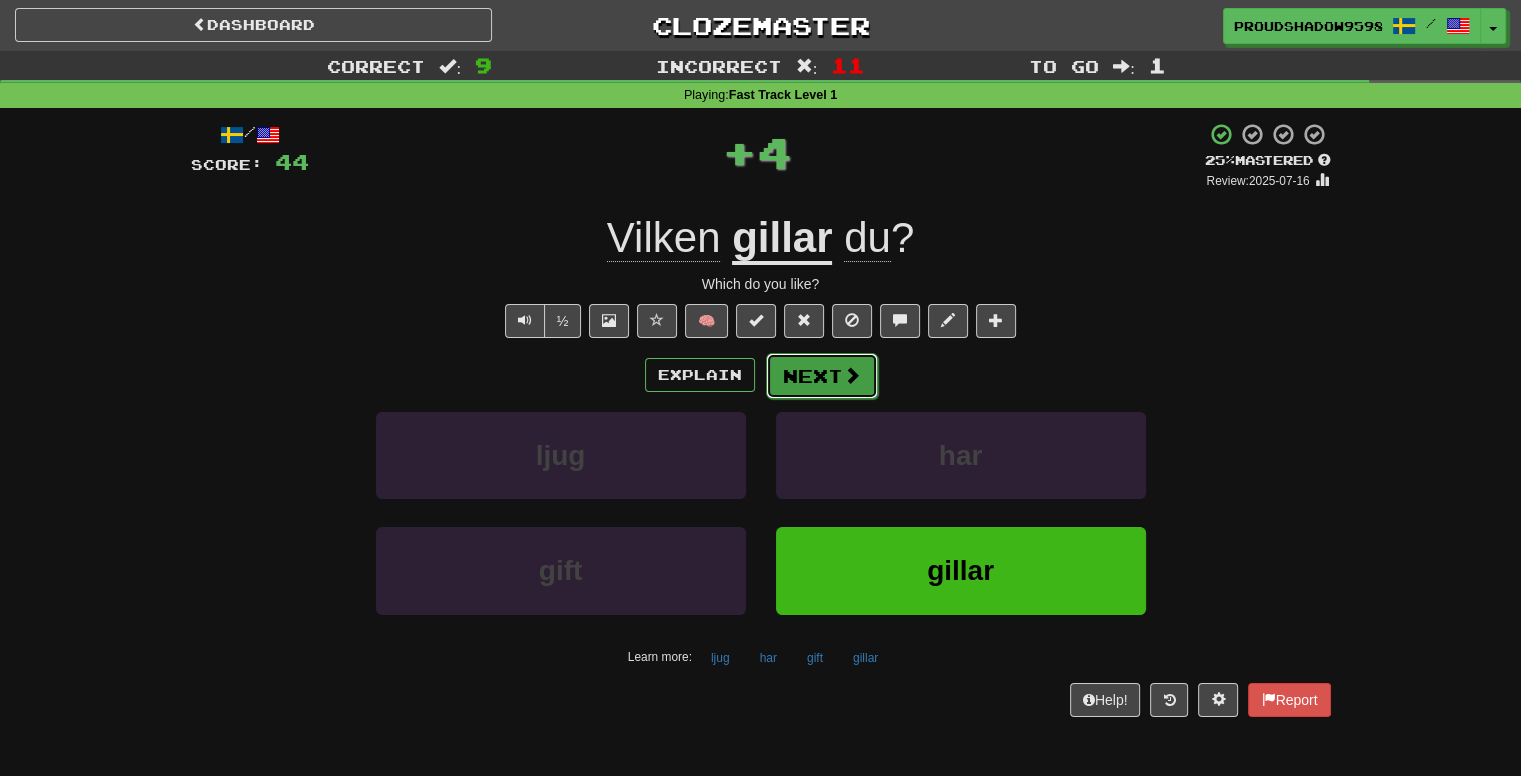 click on "Next" at bounding box center (822, 376) 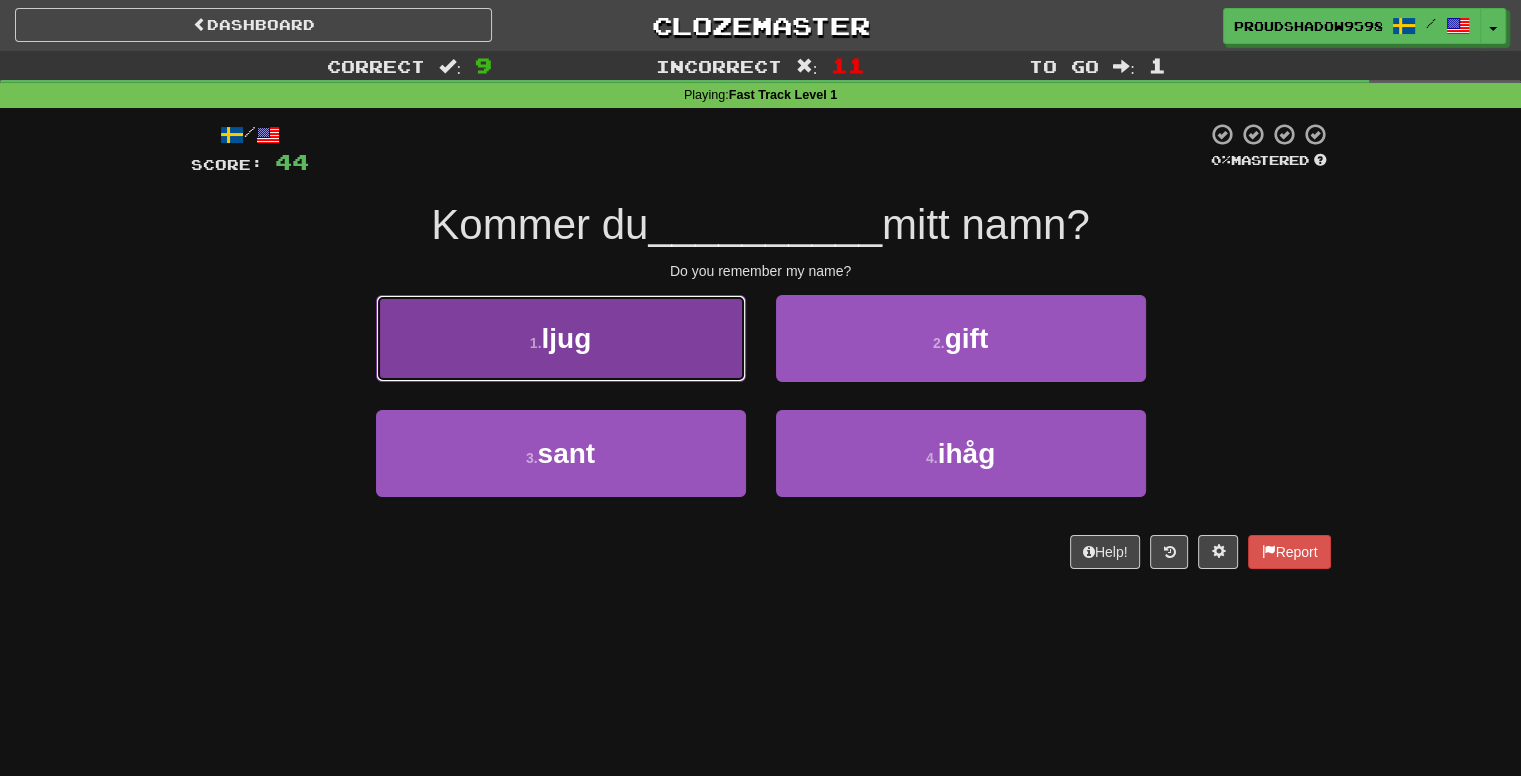 click on "1 .  ljug" at bounding box center (561, 338) 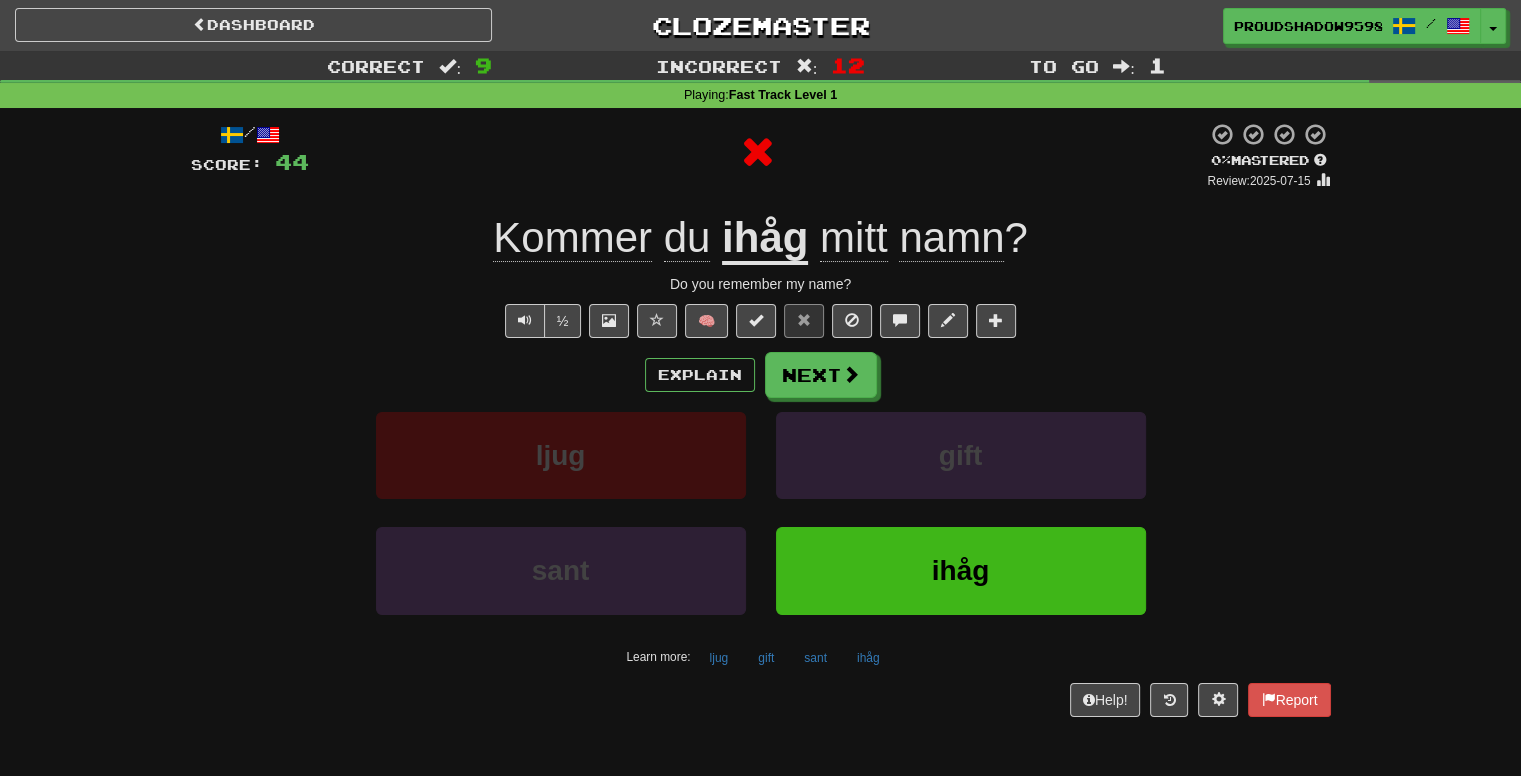 click on "/  Score:   44 0 %  Mastered Review:  2025-07-15 Kommer   du   ihåg   mitt   namn ? Do you remember my name? ½ 🧠 Explain Next ljug gift sant ihåg Learn more: ljug gift sant ihåg  Help!  Report" at bounding box center [761, 419] 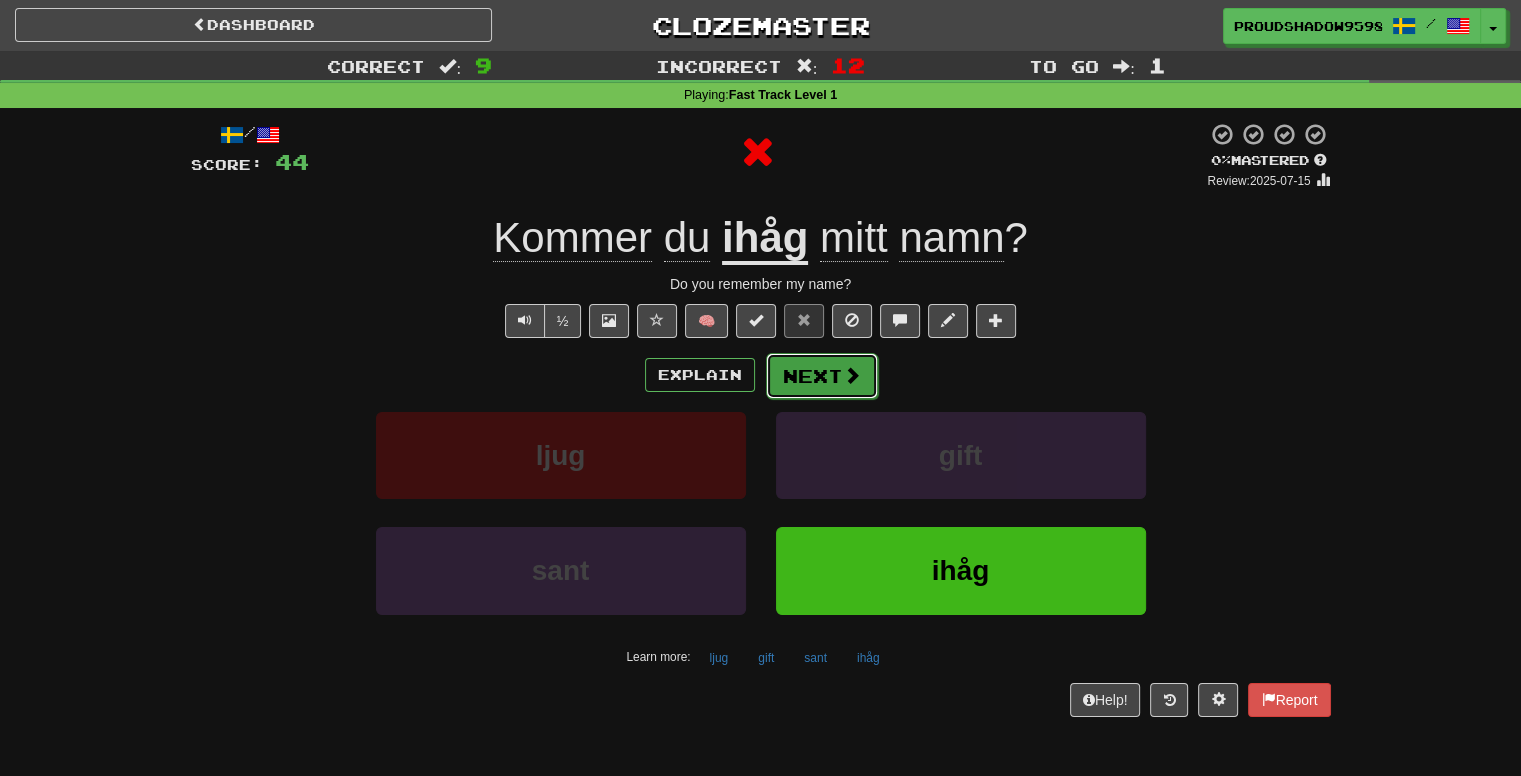 click on "Next" at bounding box center (822, 376) 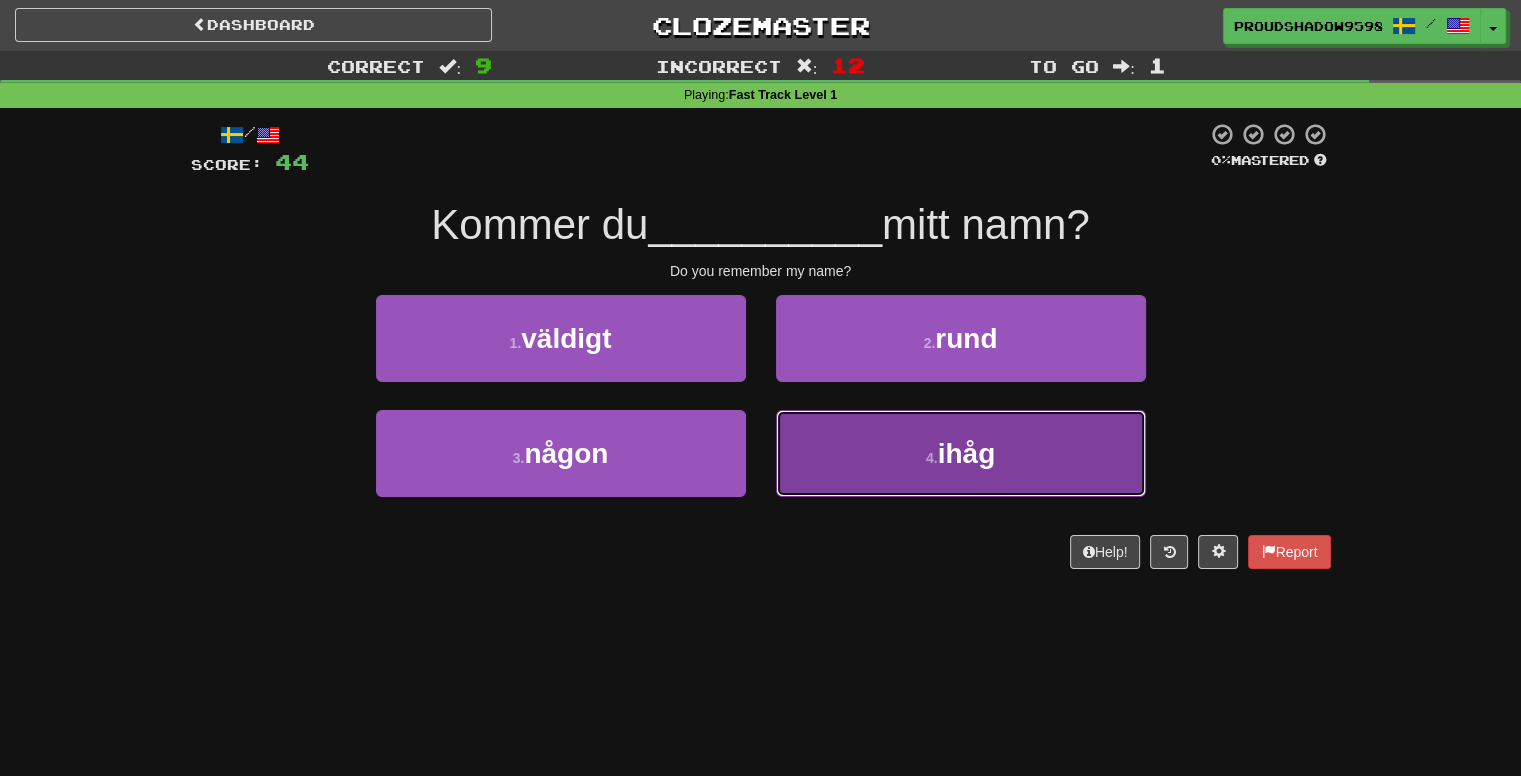 click on "4 .  ihåg" at bounding box center (961, 453) 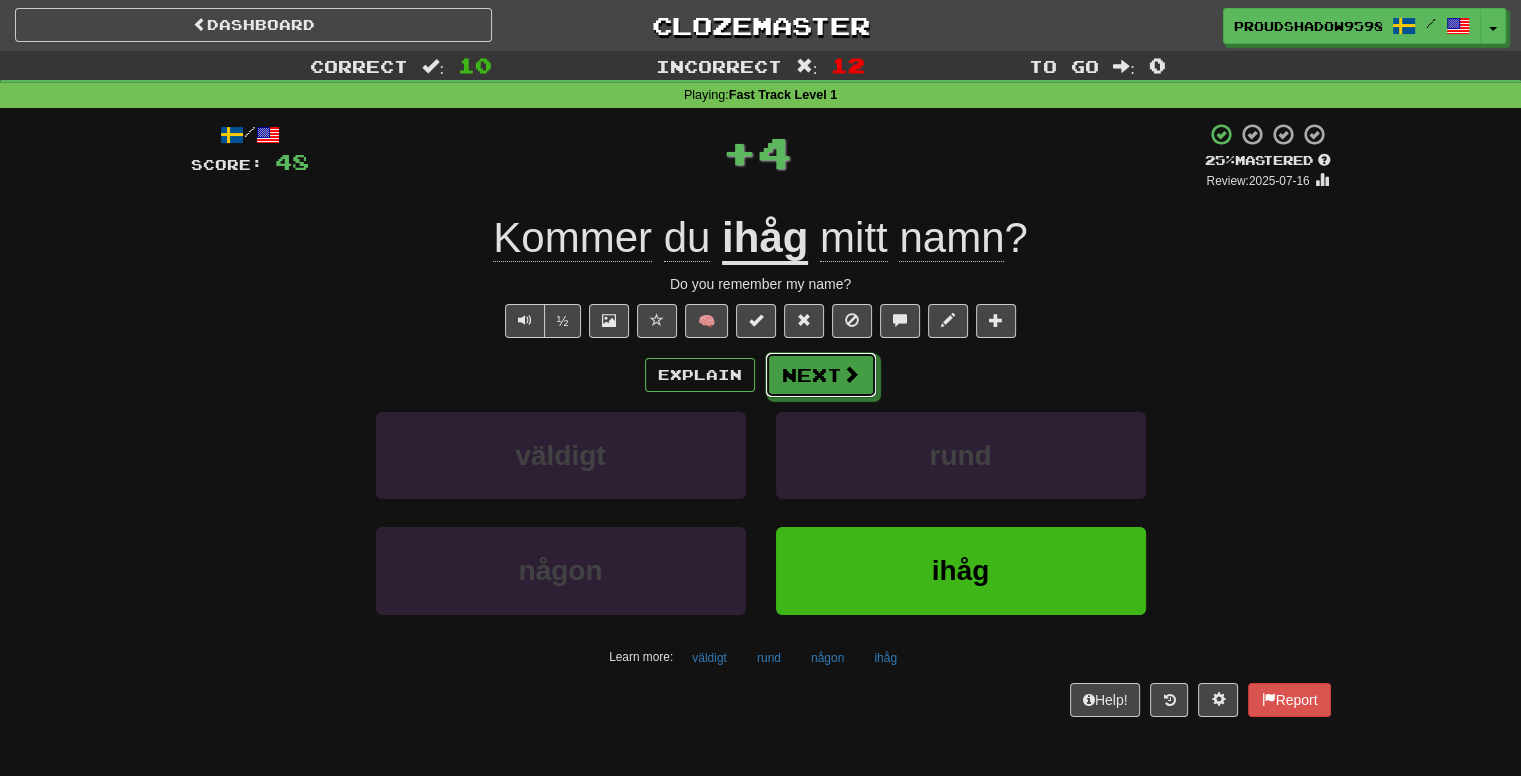 click on "Next" at bounding box center [821, 375] 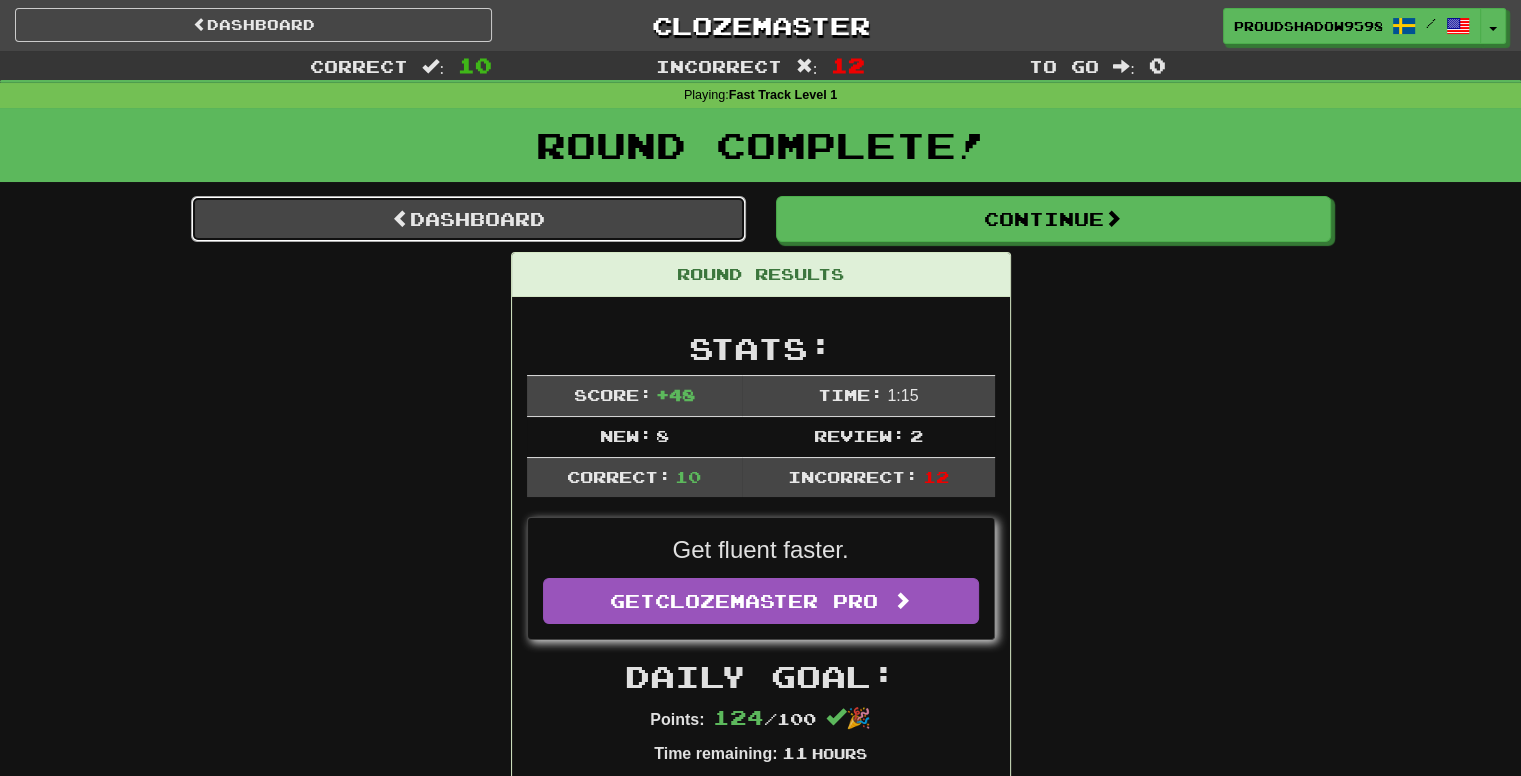 click on "Dashboard" at bounding box center (468, 219) 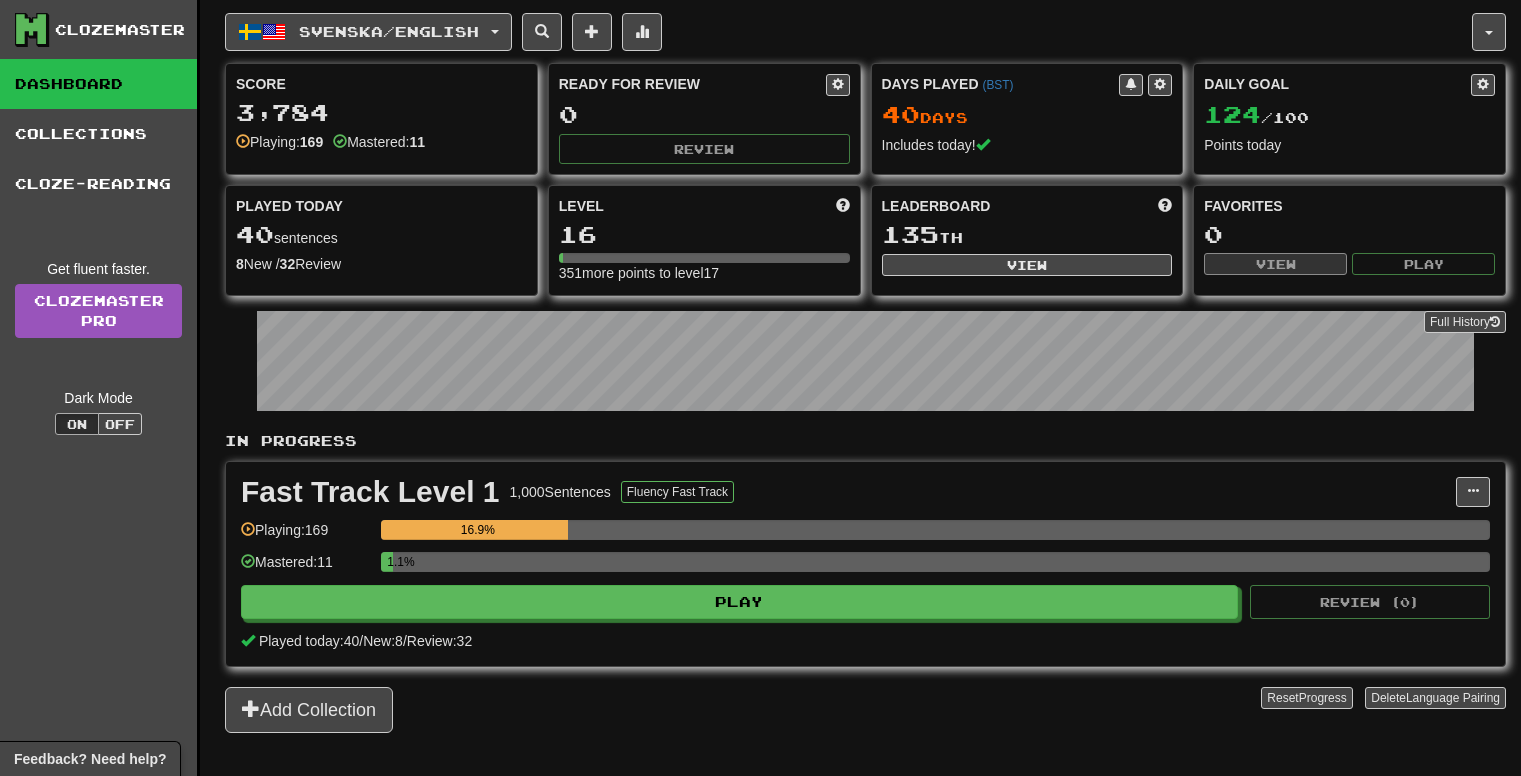scroll, scrollTop: 0, scrollLeft: 0, axis: both 